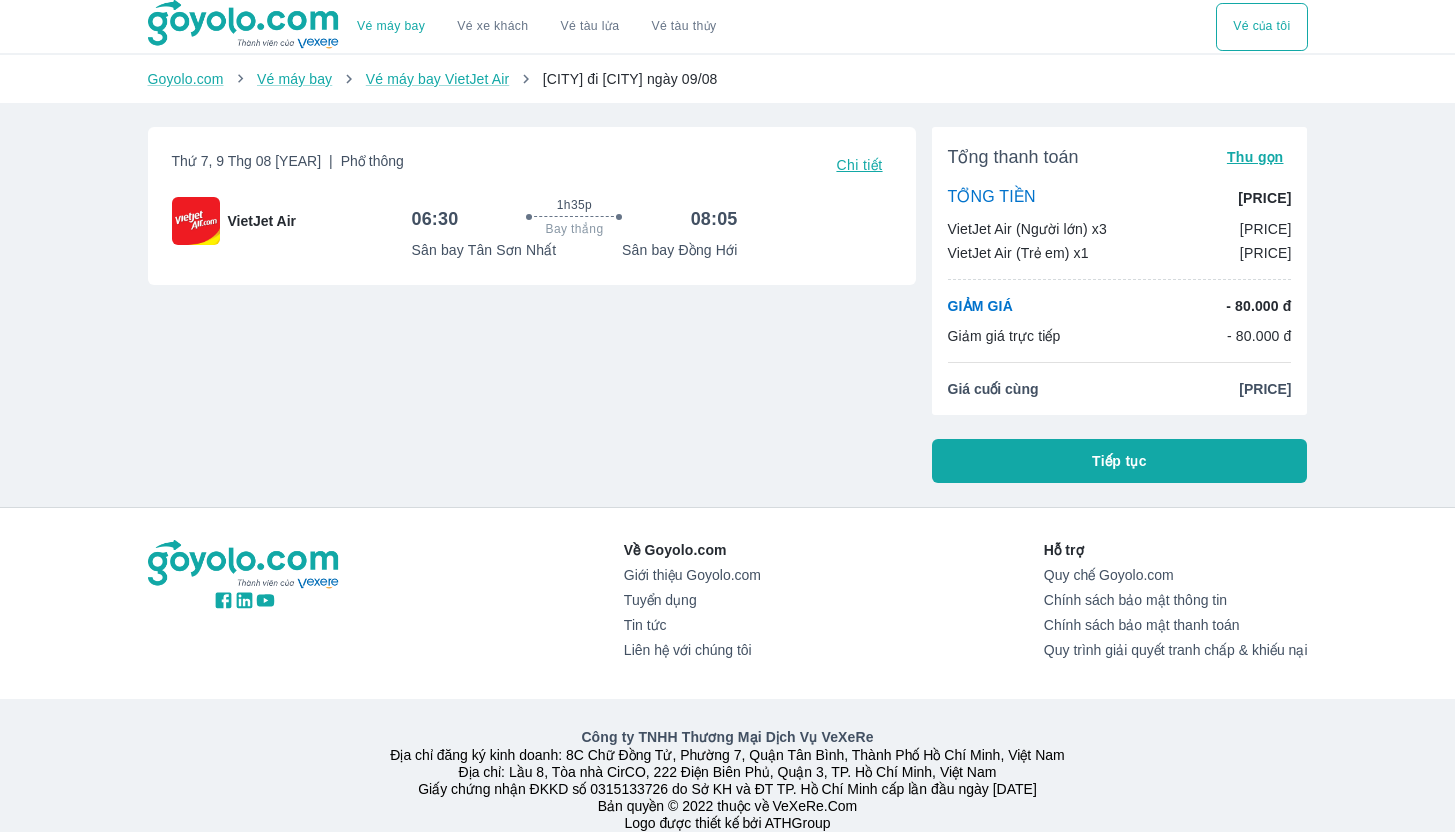 scroll, scrollTop: 0, scrollLeft: 0, axis: both 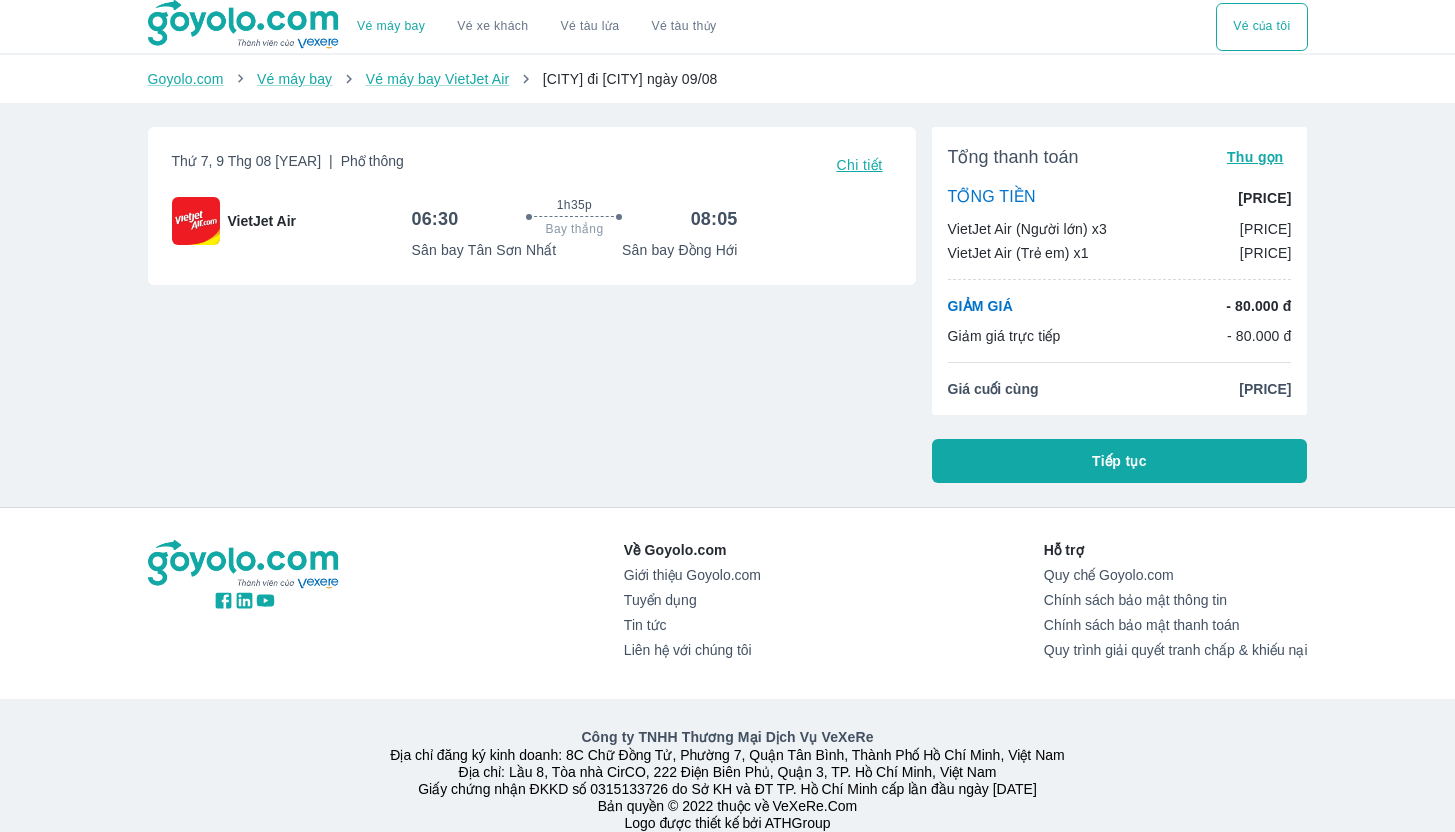 click on "Tiếp tục" at bounding box center (1119, 461) 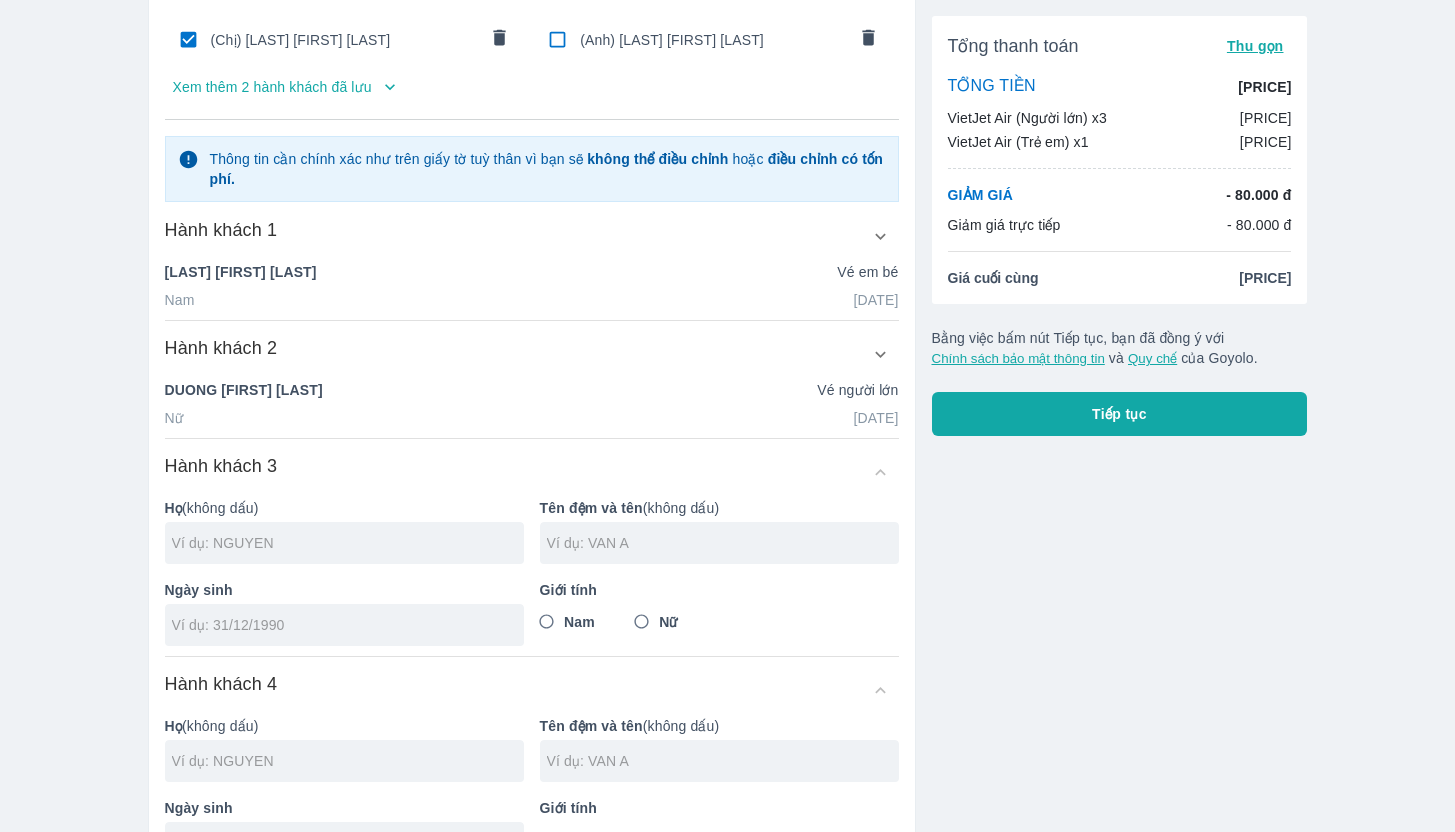 scroll, scrollTop: 220, scrollLeft: 0, axis: vertical 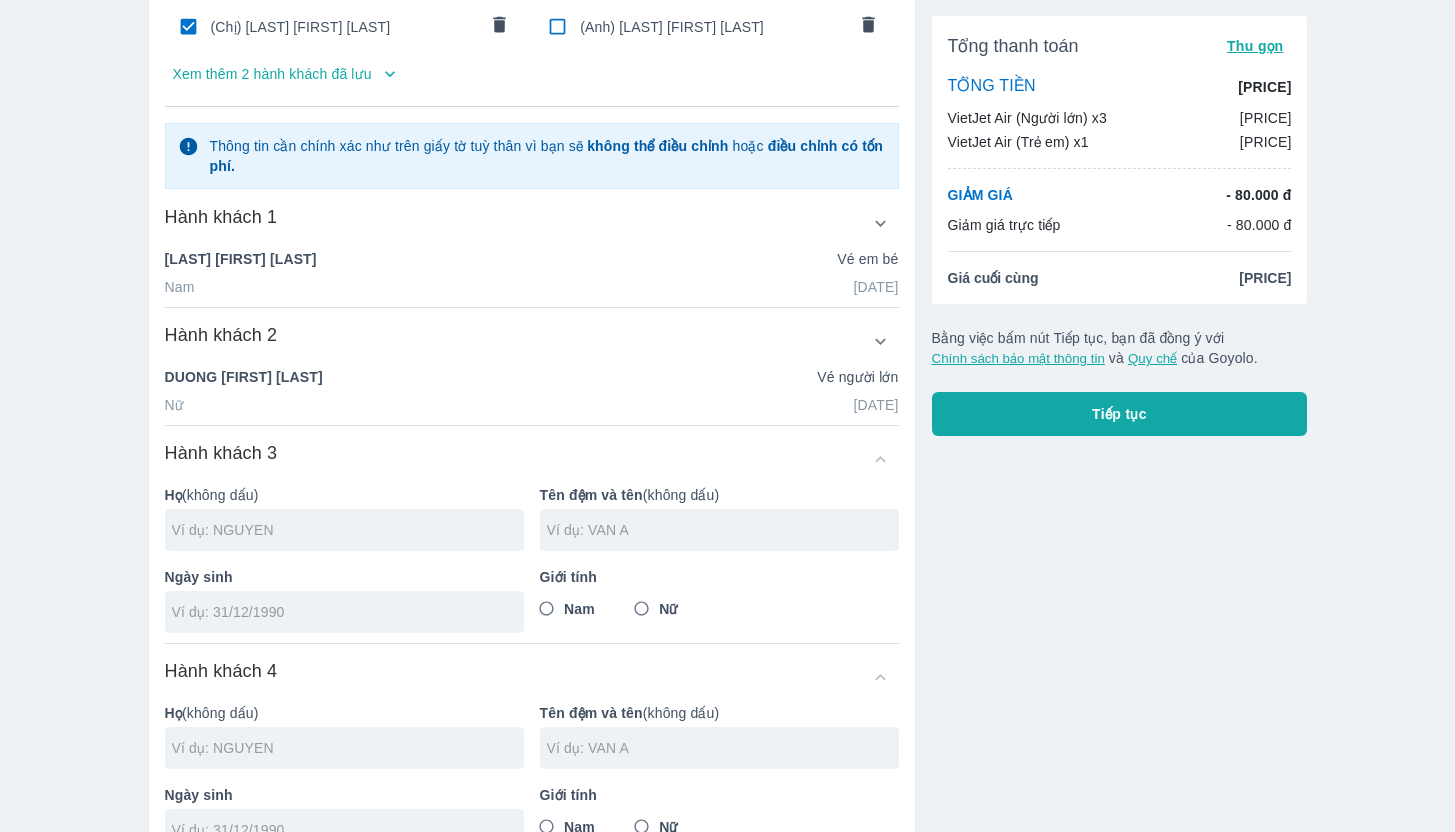 click on "LE   TUAN DUONG Vé   em bé" at bounding box center [532, 259] 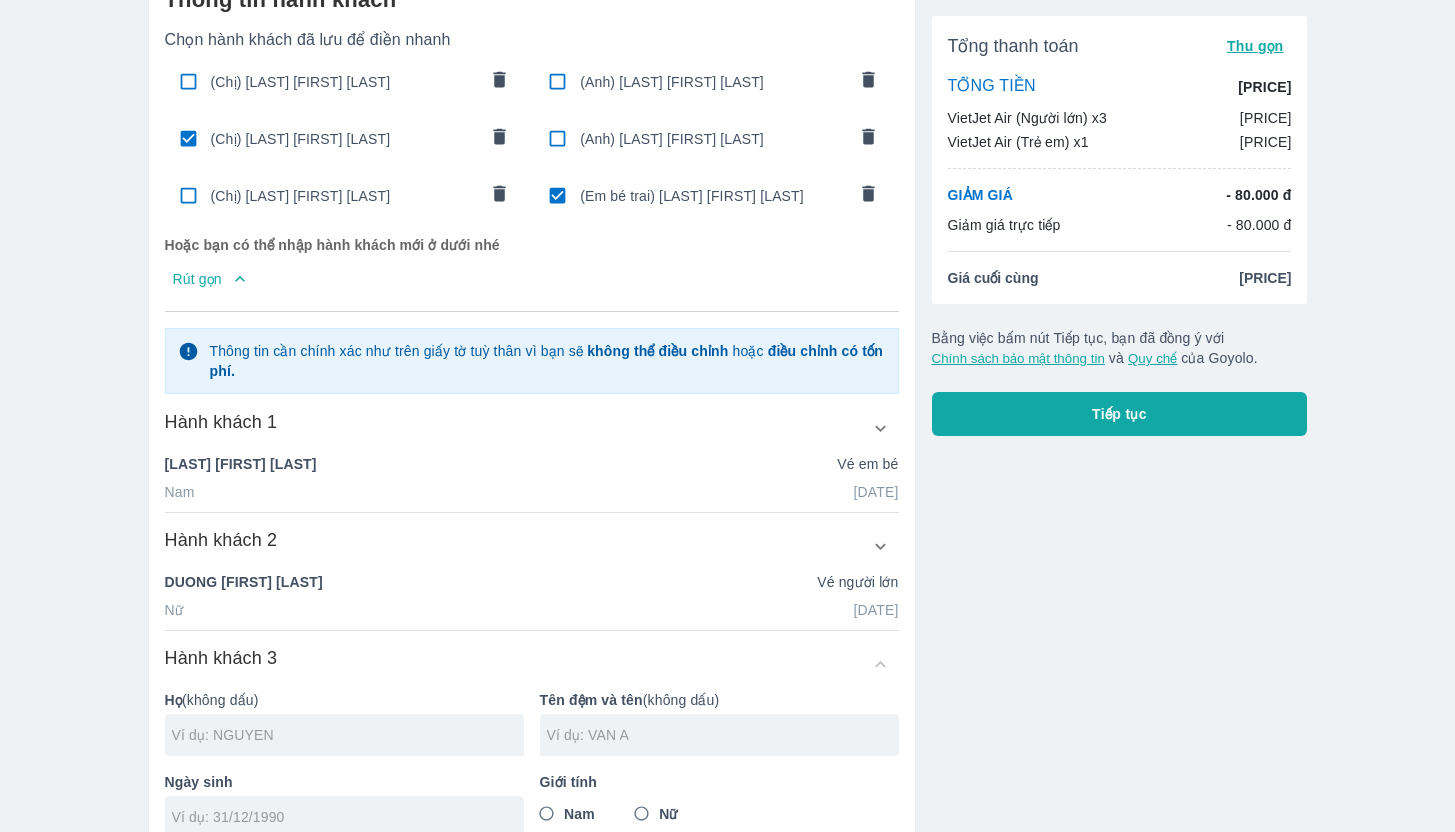 scroll, scrollTop: 65, scrollLeft: 0, axis: vertical 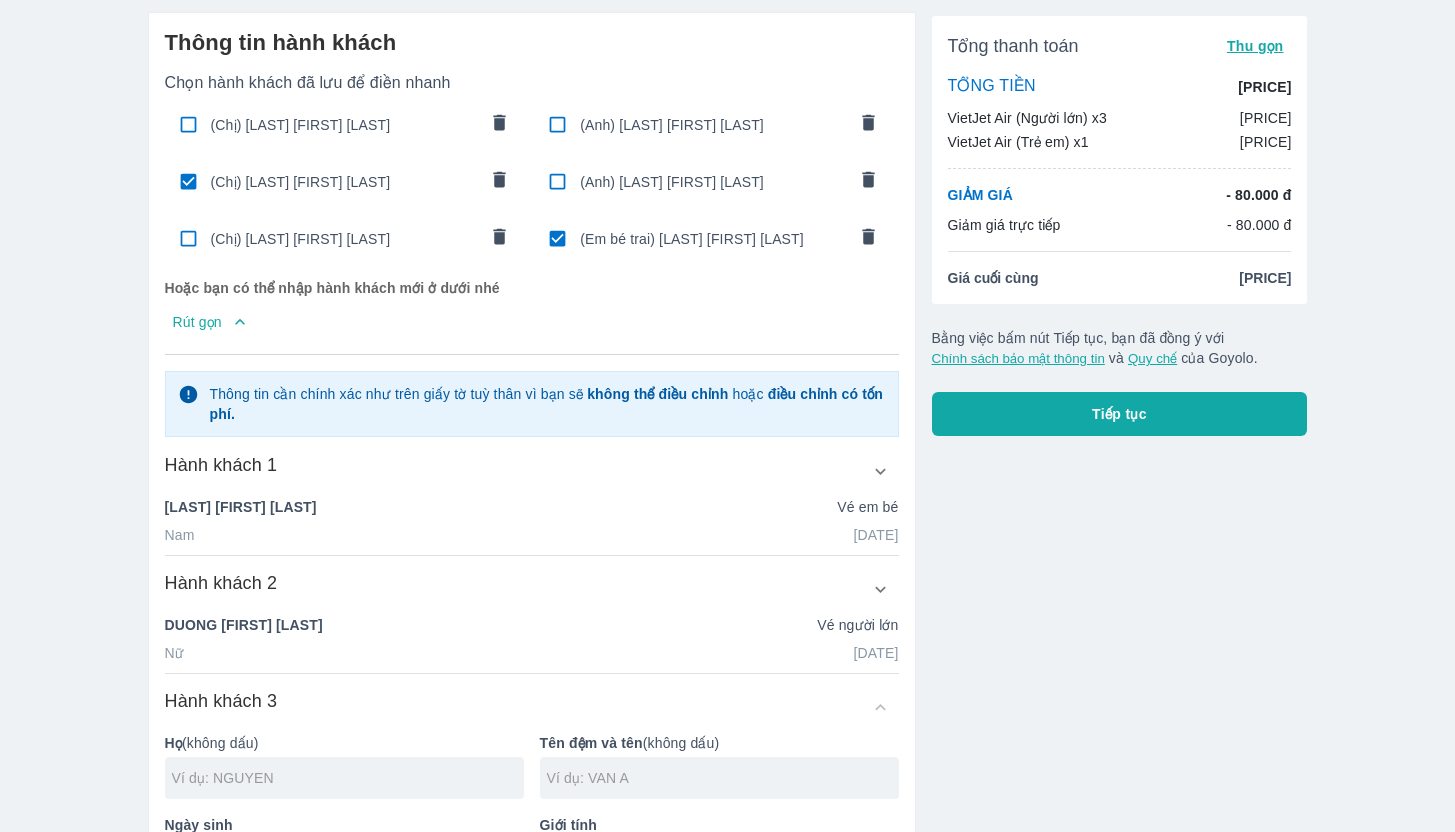 click at bounding box center [188, 181] 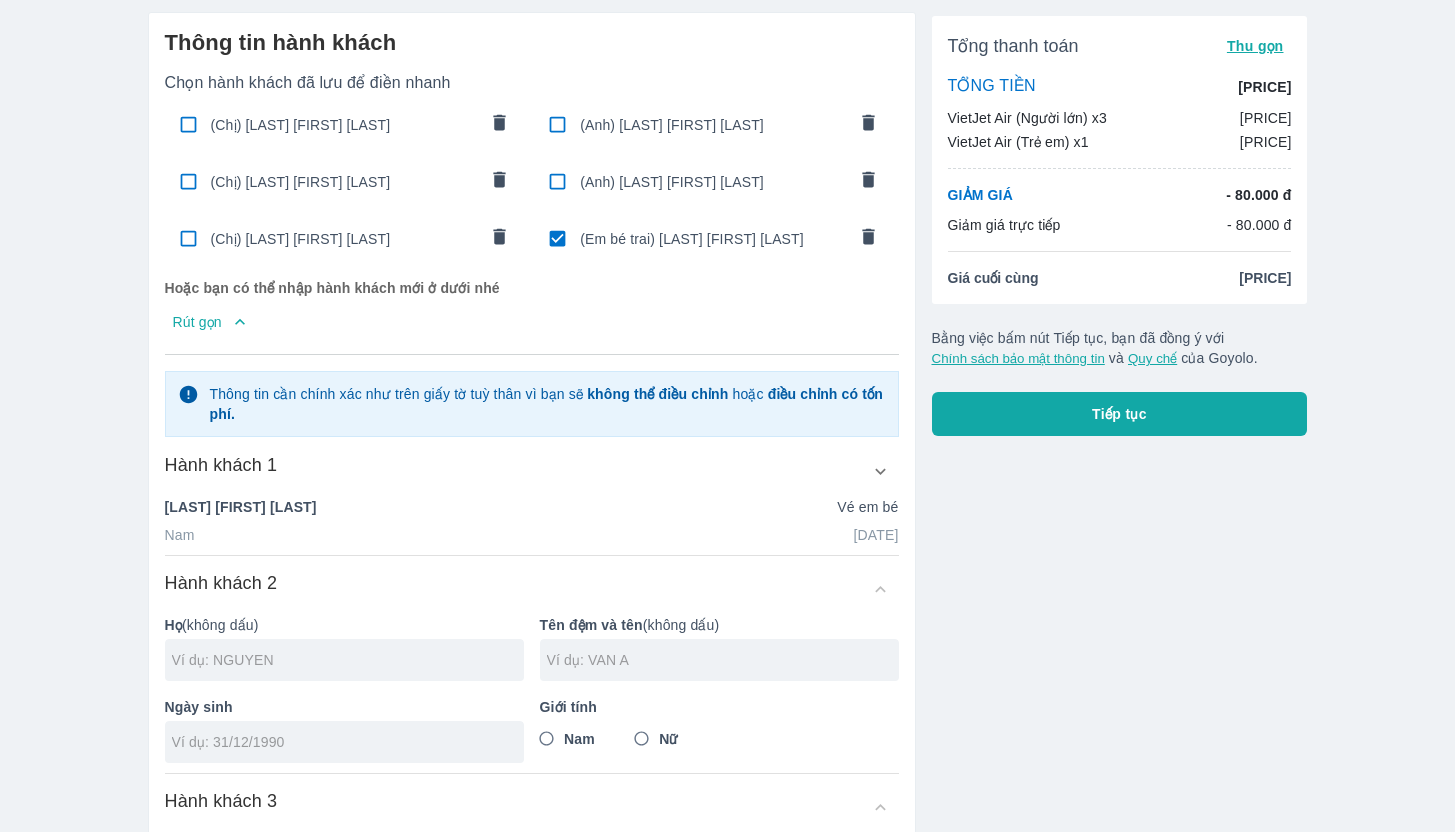 click at bounding box center (557, 238) 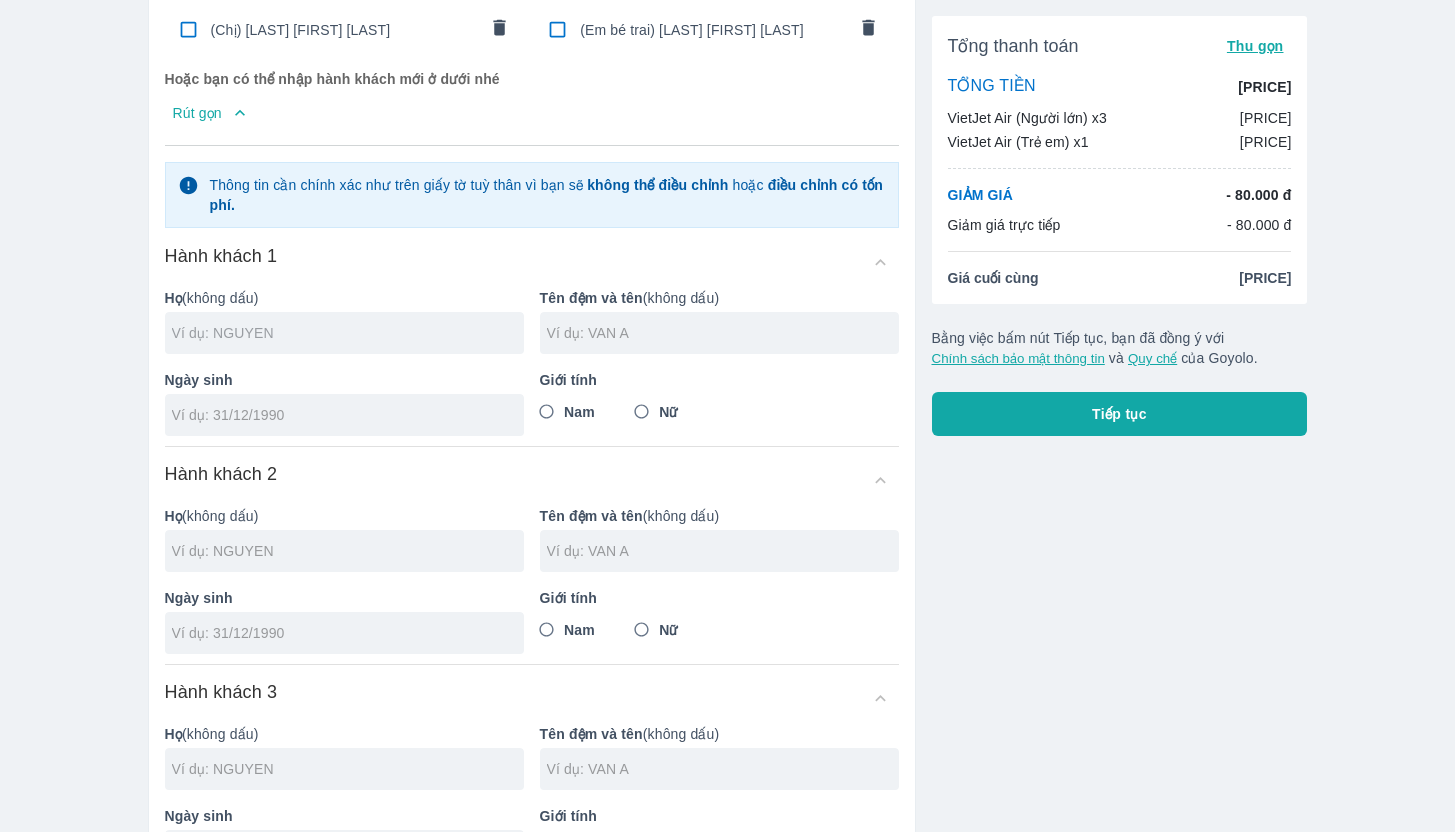scroll, scrollTop: 272, scrollLeft: 0, axis: vertical 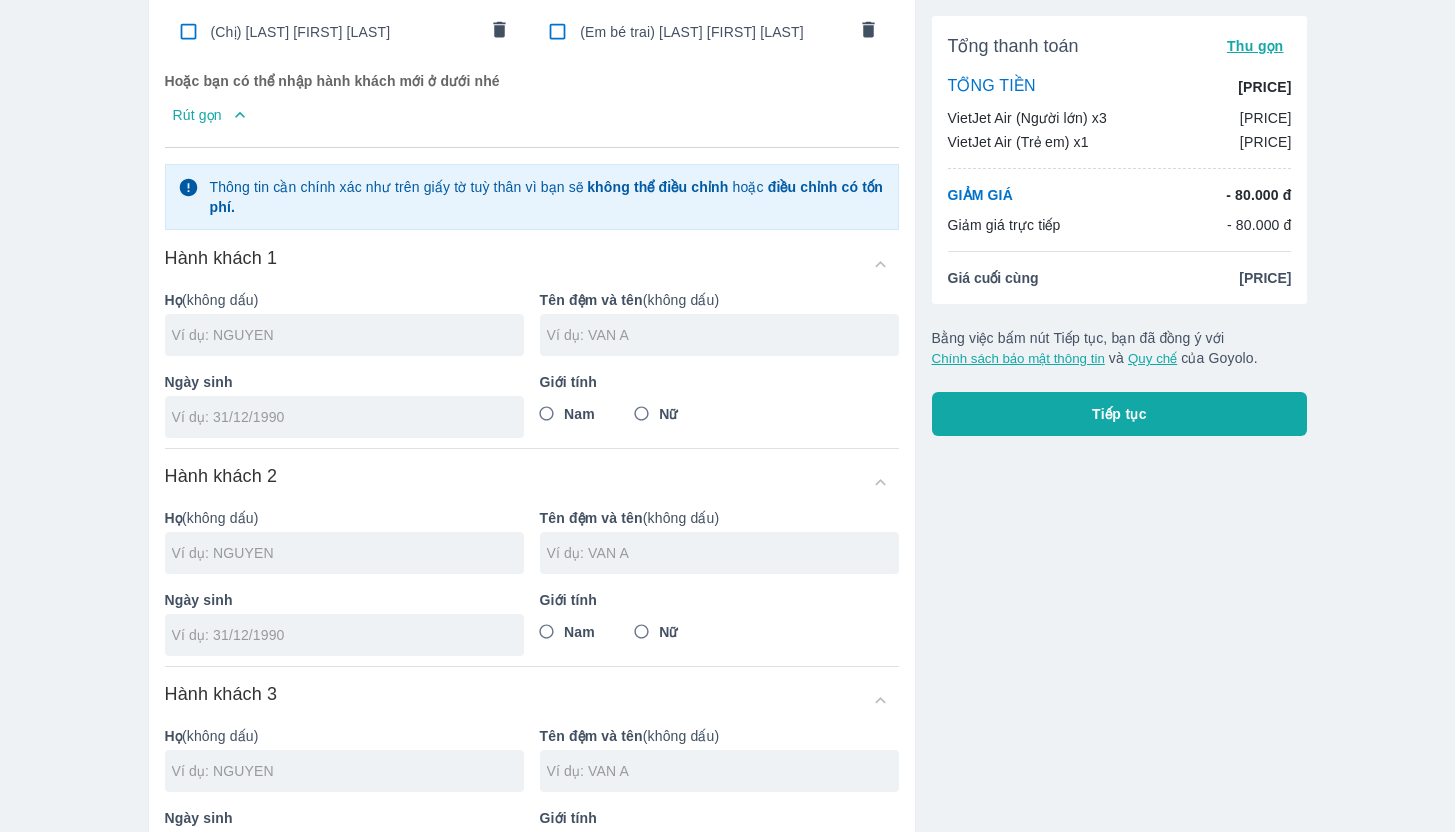 click at bounding box center (344, 335) 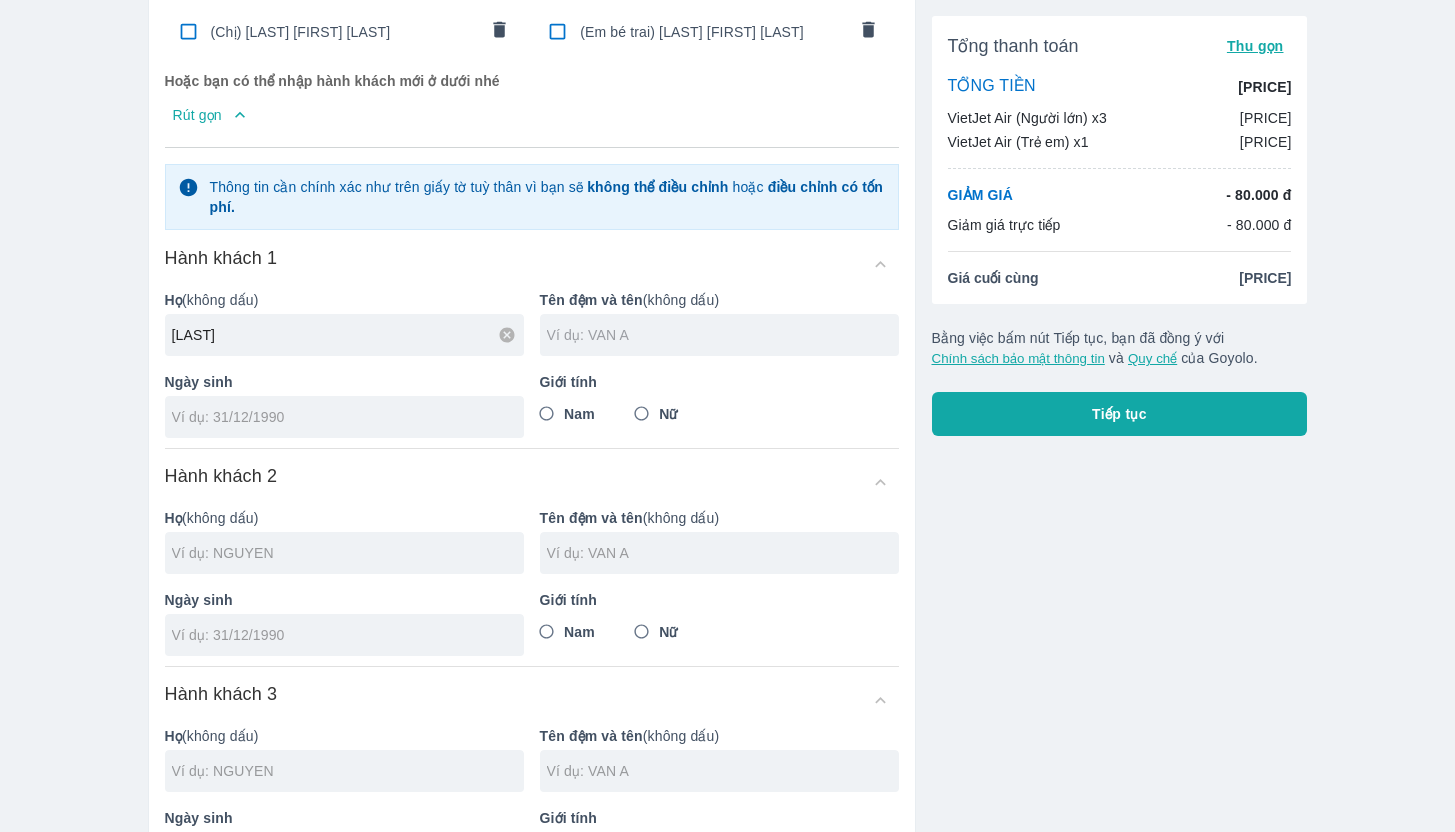 type on "BUI" 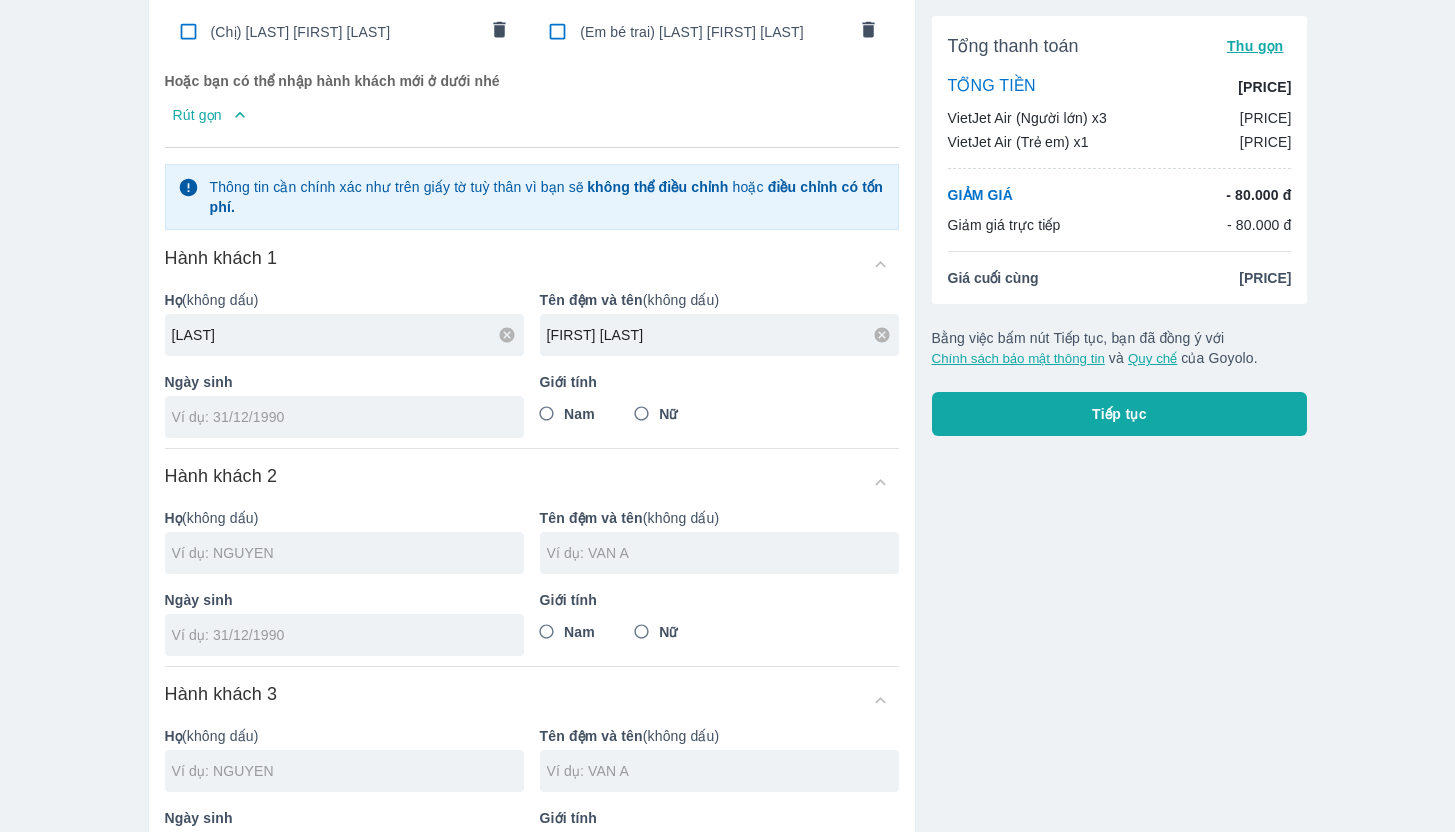 type on "BAO AN" 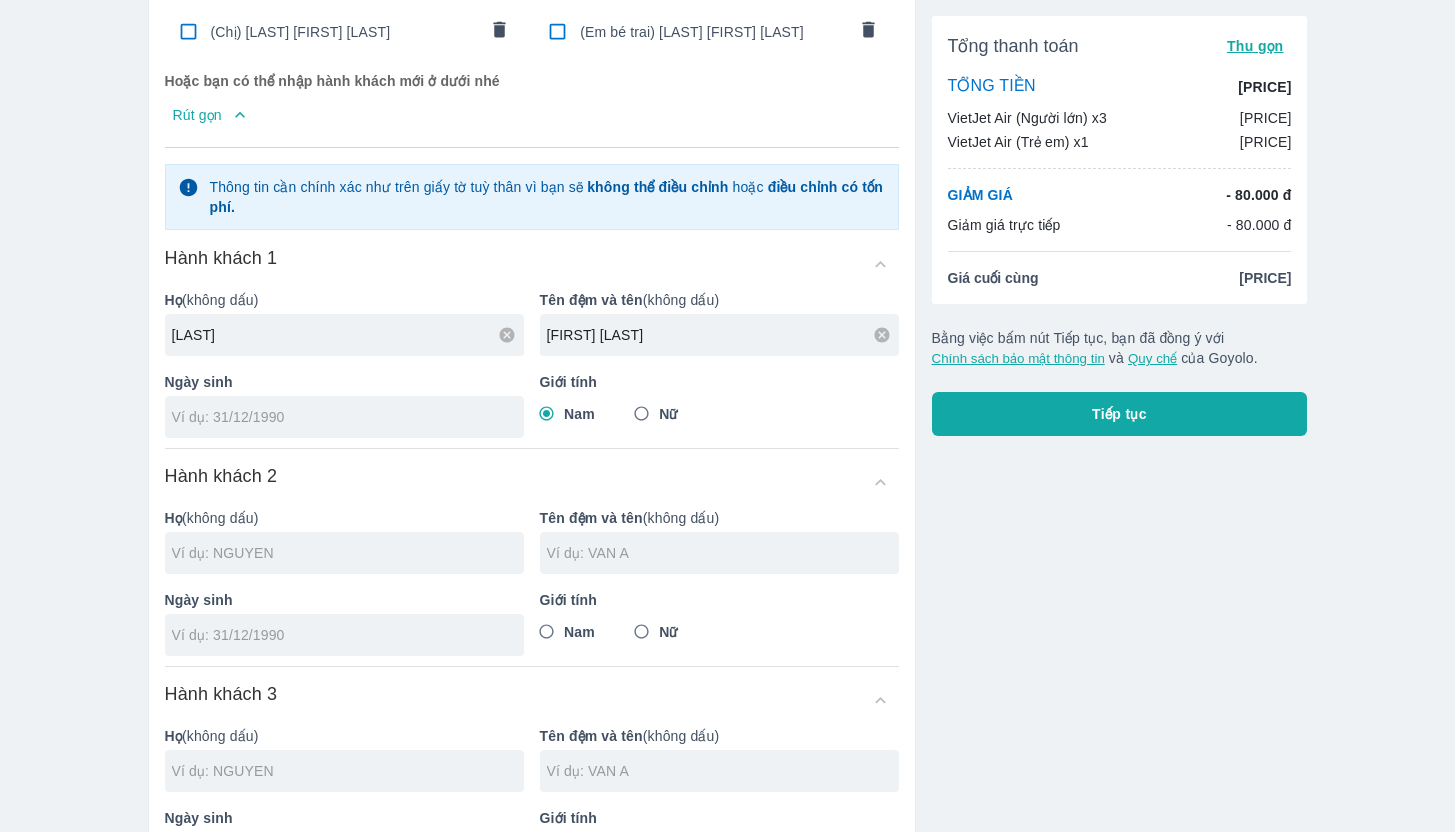 click at bounding box center [344, 417] 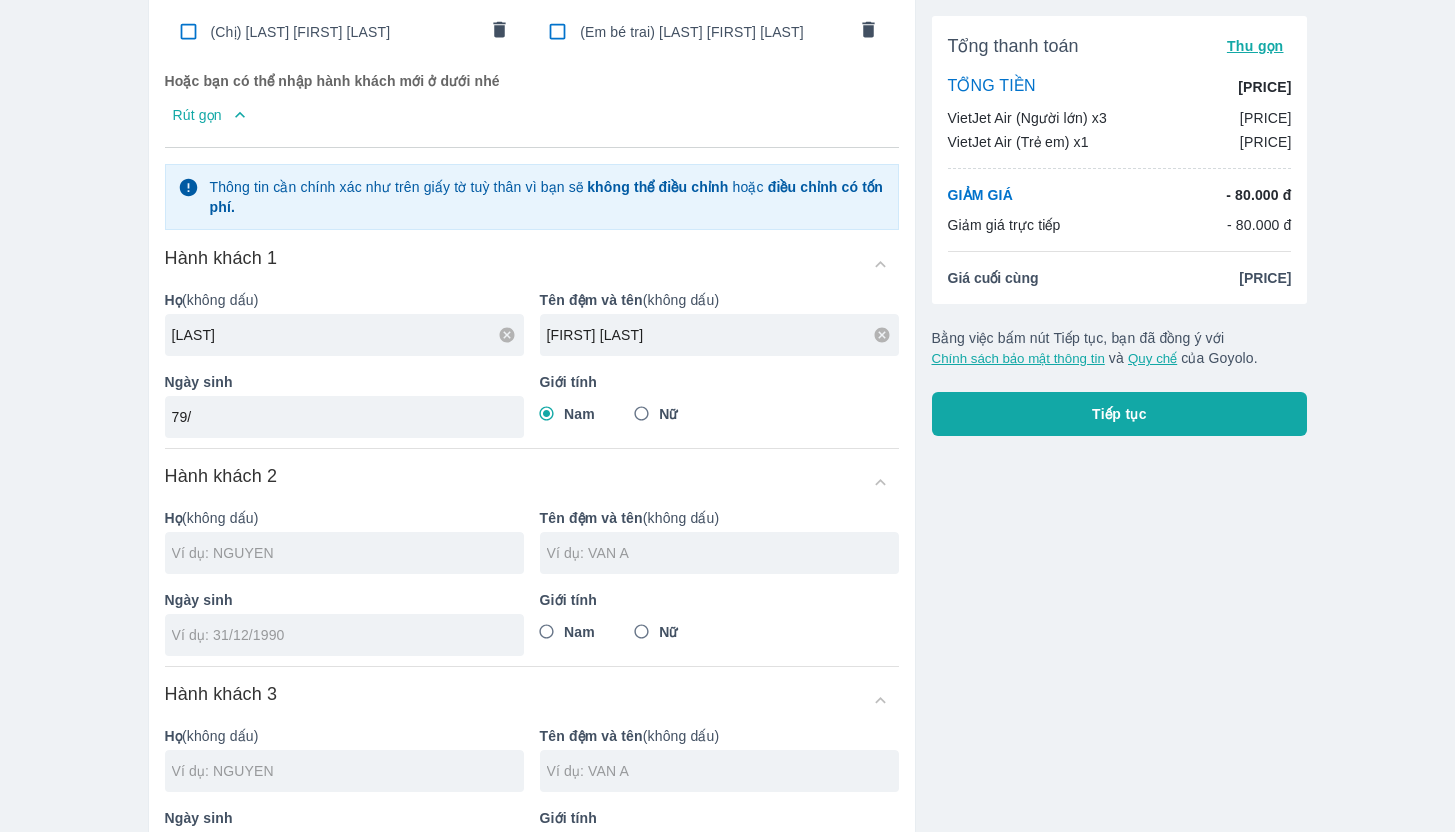 type on "7" 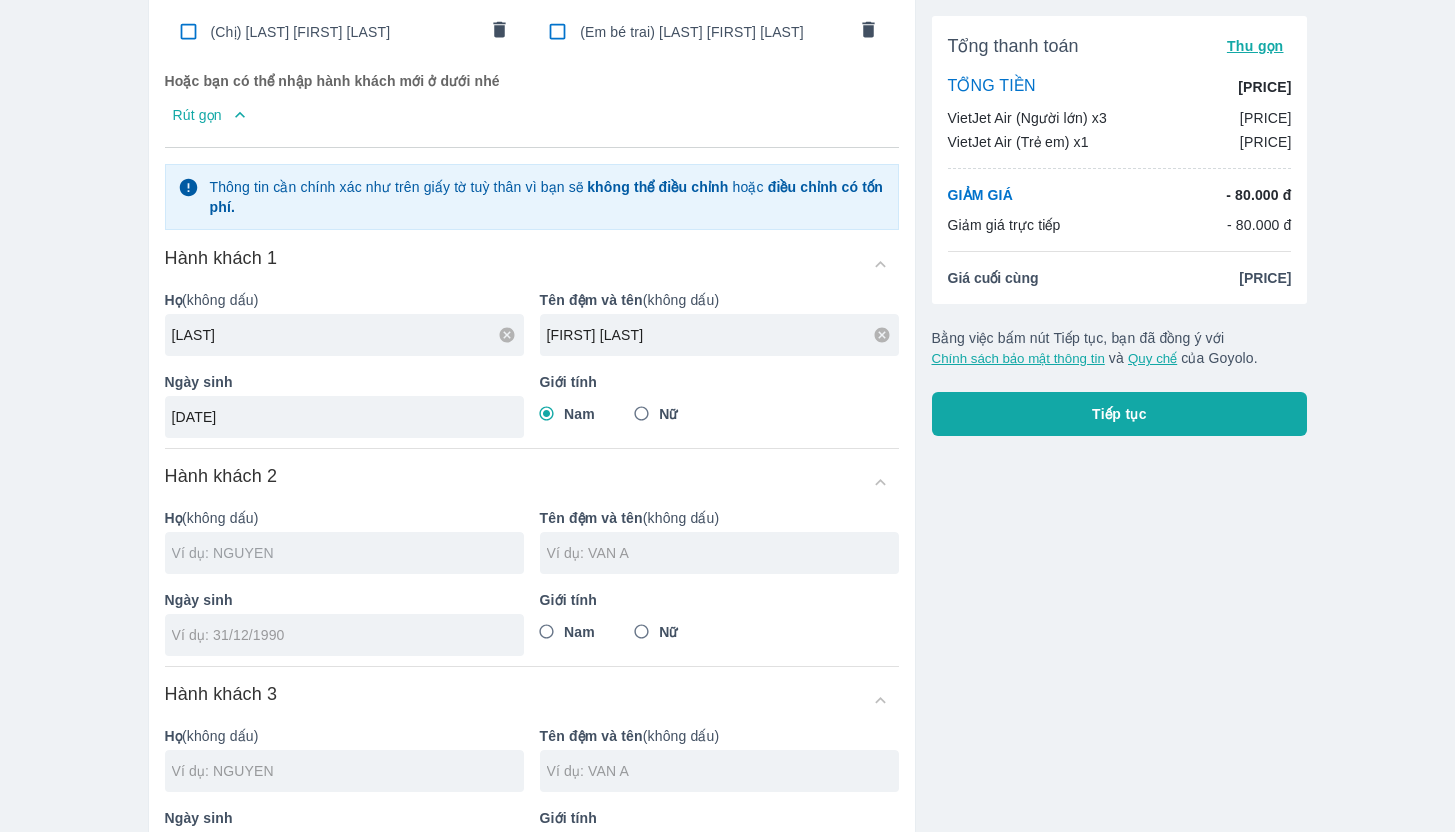 type on "[DATE]" 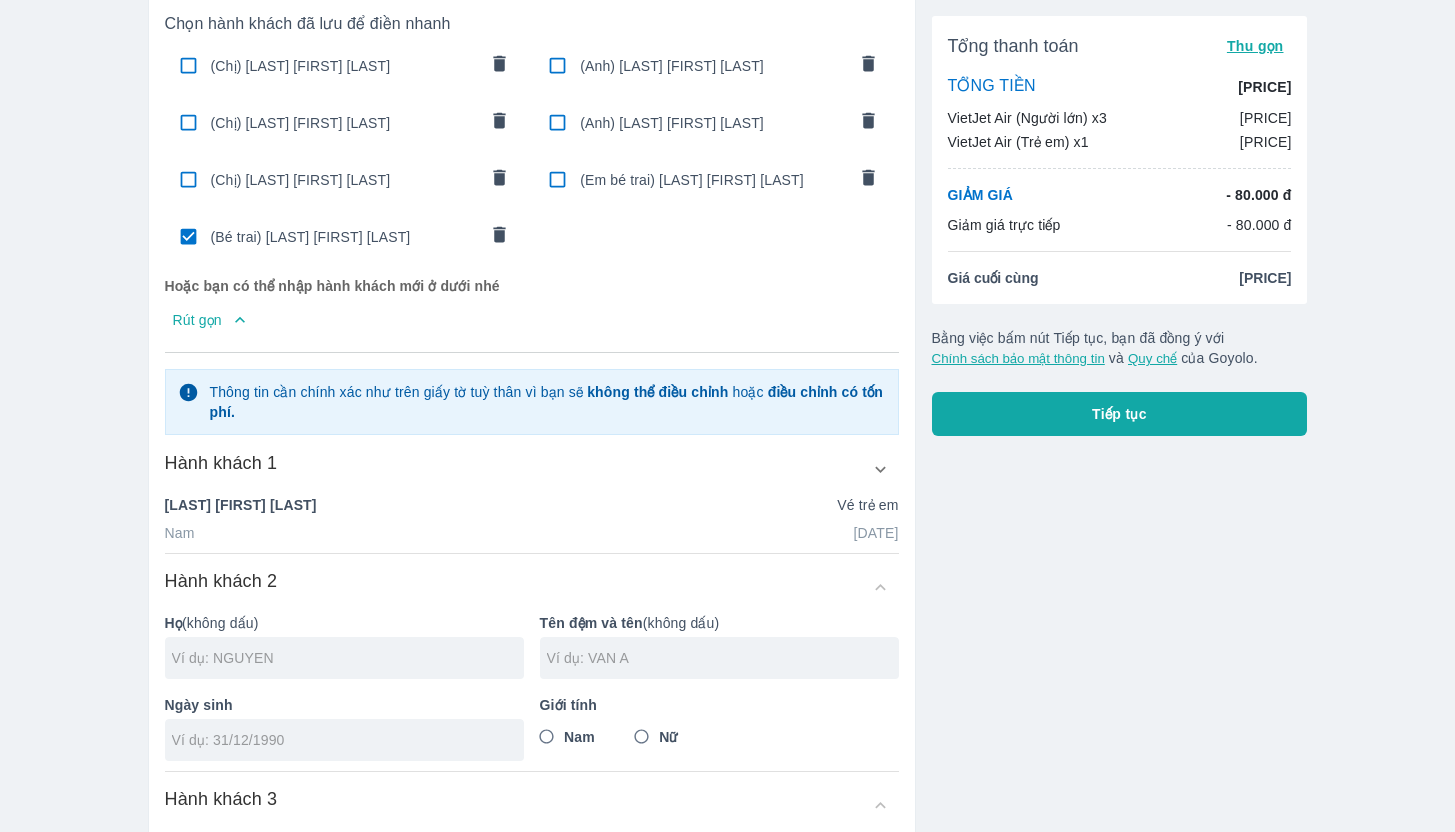 scroll, scrollTop: 99, scrollLeft: 0, axis: vertical 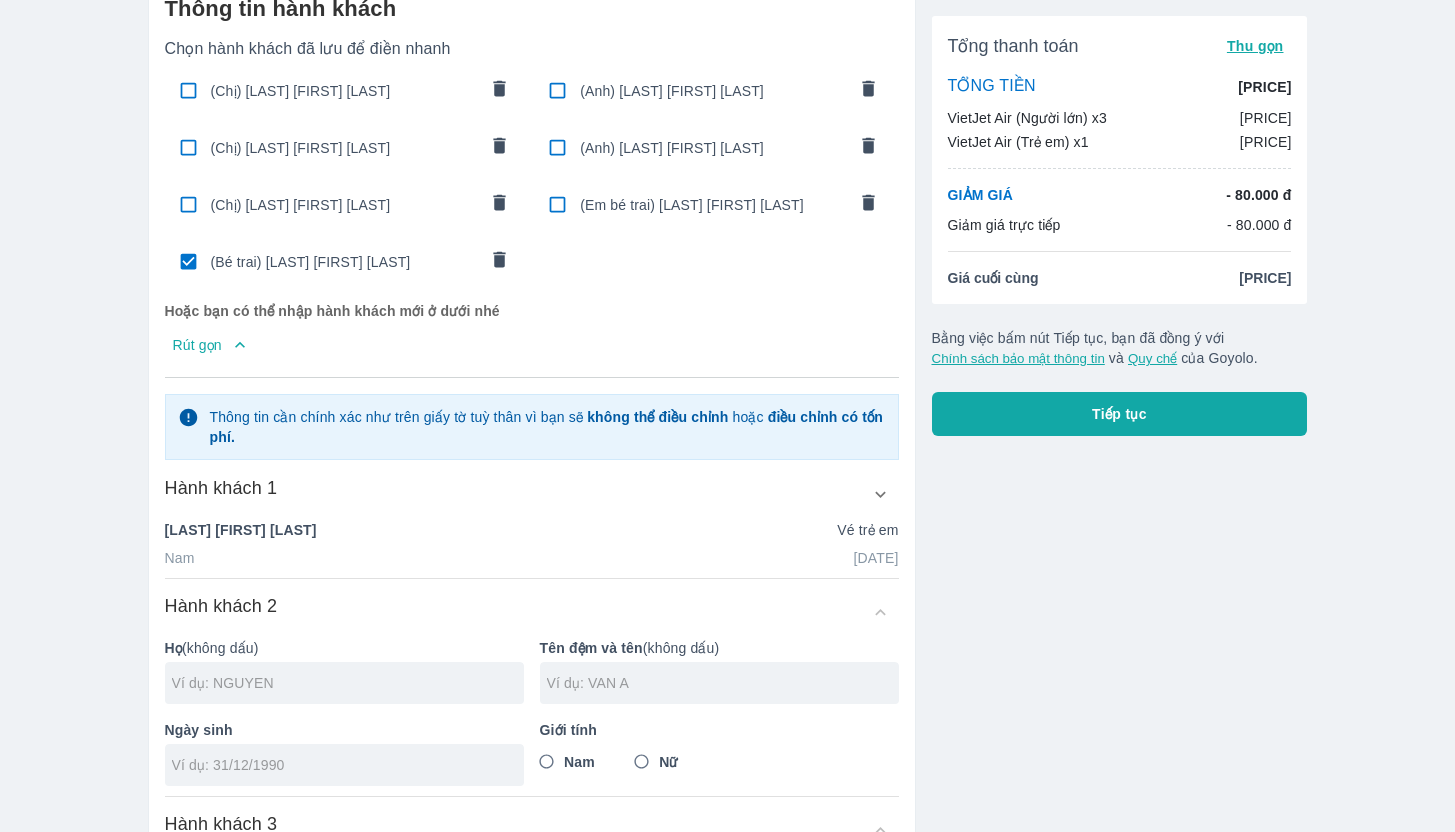 click at bounding box center (557, 90) 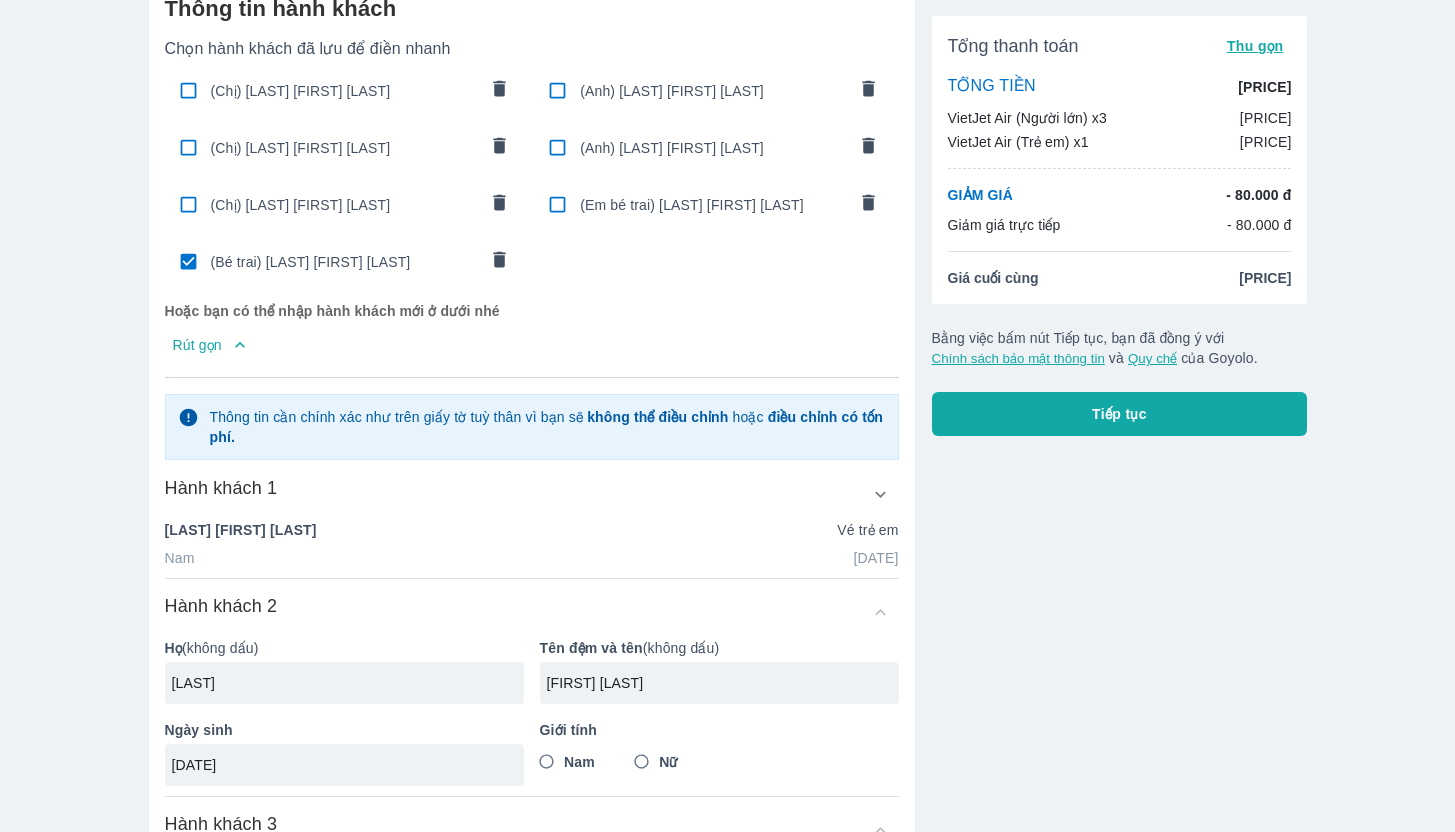 radio on "true" 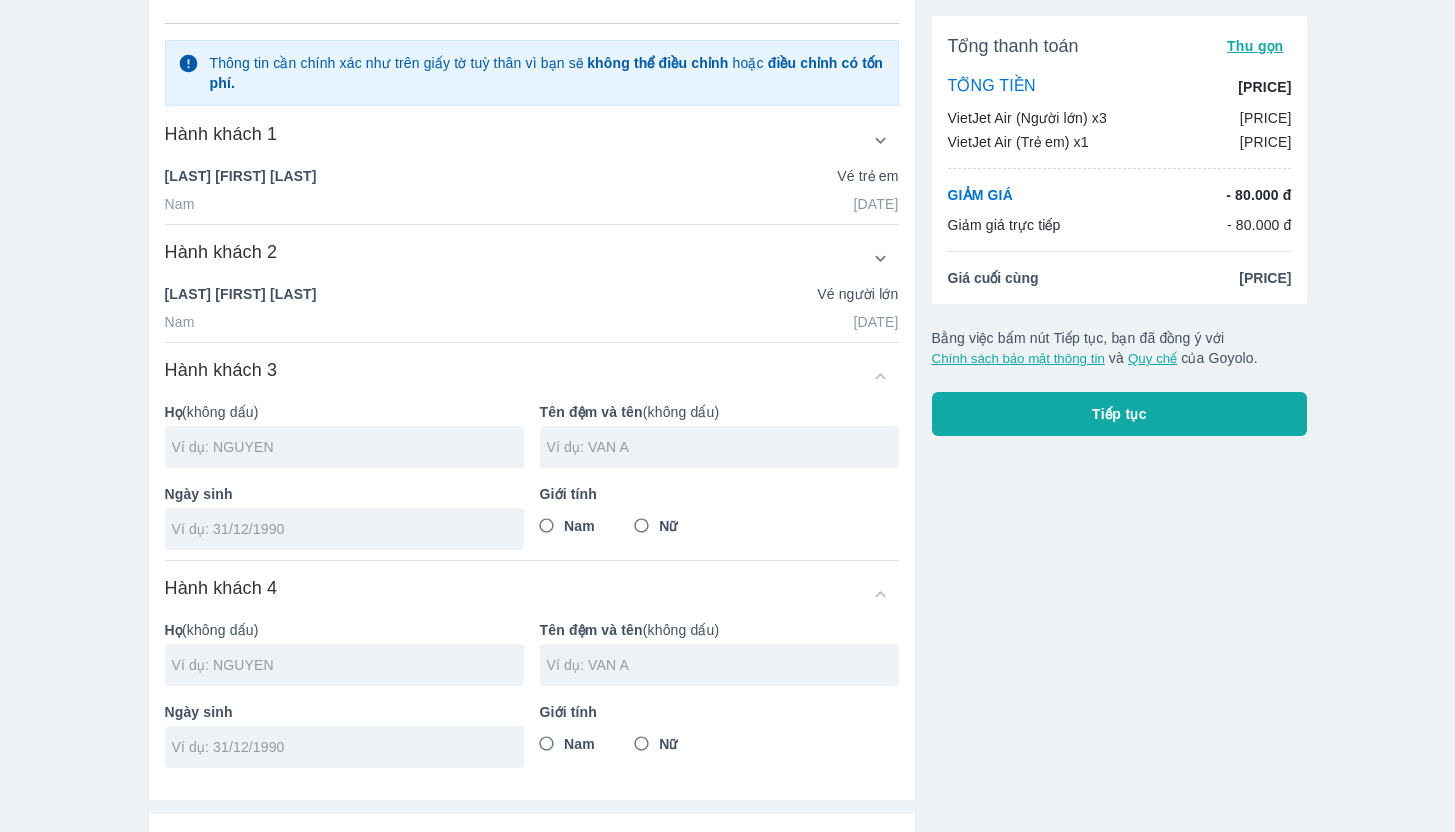 scroll, scrollTop: 457, scrollLeft: 0, axis: vertical 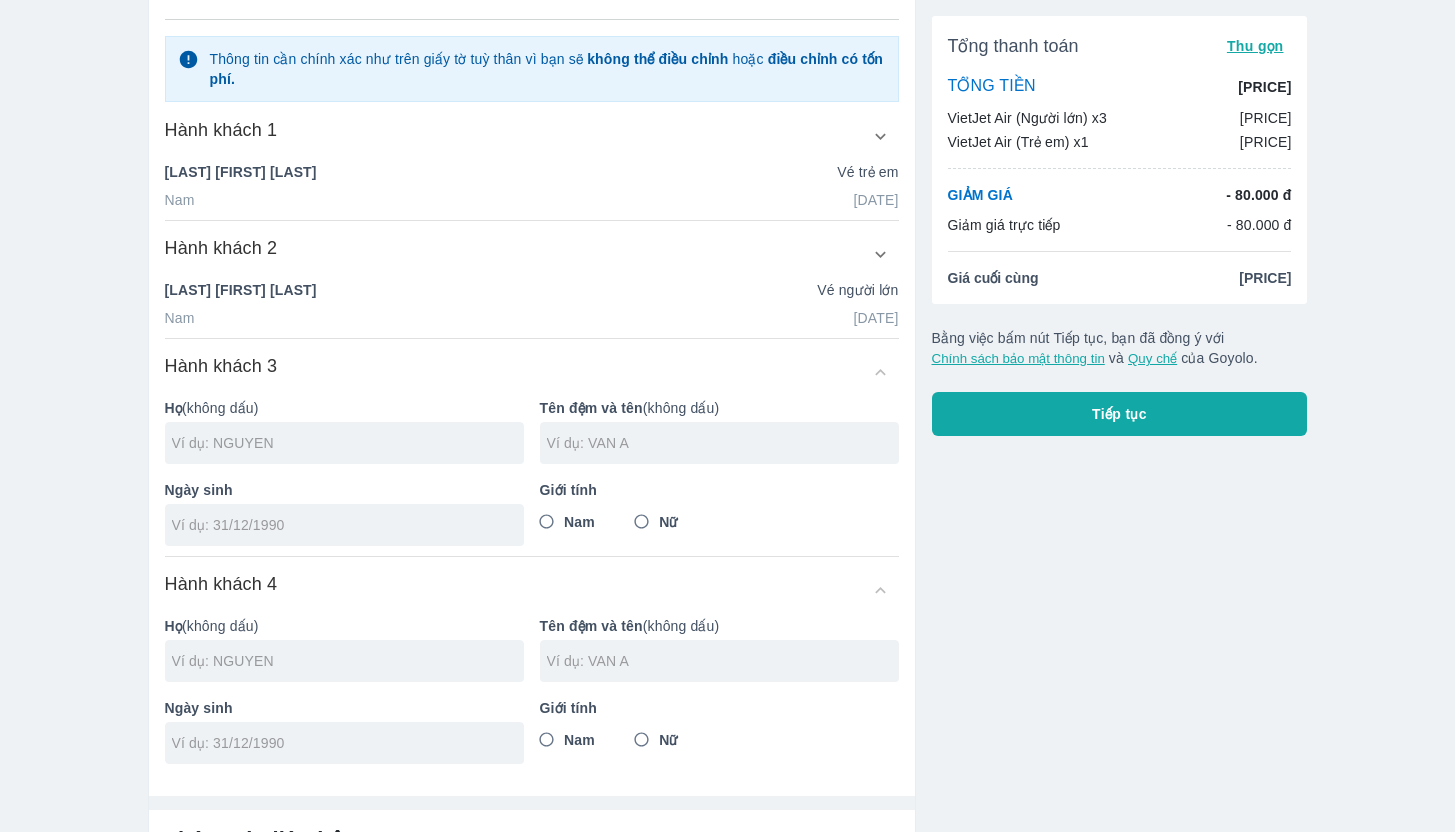 click at bounding box center (344, 443) 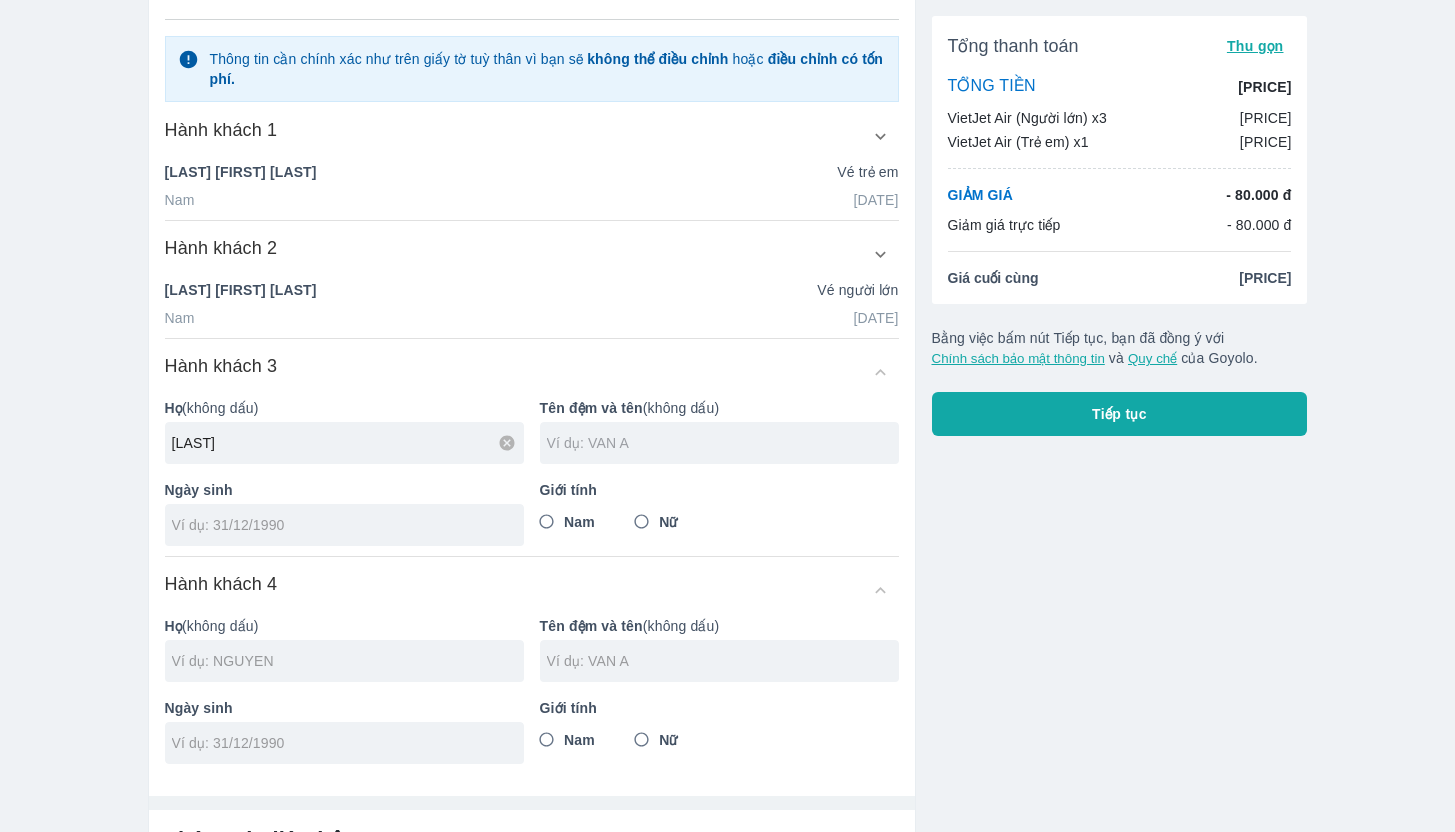 type on "BUI" 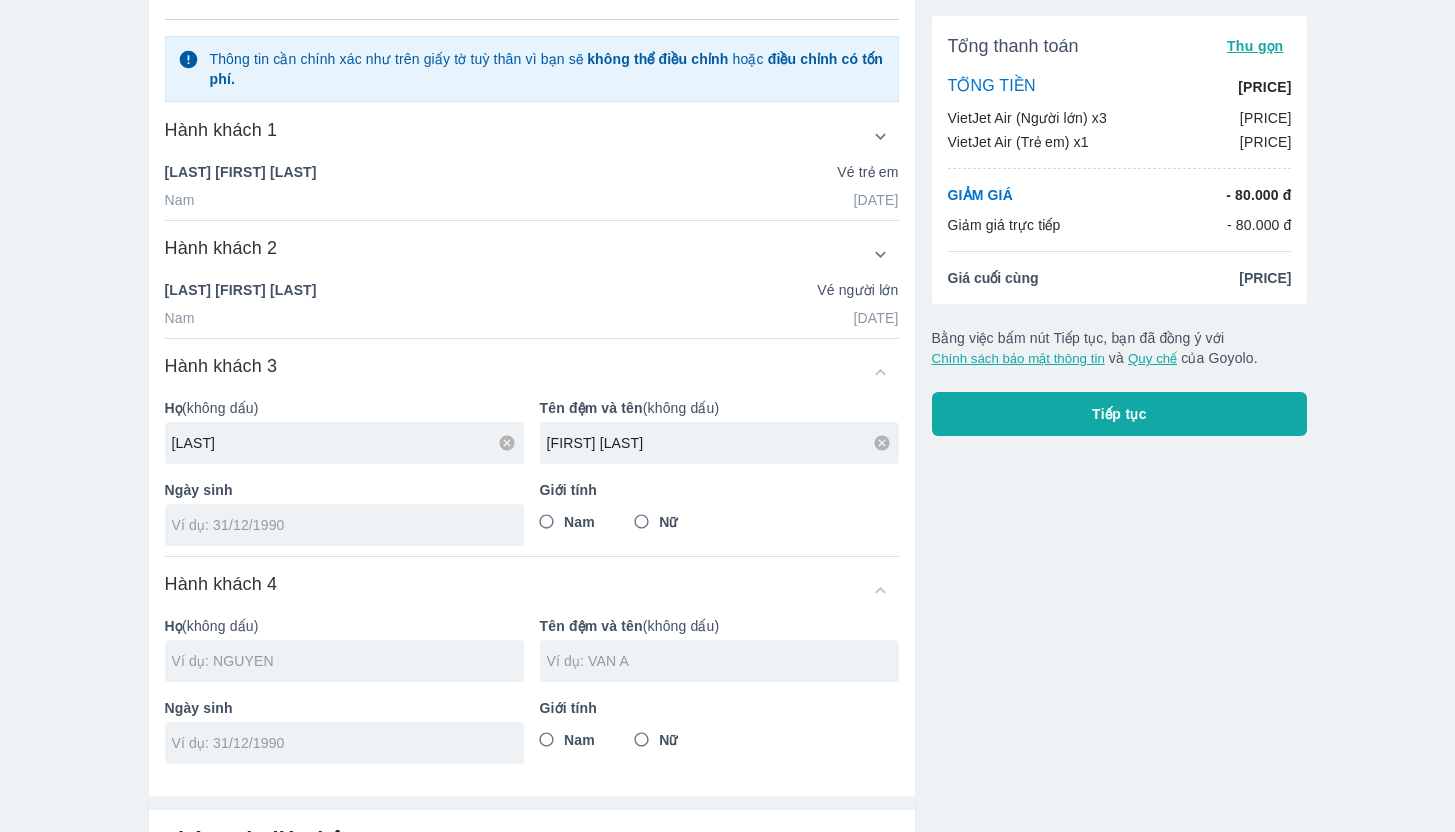 type on "GIA BAO" 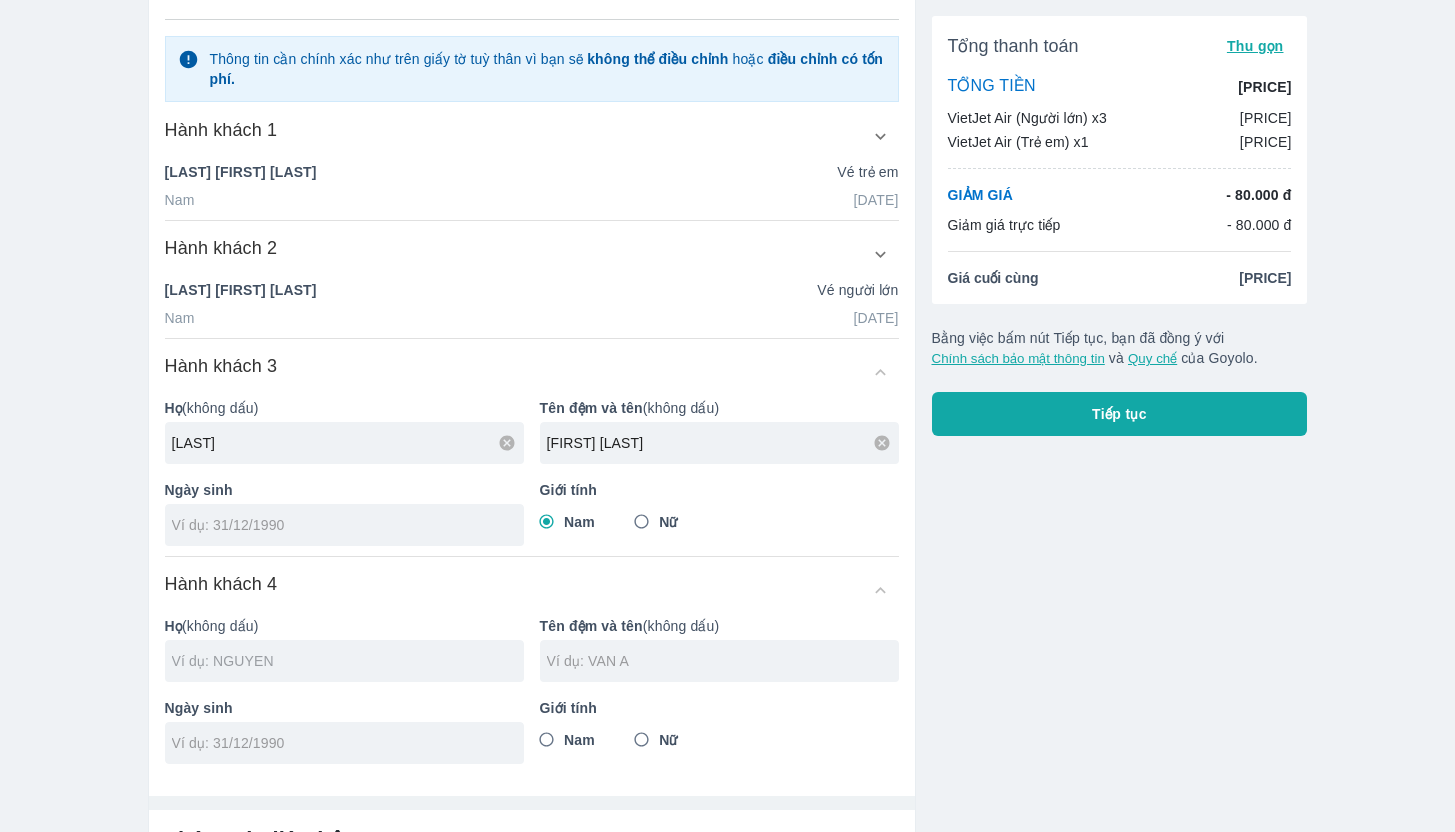 click at bounding box center [348, 661] 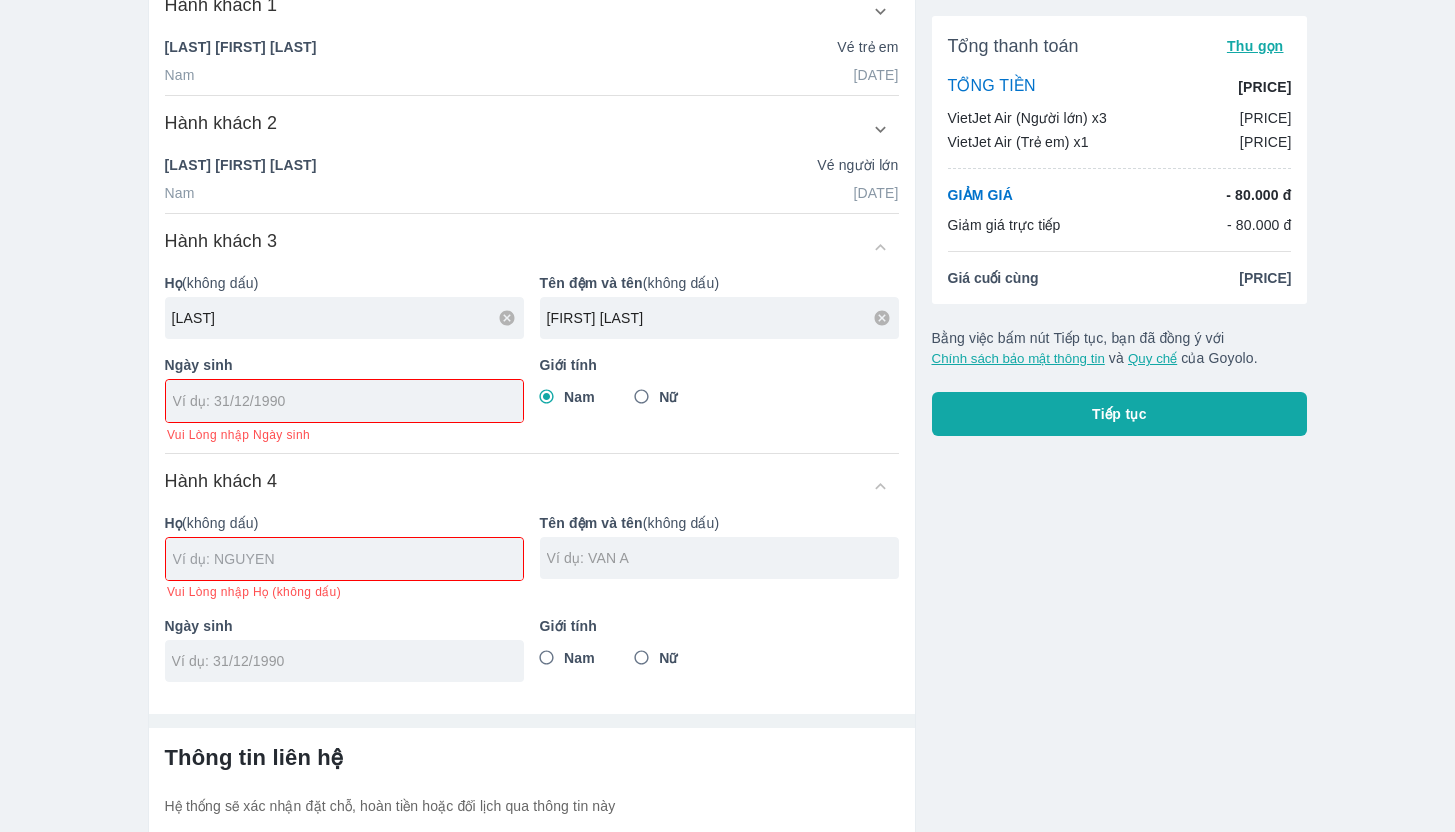 scroll, scrollTop: 588, scrollLeft: 0, axis: vertical 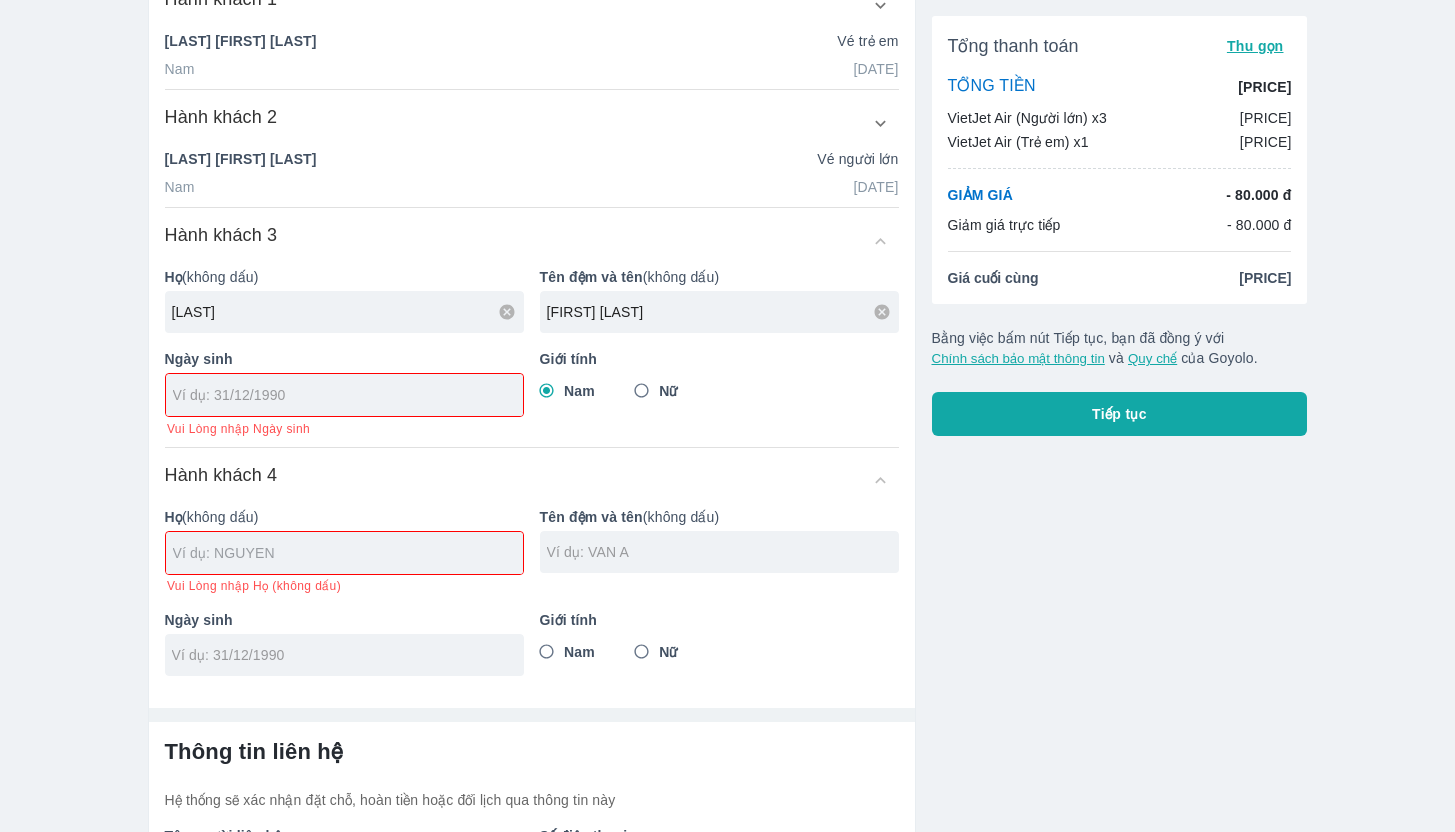 click at bounding box center (348, 553) 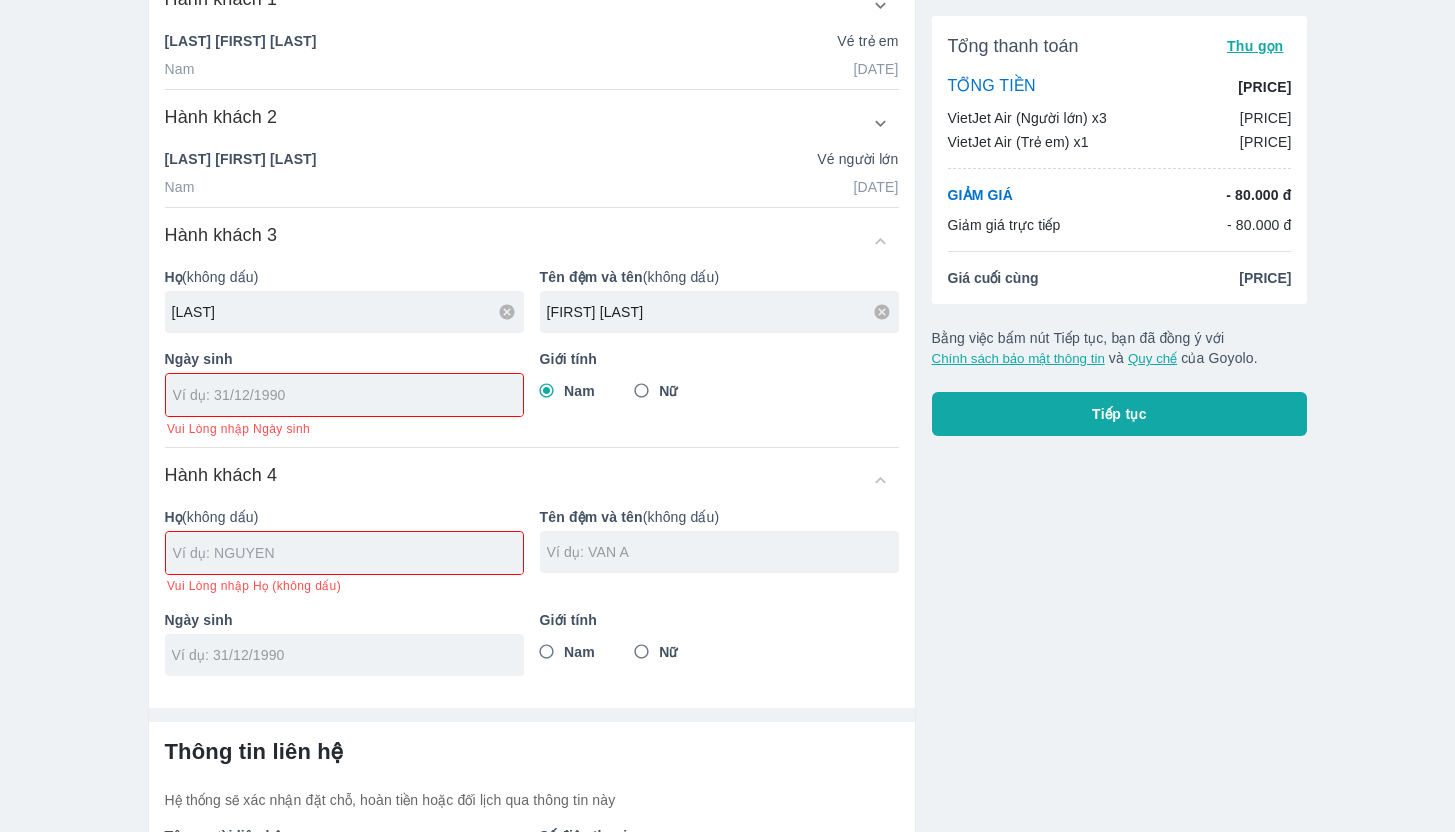 type 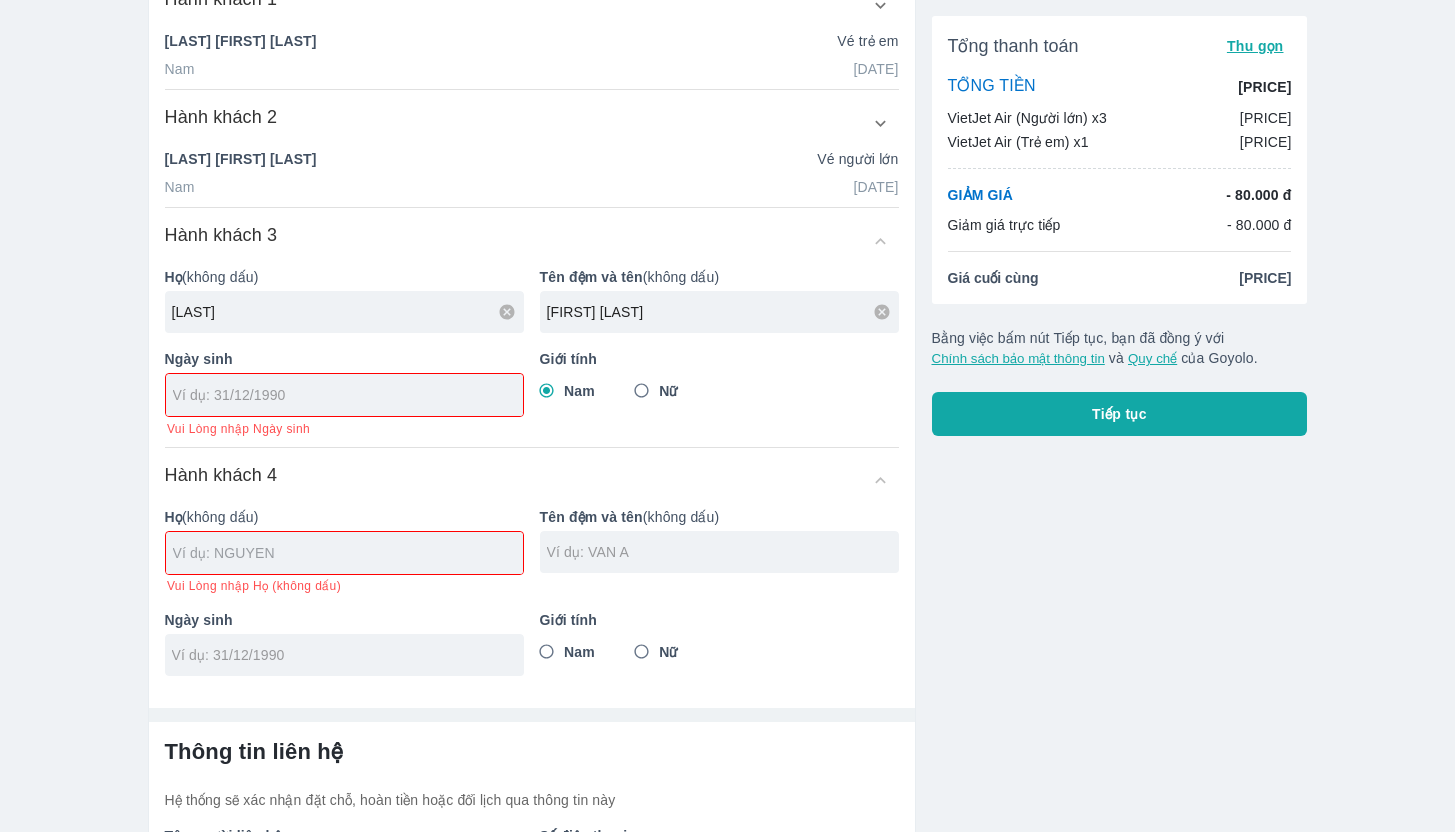 click at bounding box center [348, 553] 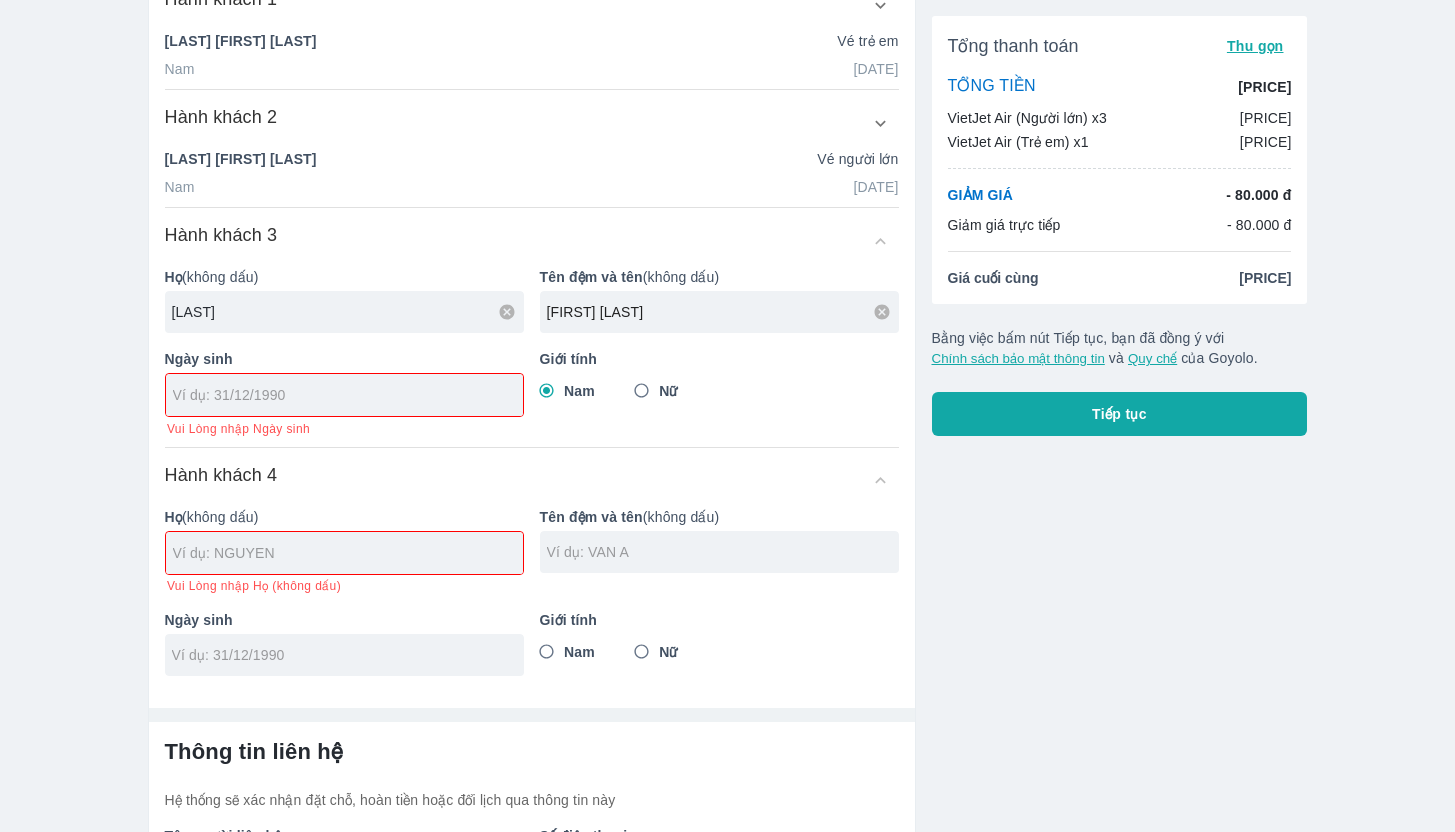 click on "BUI" at bounding box center (348, 312) 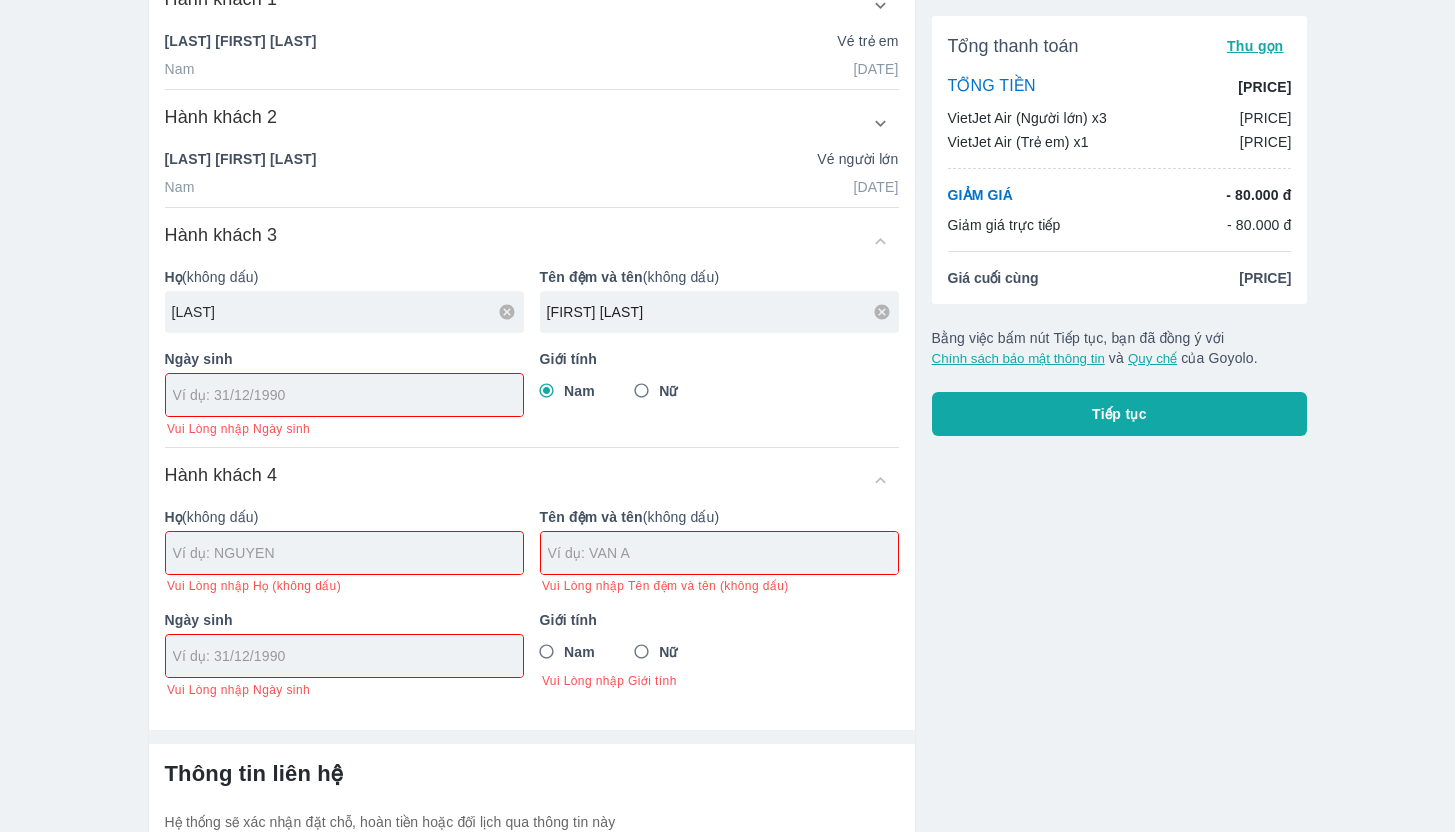 click on "BUI" at bounding box center (348, 312) 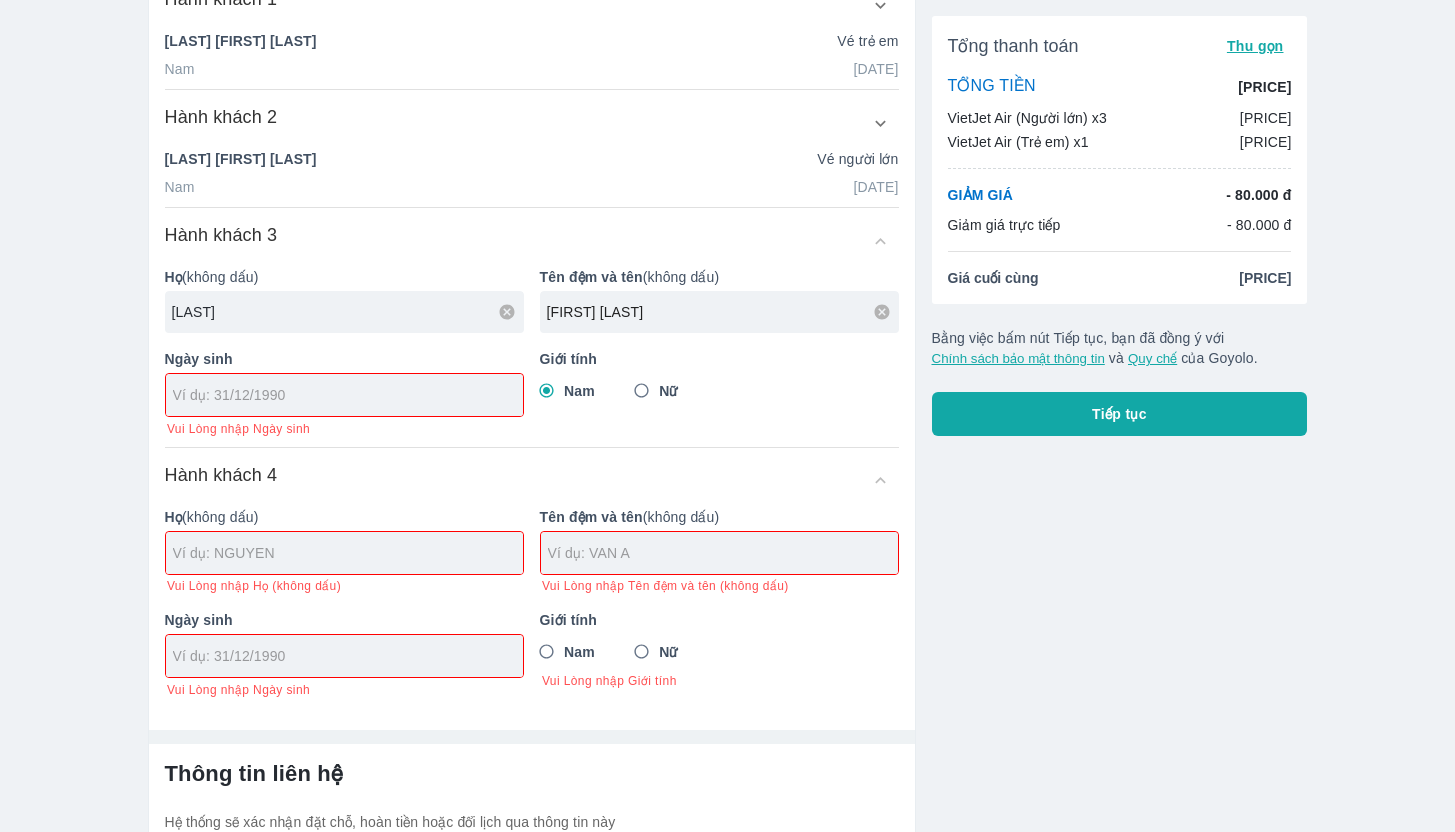 click on "BUI" at bounding box center [348, 312] 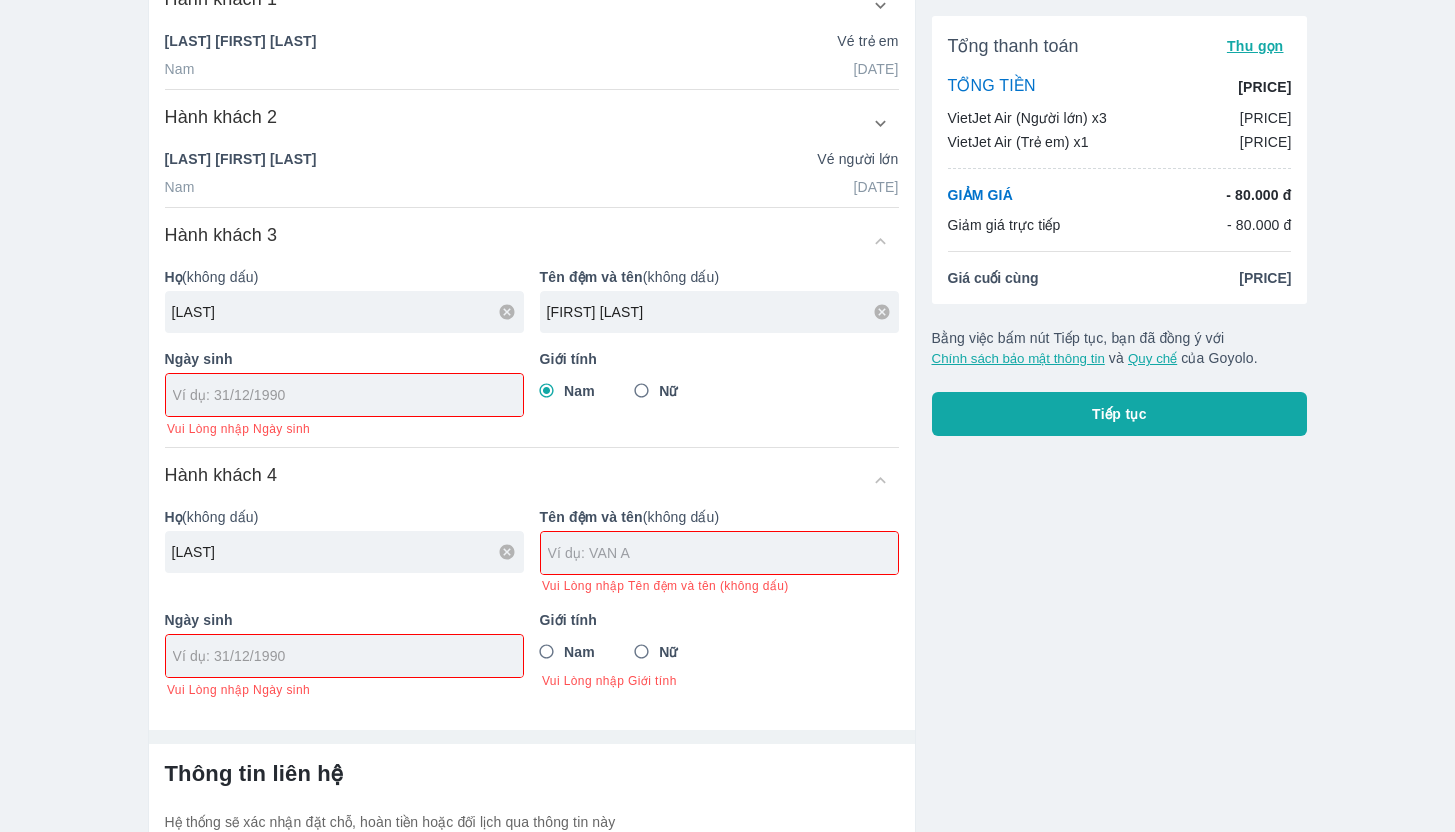 type on "PHAM" 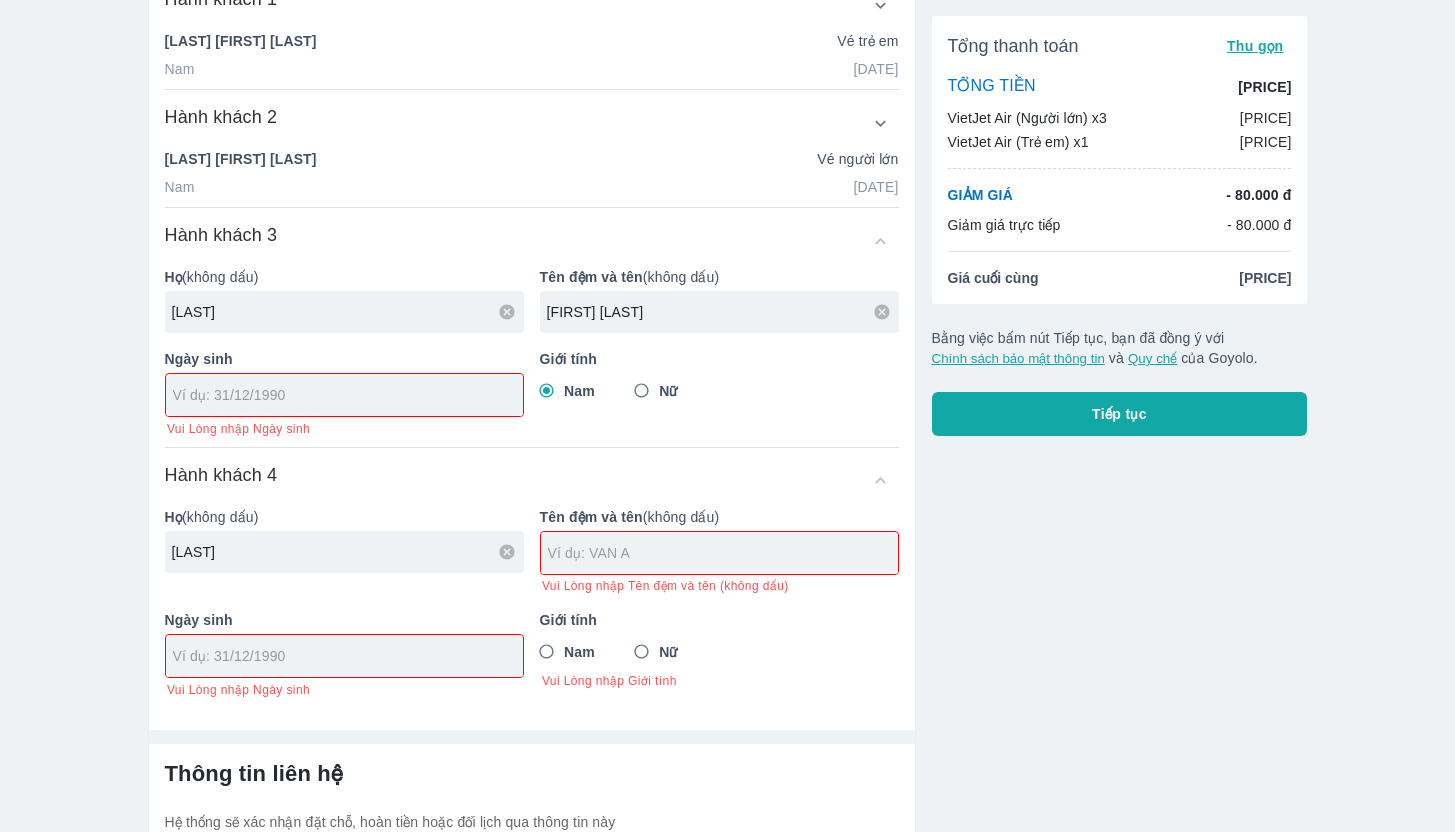 type 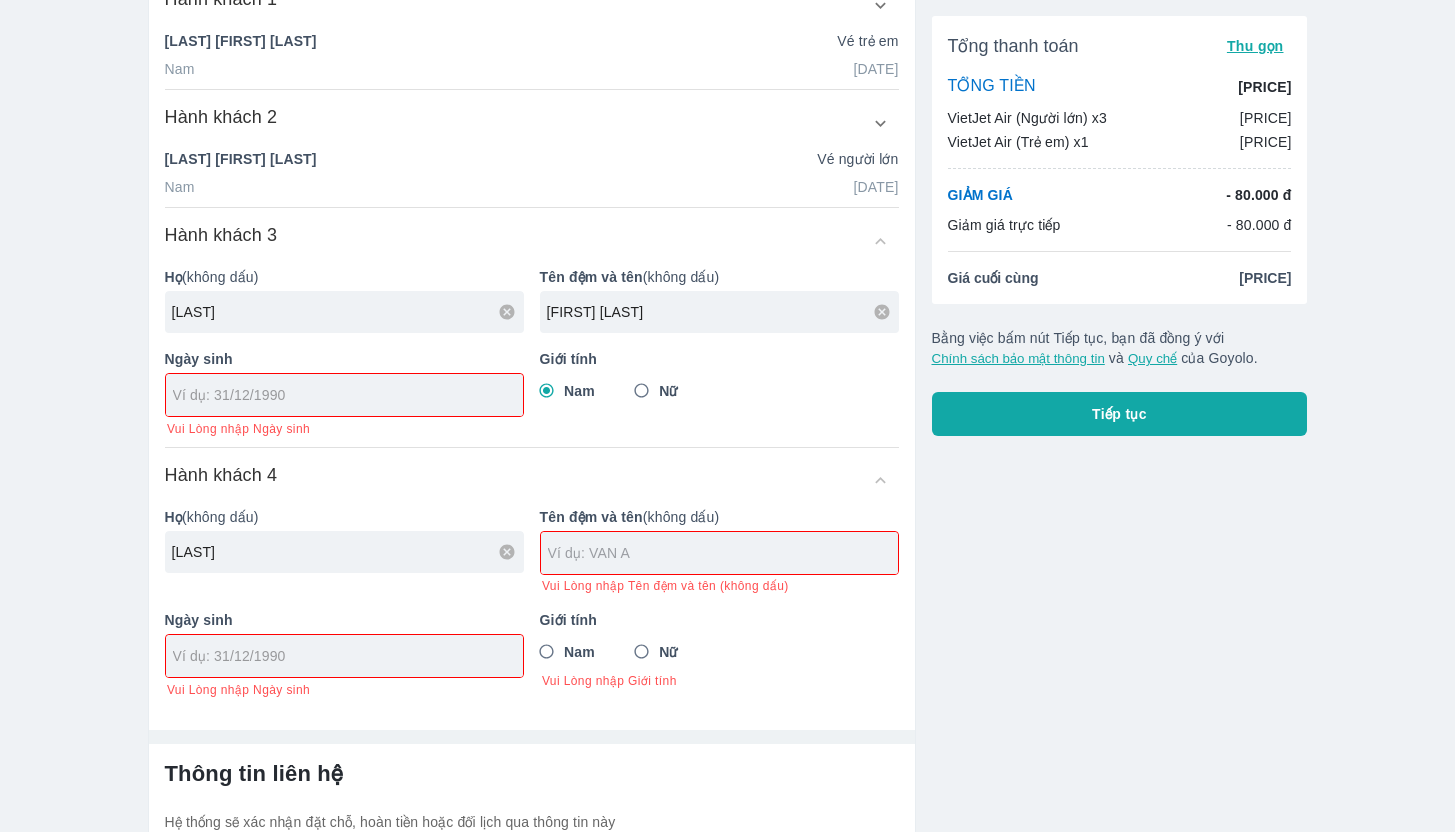 click at bounding box center (723, 553) 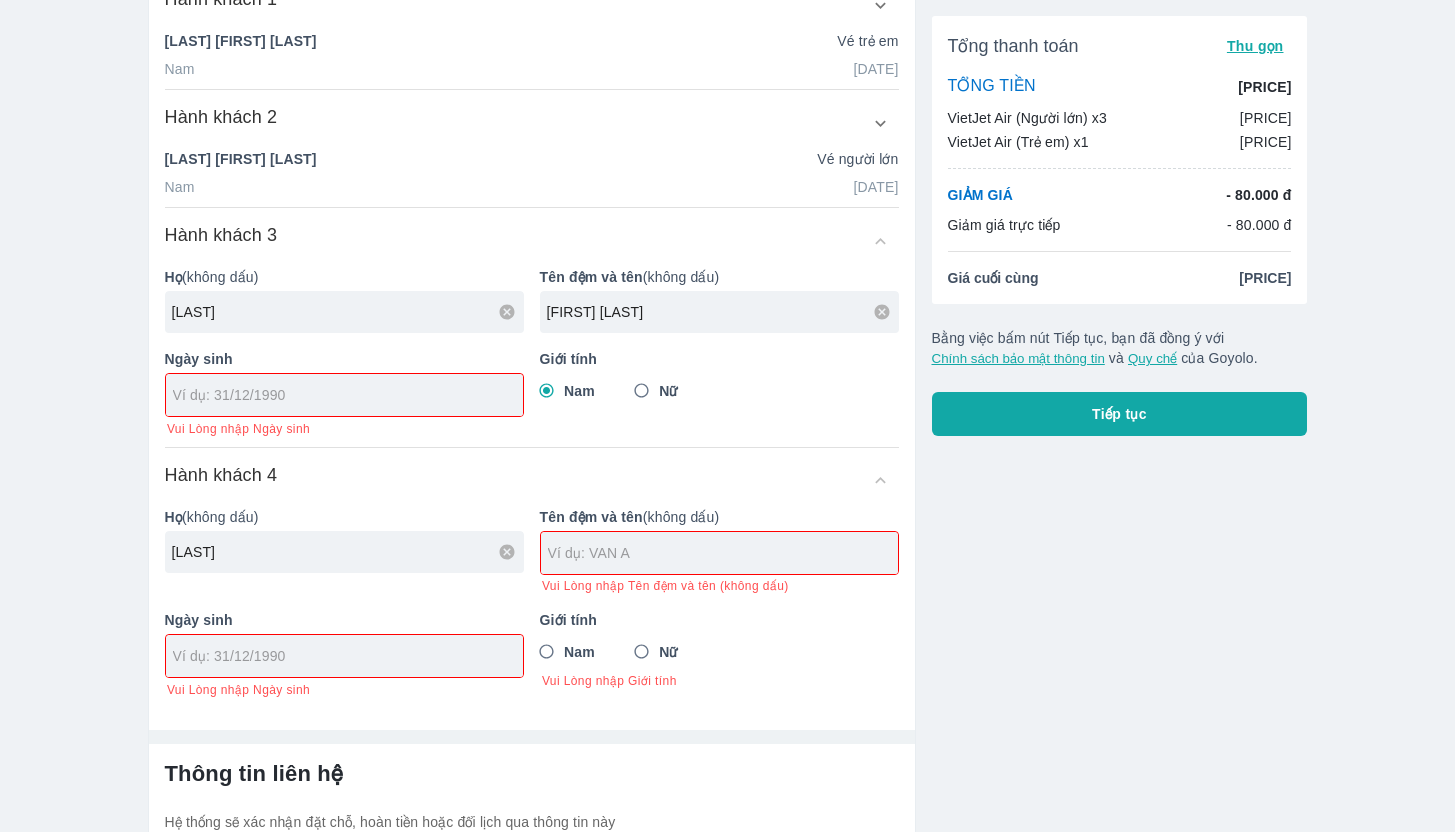 click on "Nam" at bounding box center [547, 652] 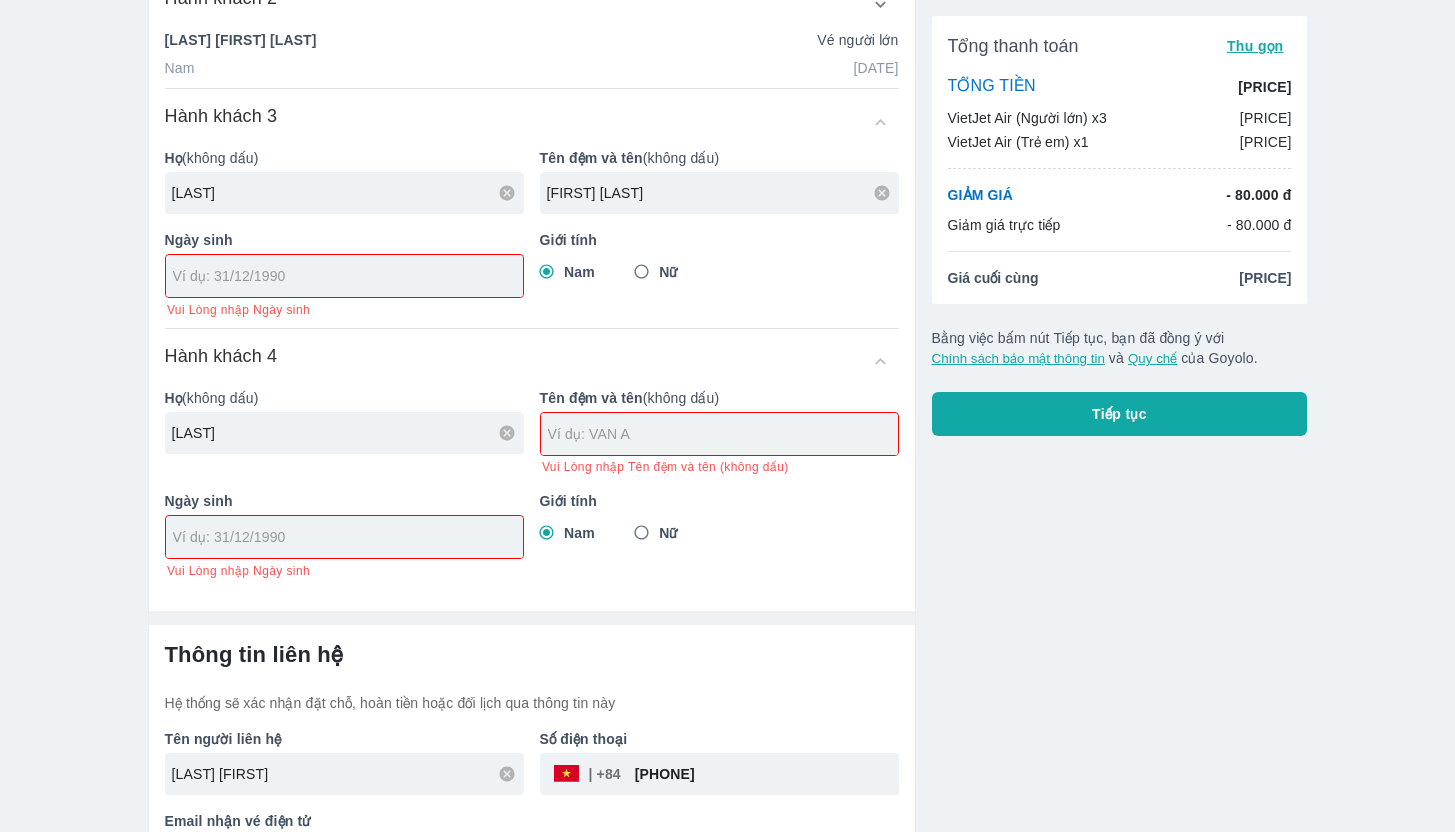 scroll, scrollTop: 769, scrollLeft: 0, axis: vertical 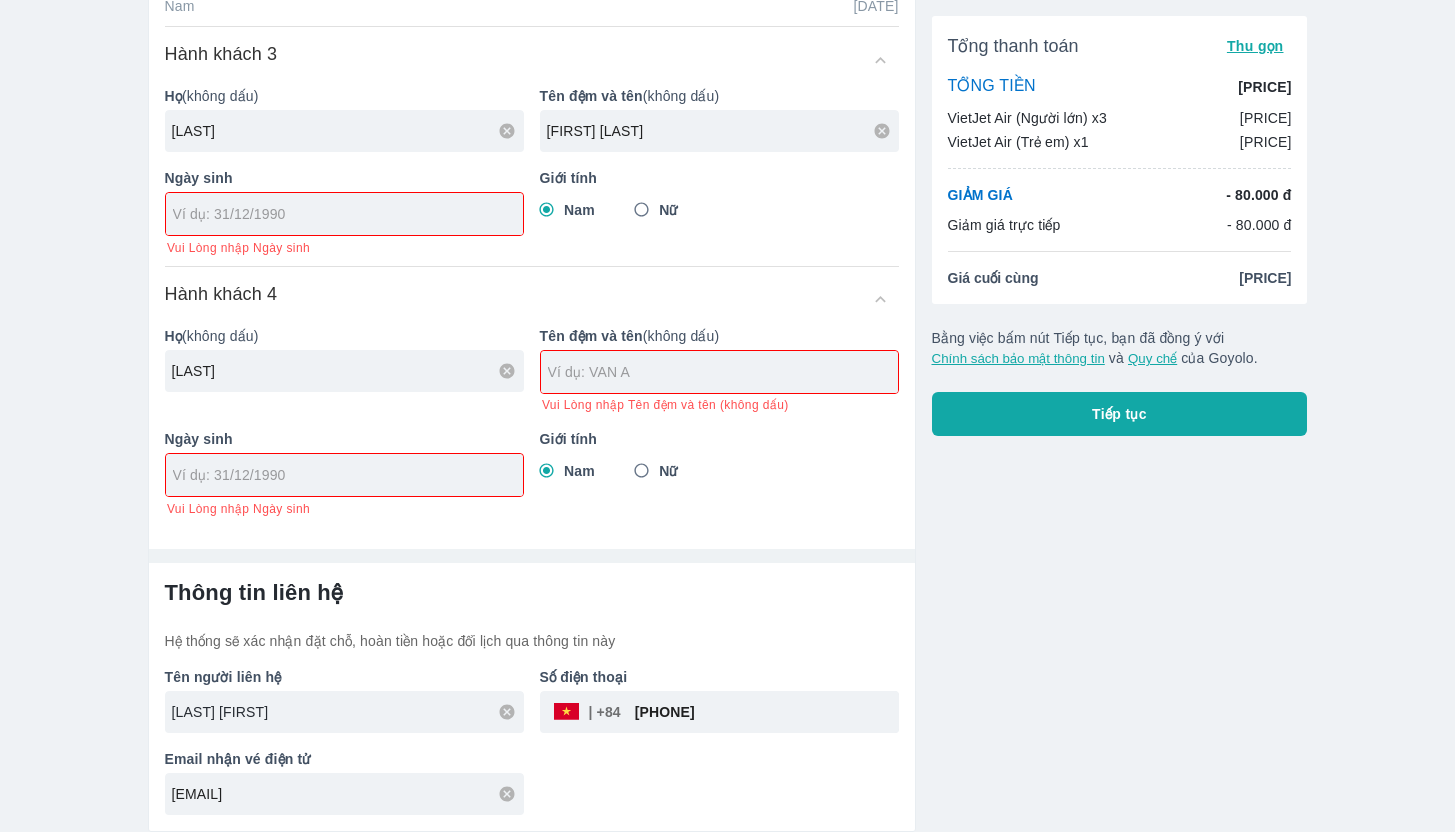 click on "[FIRST] [LAST]" at bounding box center [348, 712] 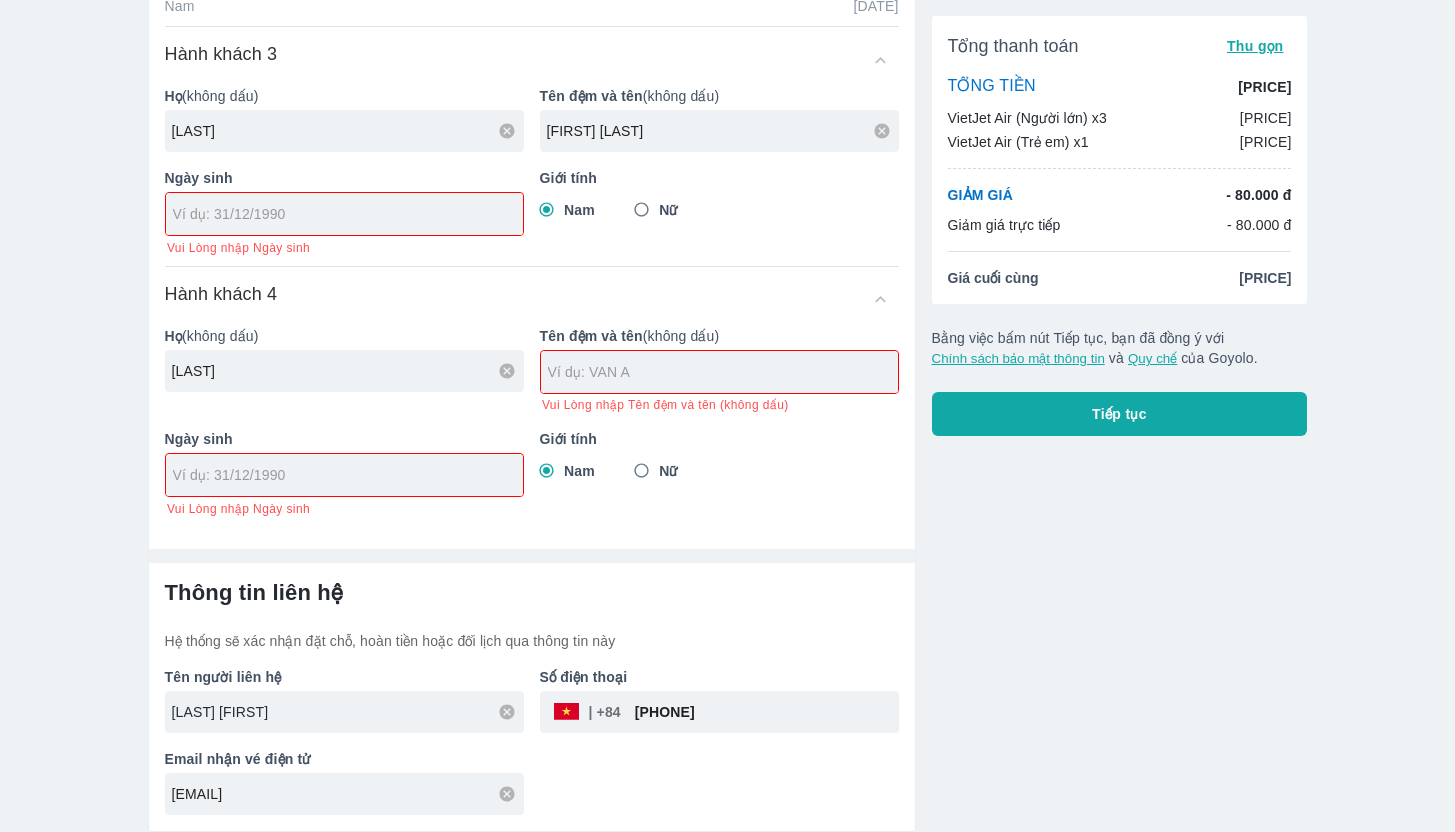click on "[FIRST] [LAST]" at bounding box center (348, 712) 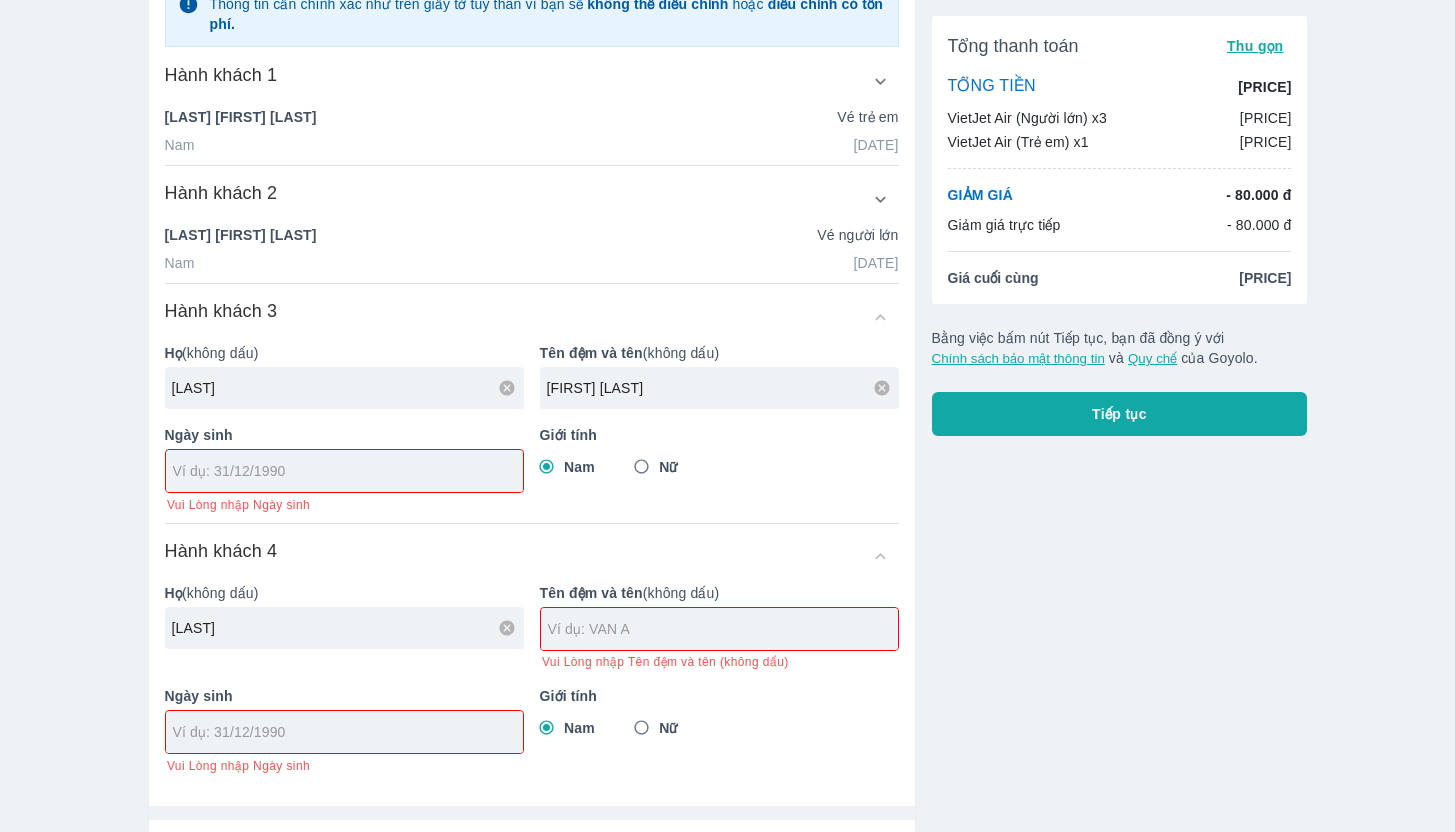 scroll, scrollTop: 519, scrollLeft: 0, axis: vertical 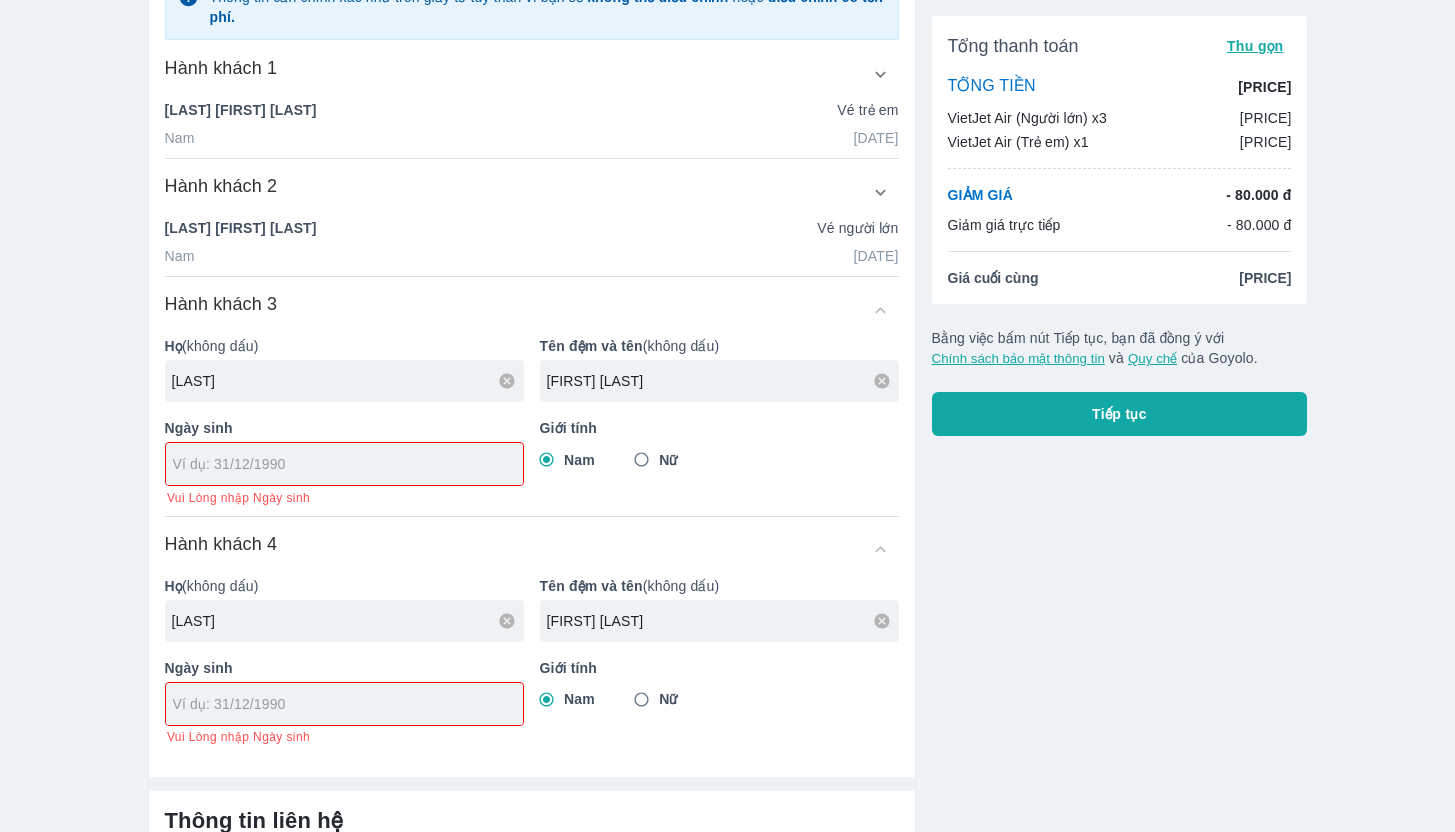 type on "NHAT HUAN" 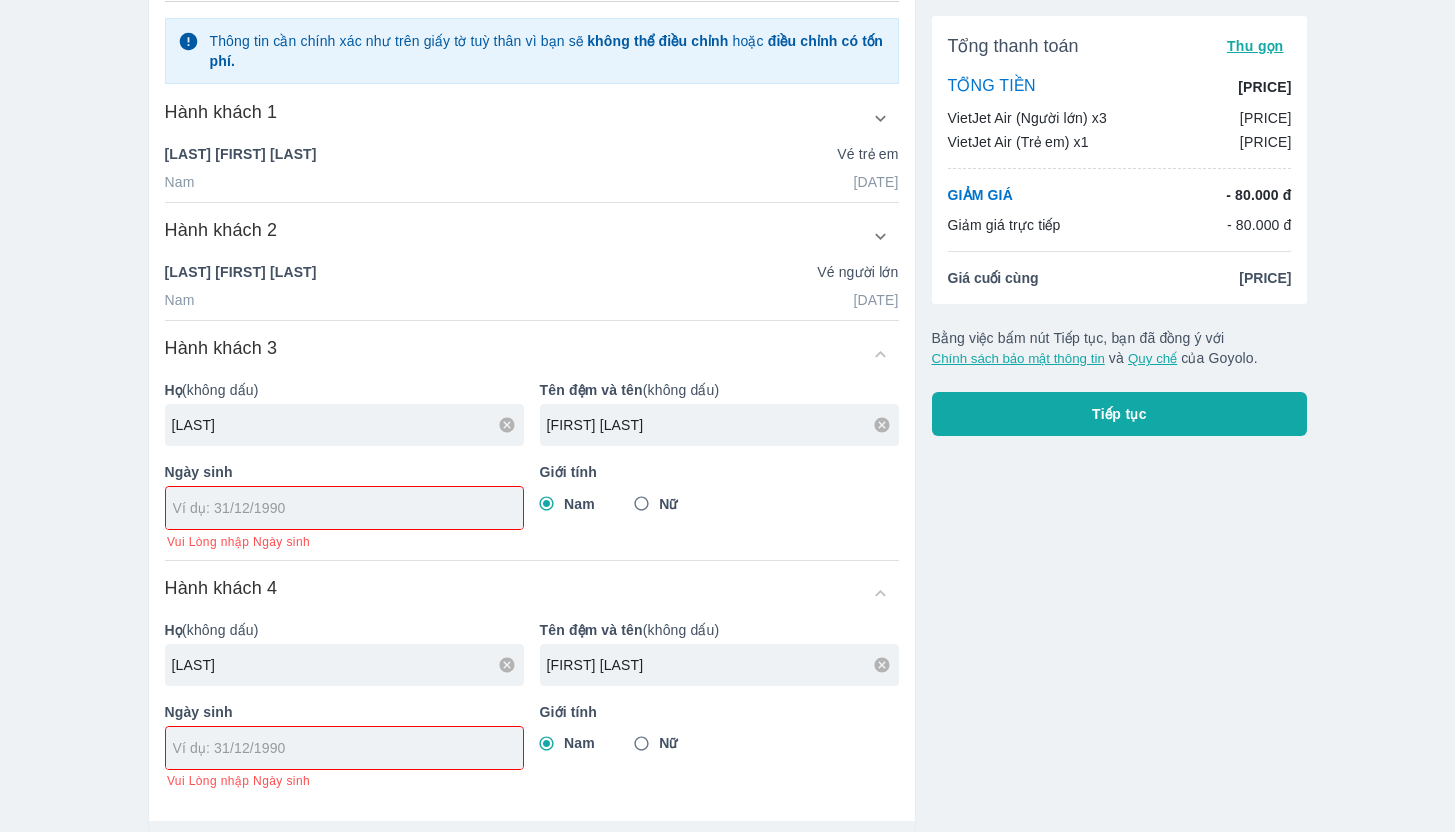 scroll, scrollTop: 747, scrollLeft: 0, axis: vertical 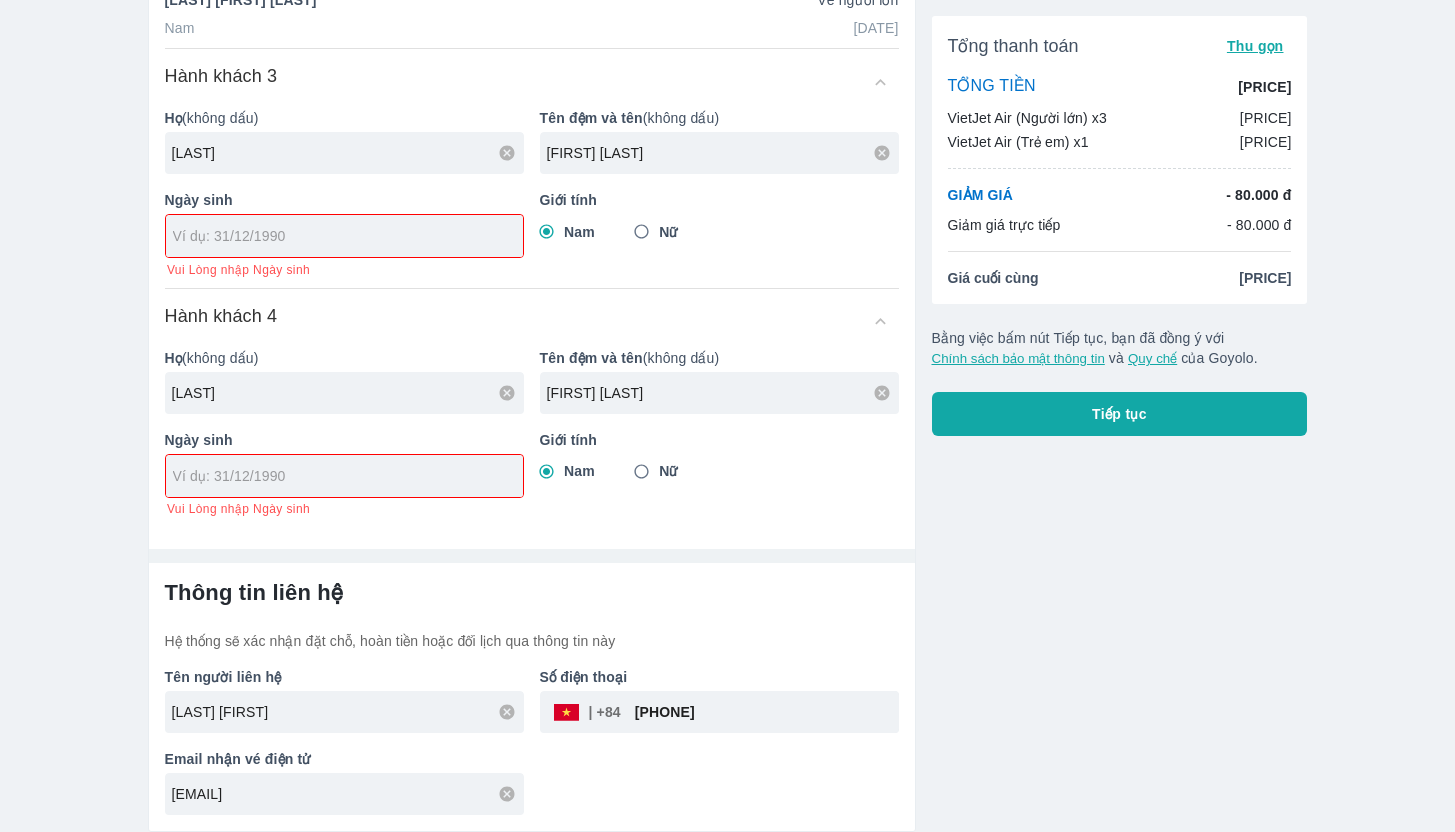 click on "[FIRST] [LAST]" at bounding box center (344, 712) 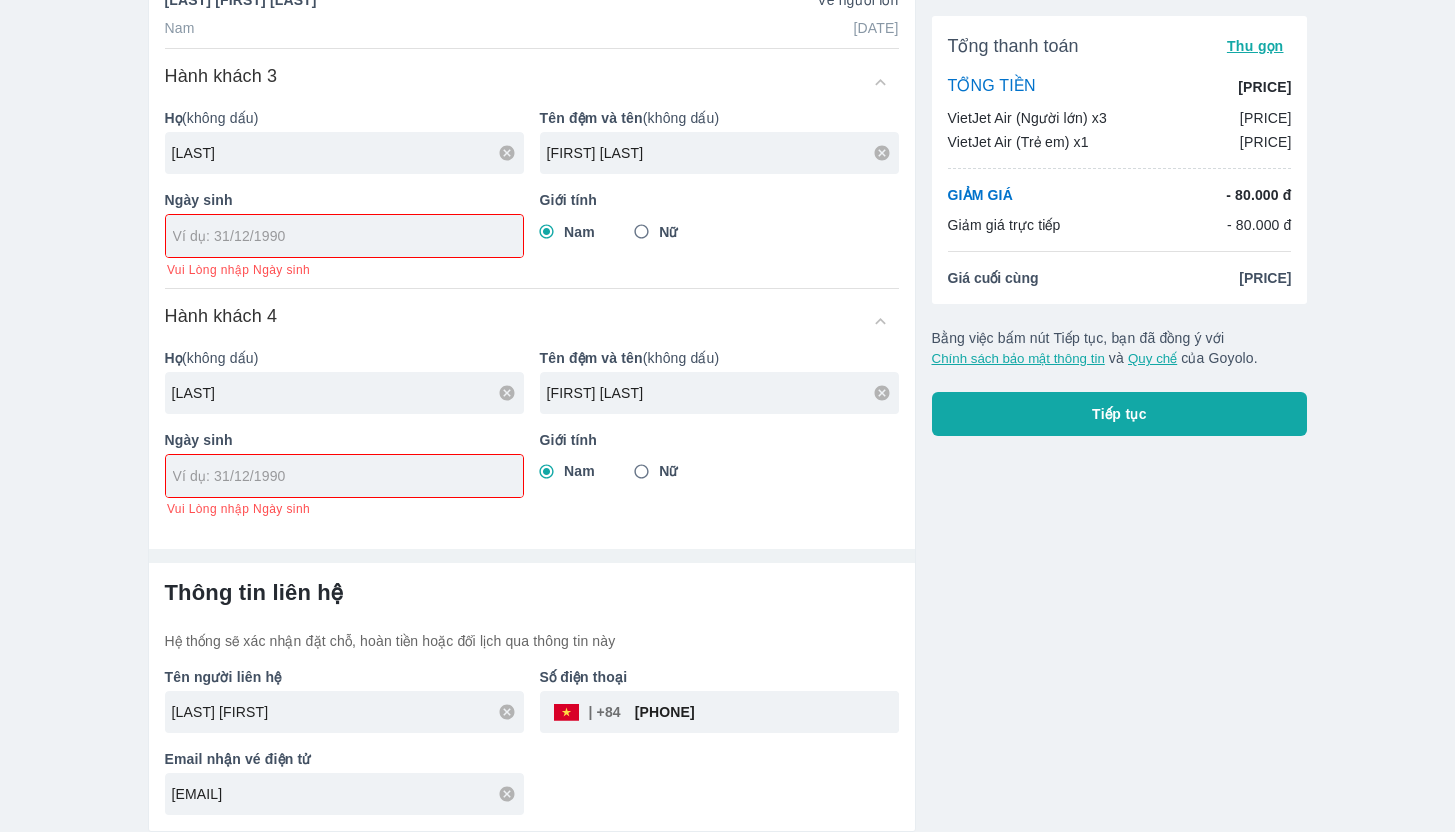click on "[FIRST] [LAST]" at bounding box center [344, 712] 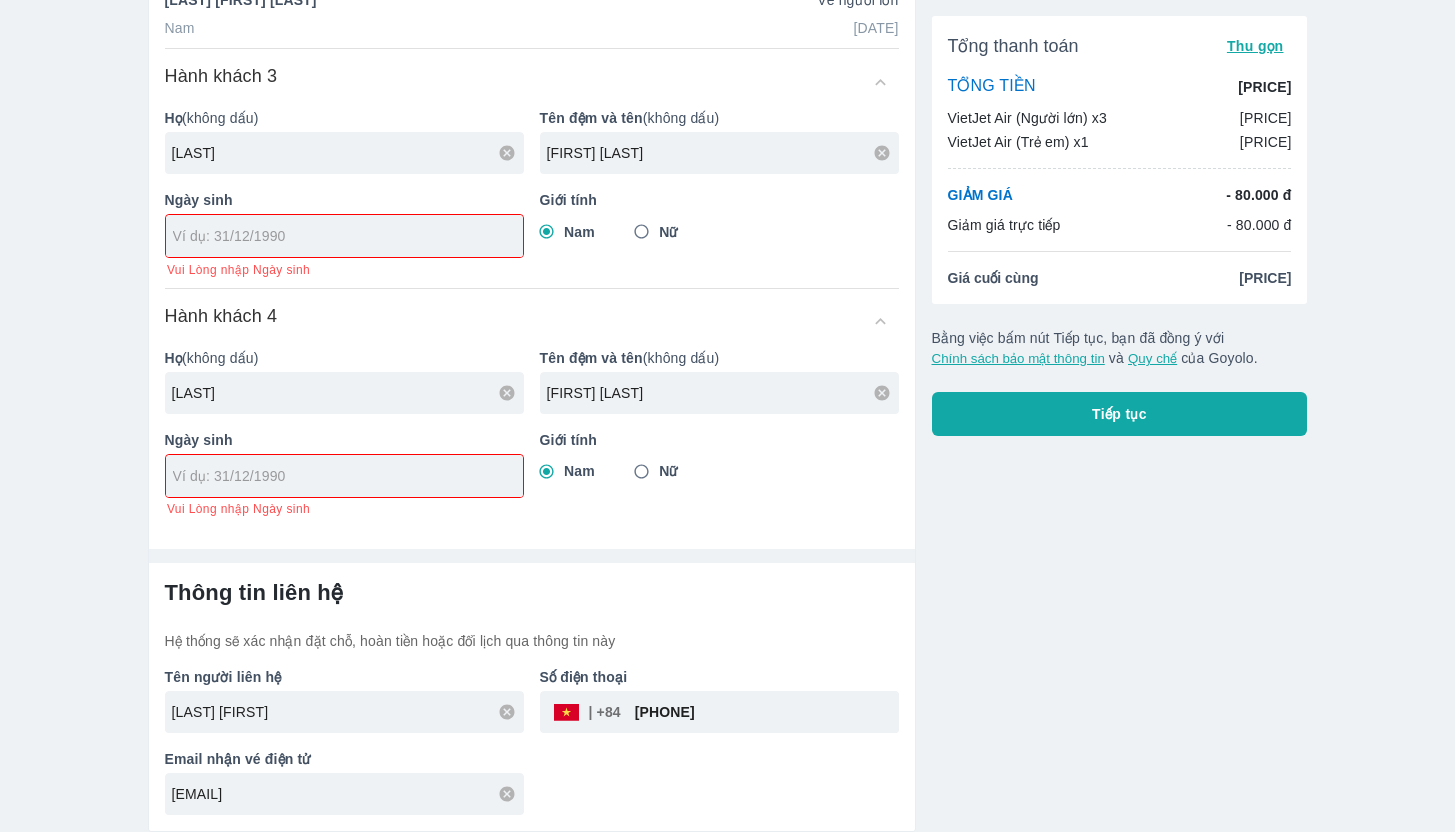 click on "[FIRST] [LAST]" at bounding box center (344, 712) 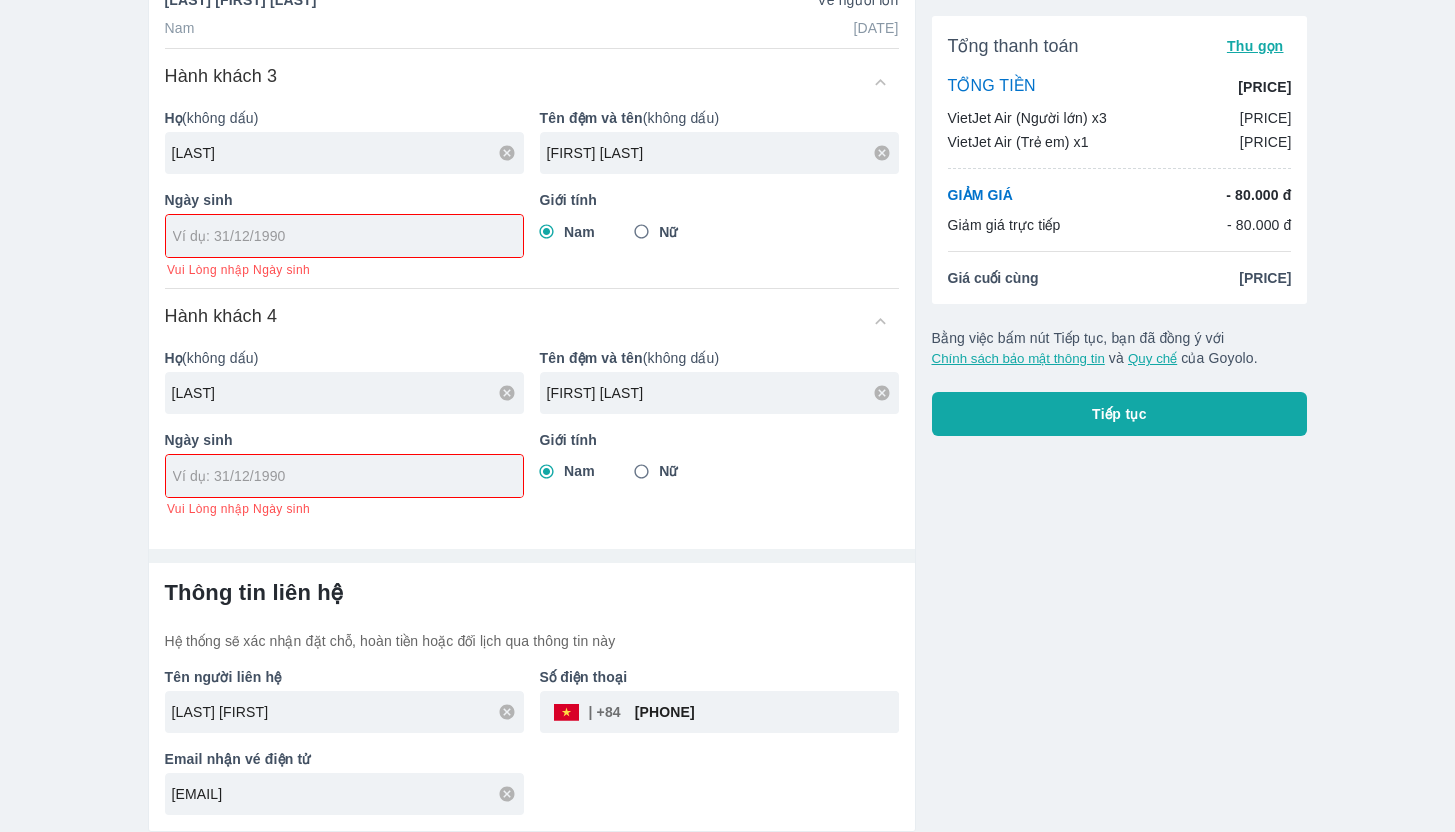 click on "[FIRST] [LAST]" at bounding box center (344, 712) 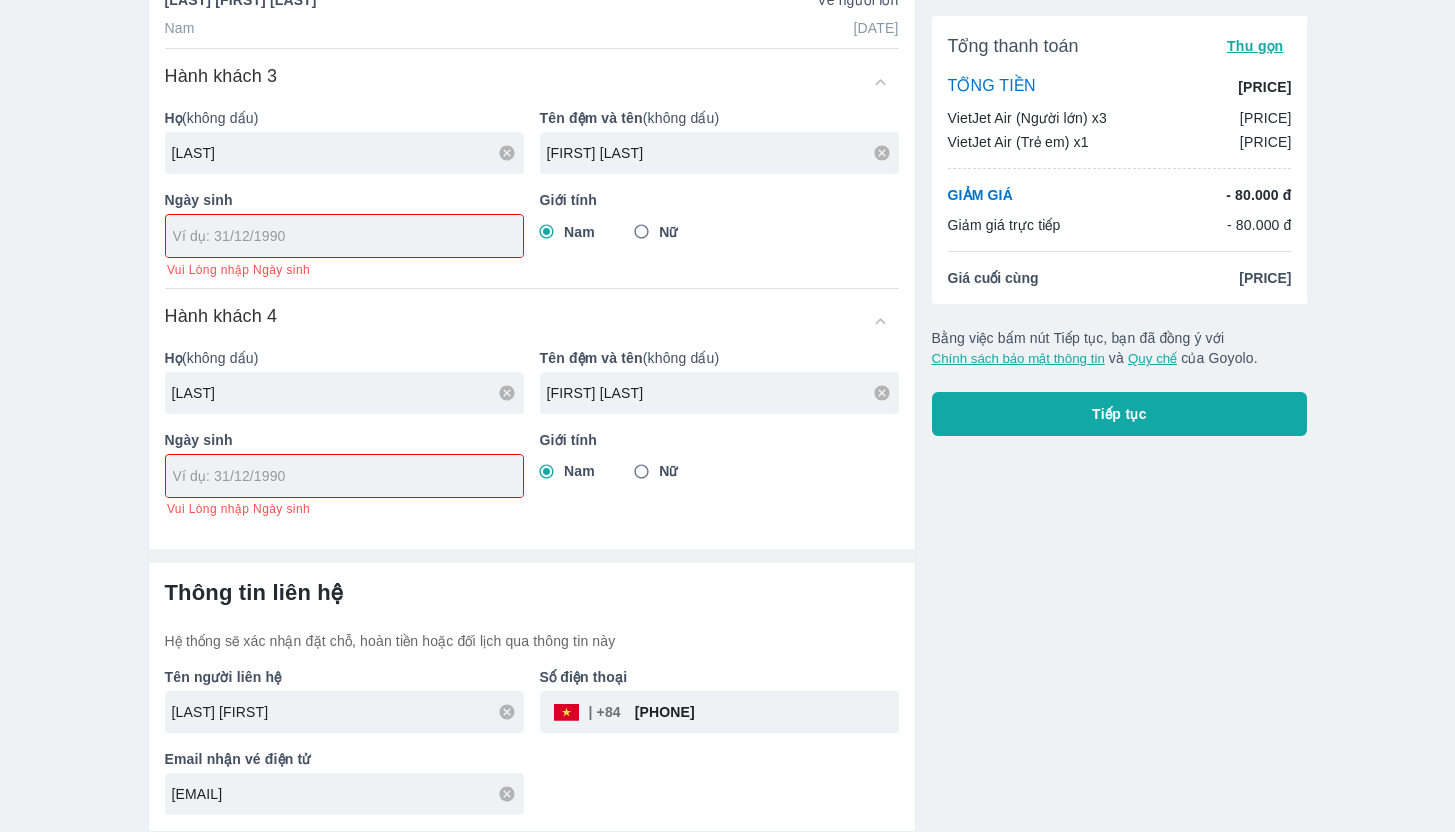 type 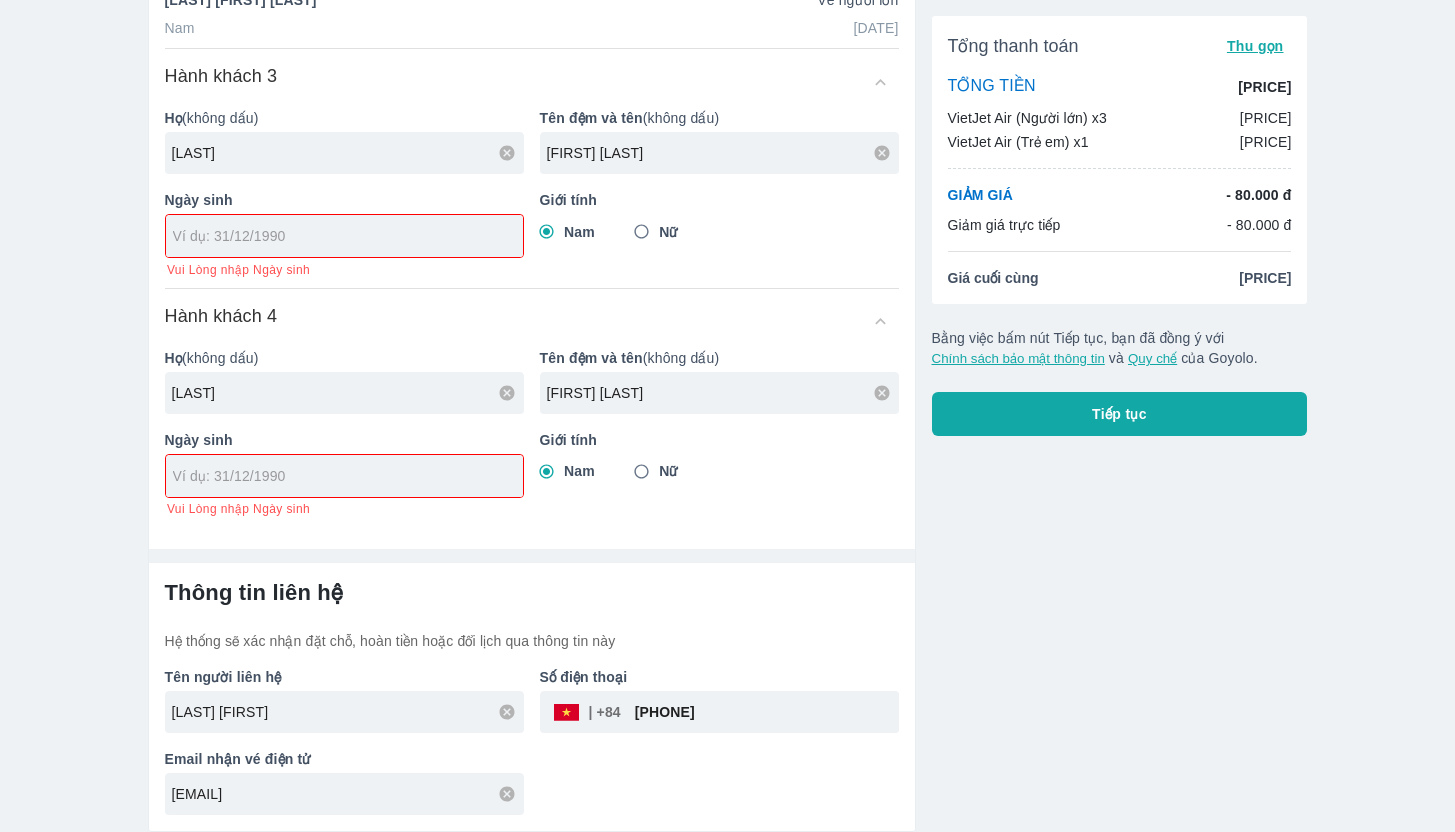 click 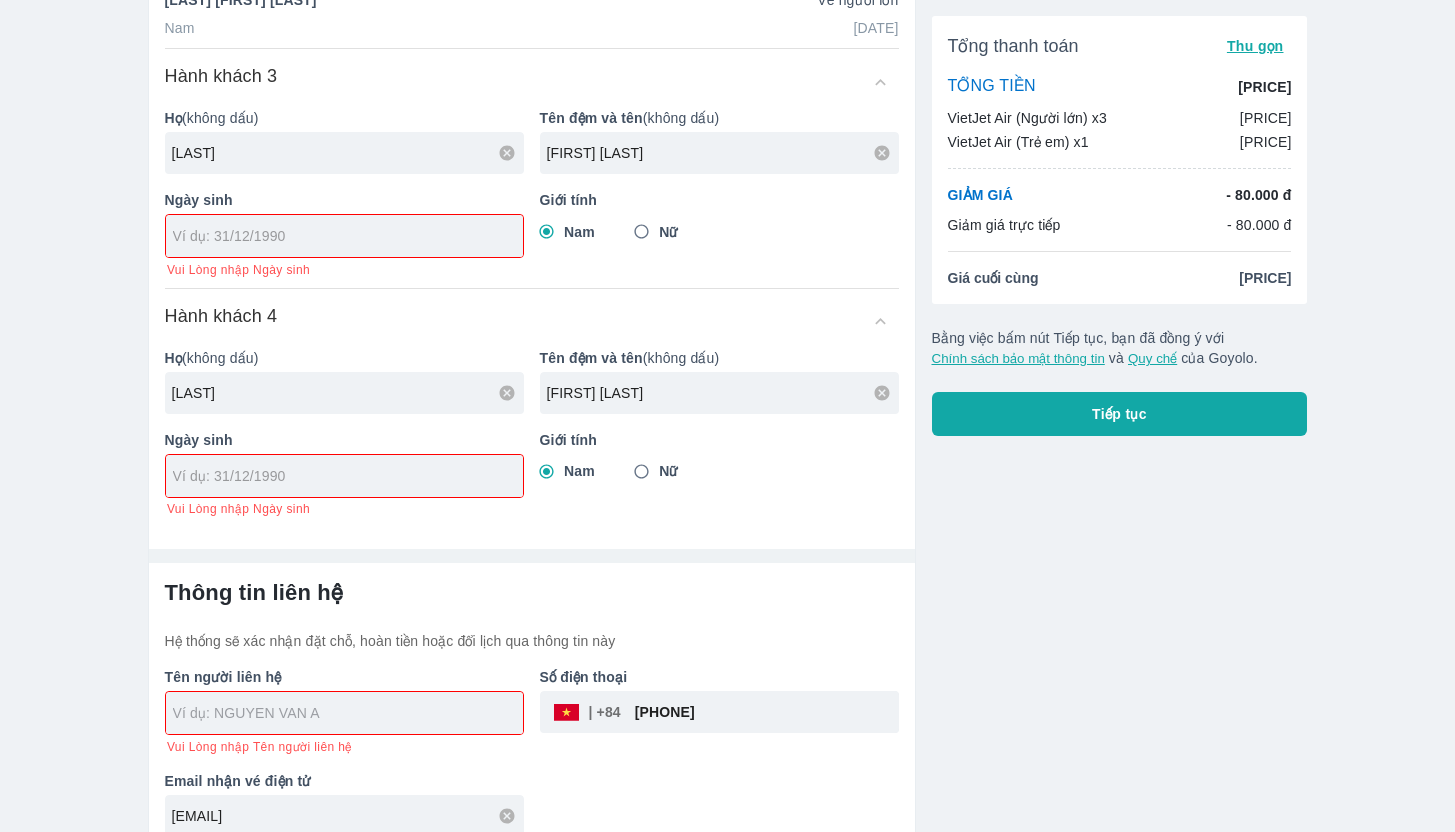 click at bounding box center [348, 713] 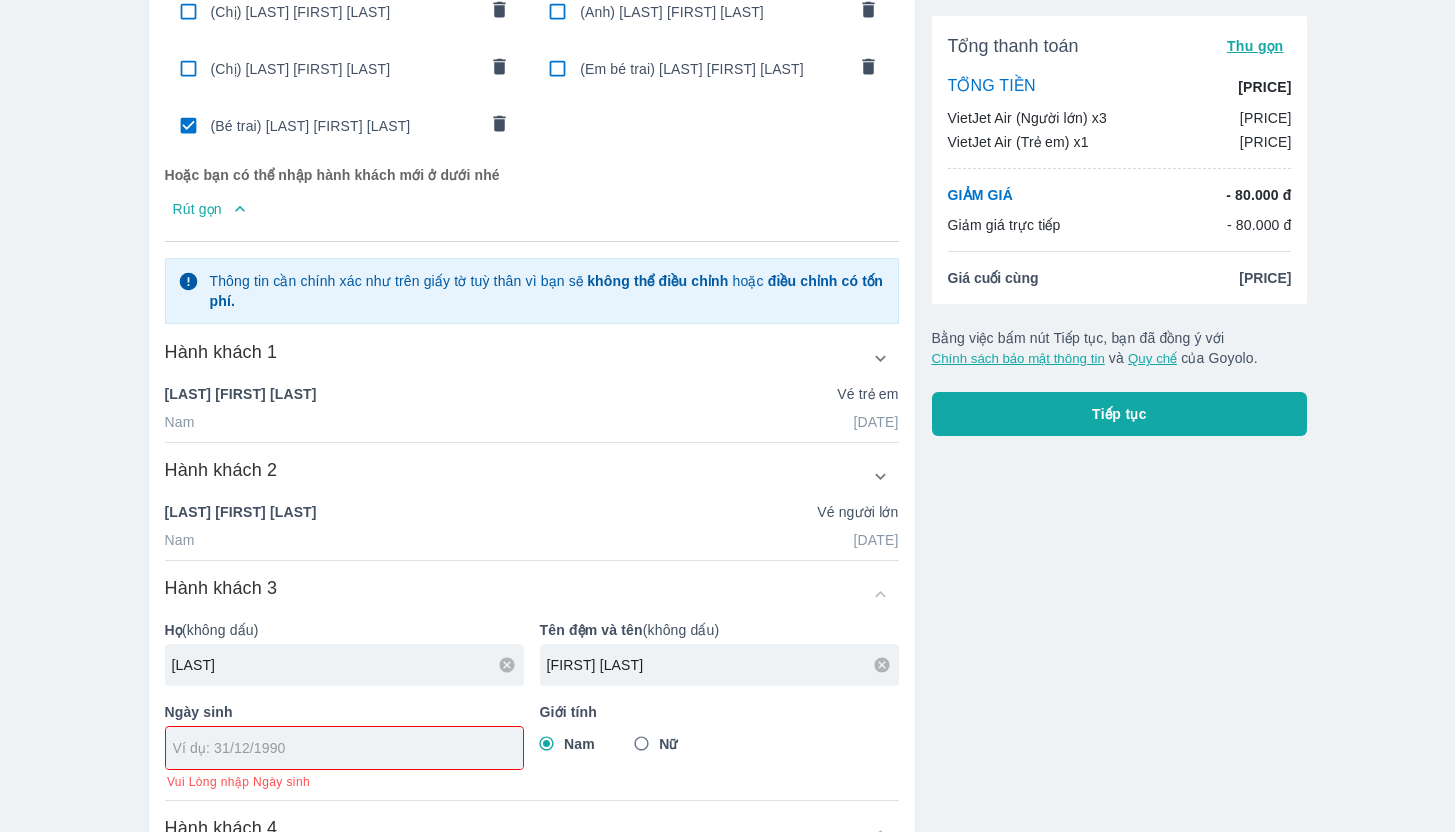 scroll, scrollTop: 245, scrollLeft: 0, axis: vertical 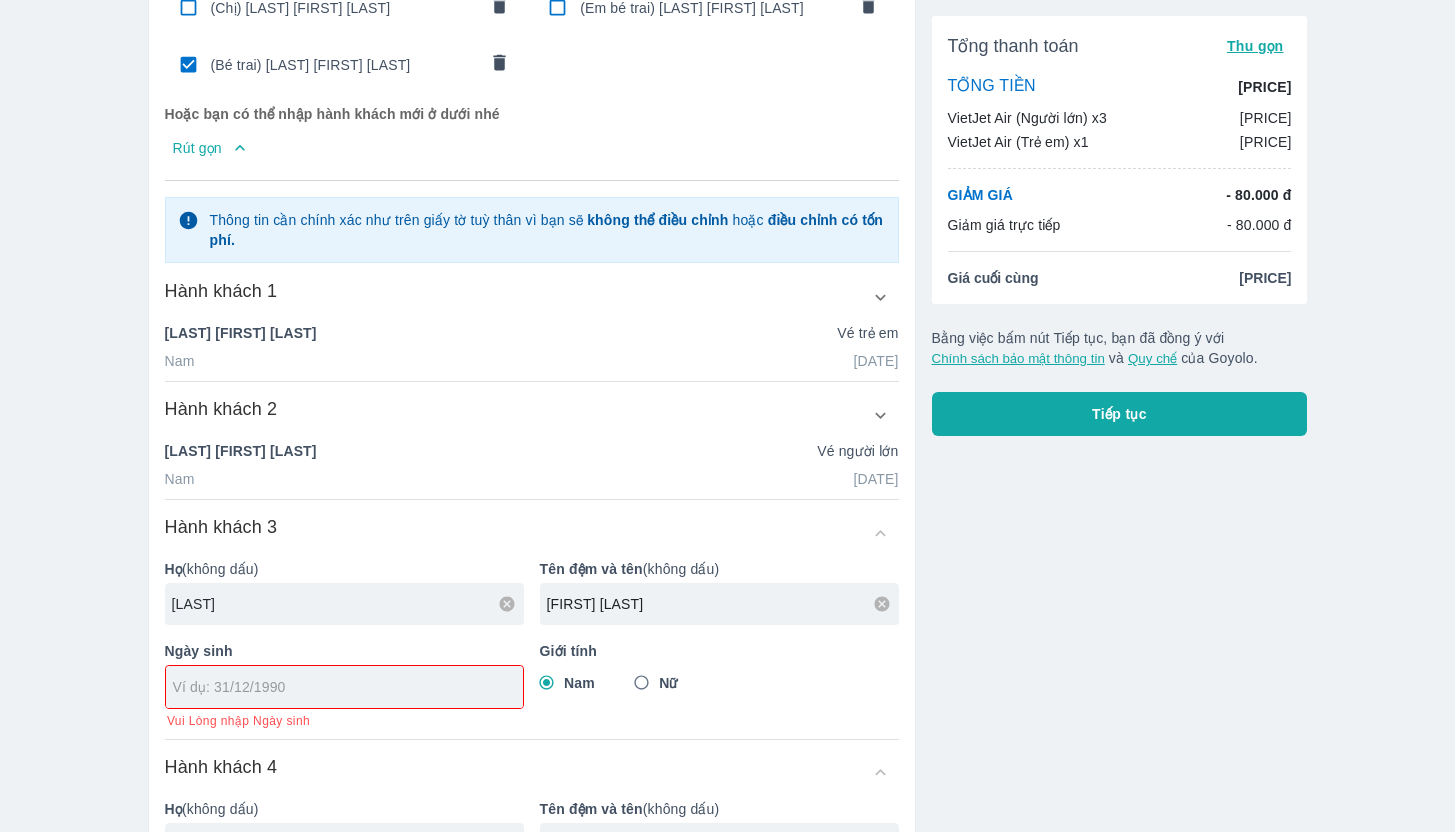 click on "Ngày sinh" at bounding box center (344, 651) 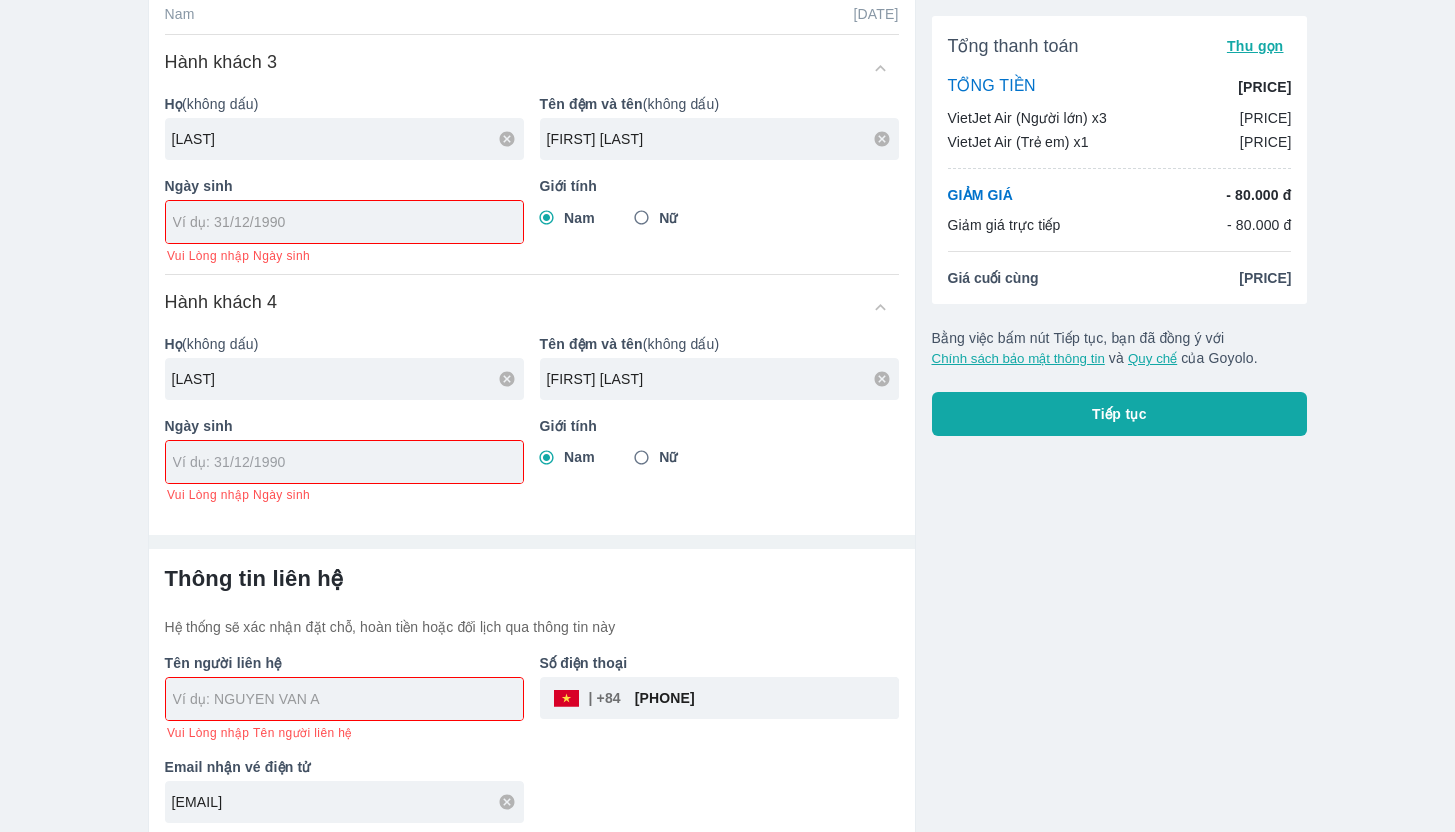 scroll, scrollTop: 769, scrollLeft: 0, axis: vertical 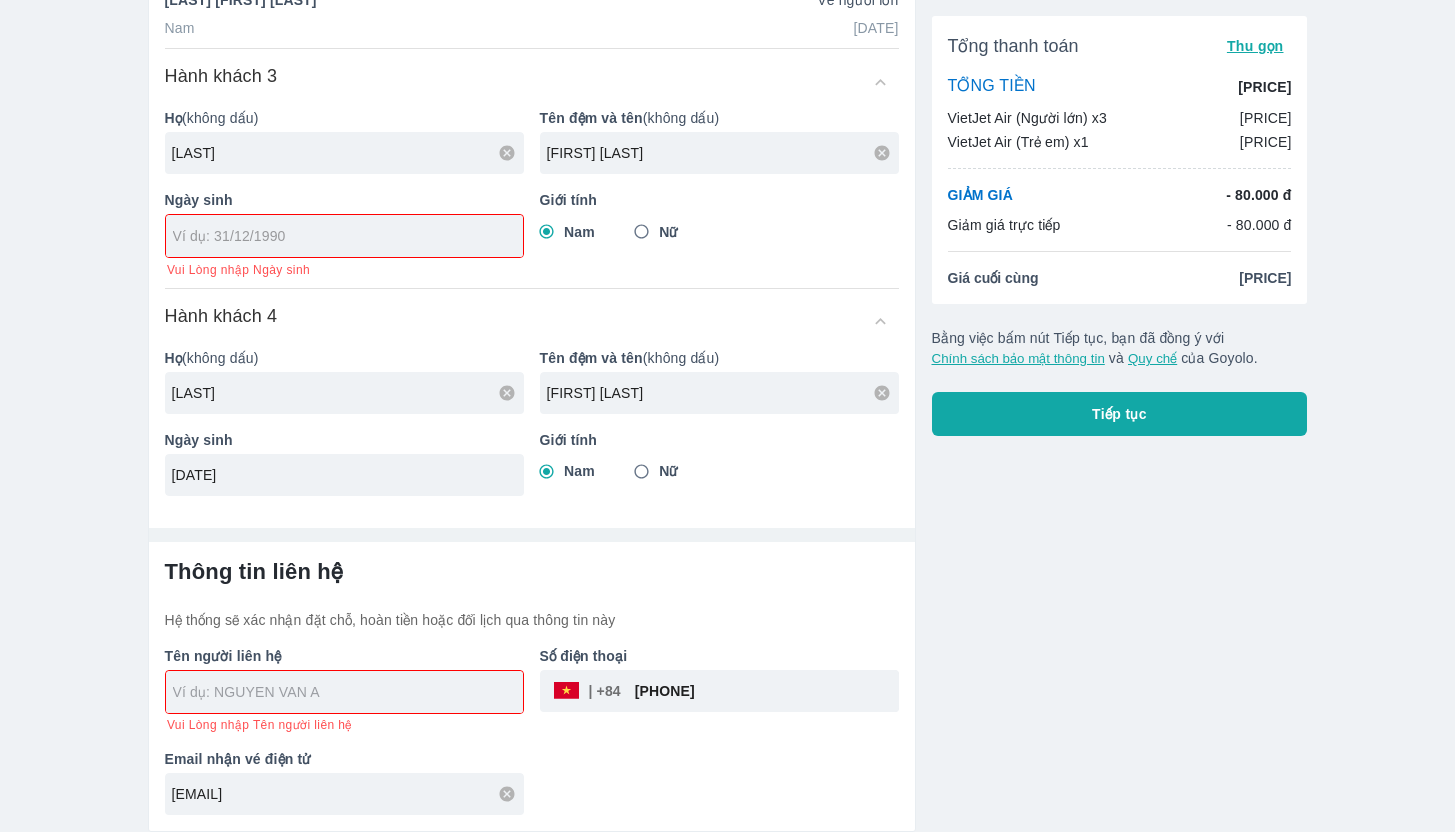 type on "[DATE]" 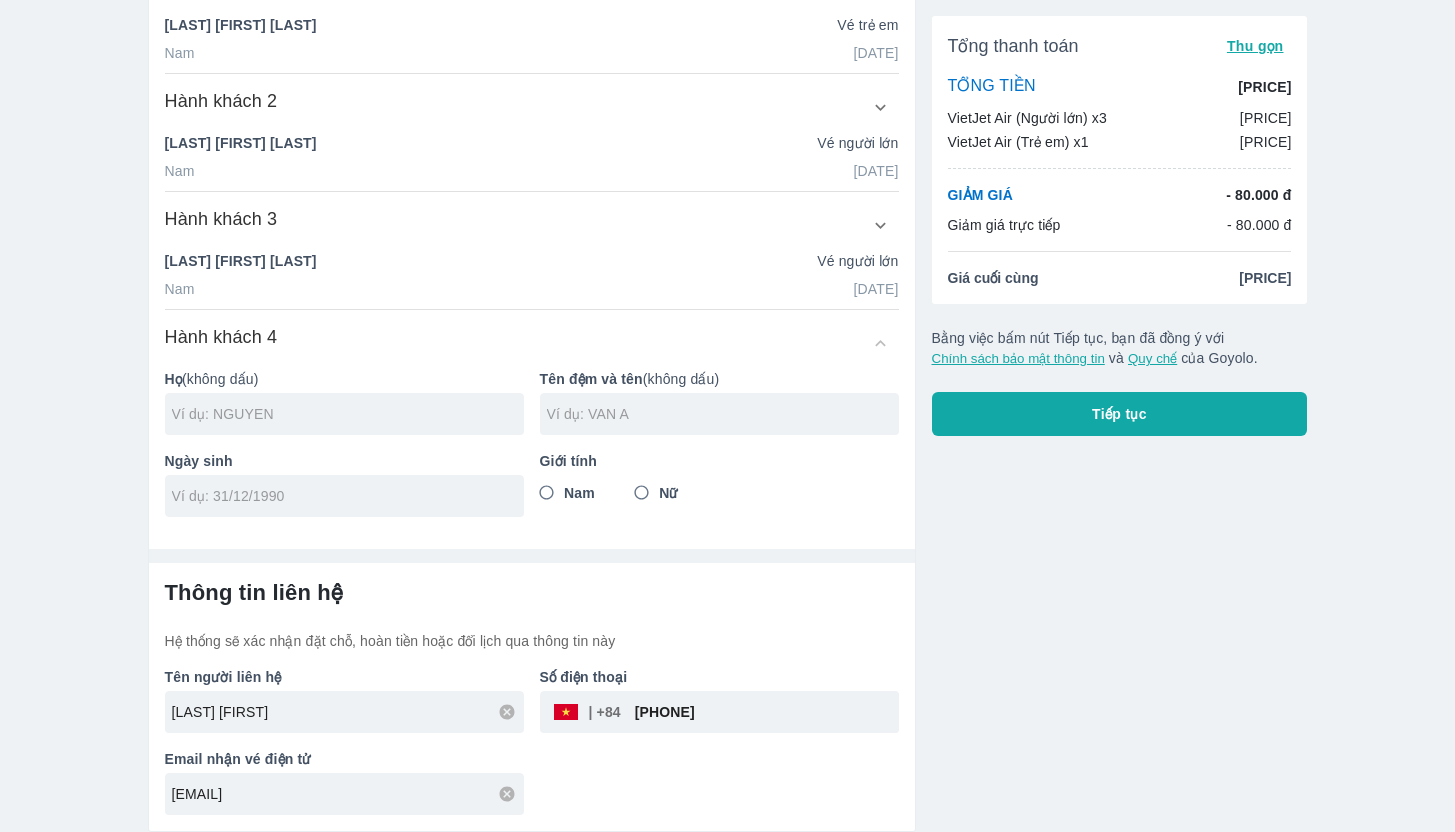scroll, scrollTop: 604, scrollLeft: 0, axis: vertical 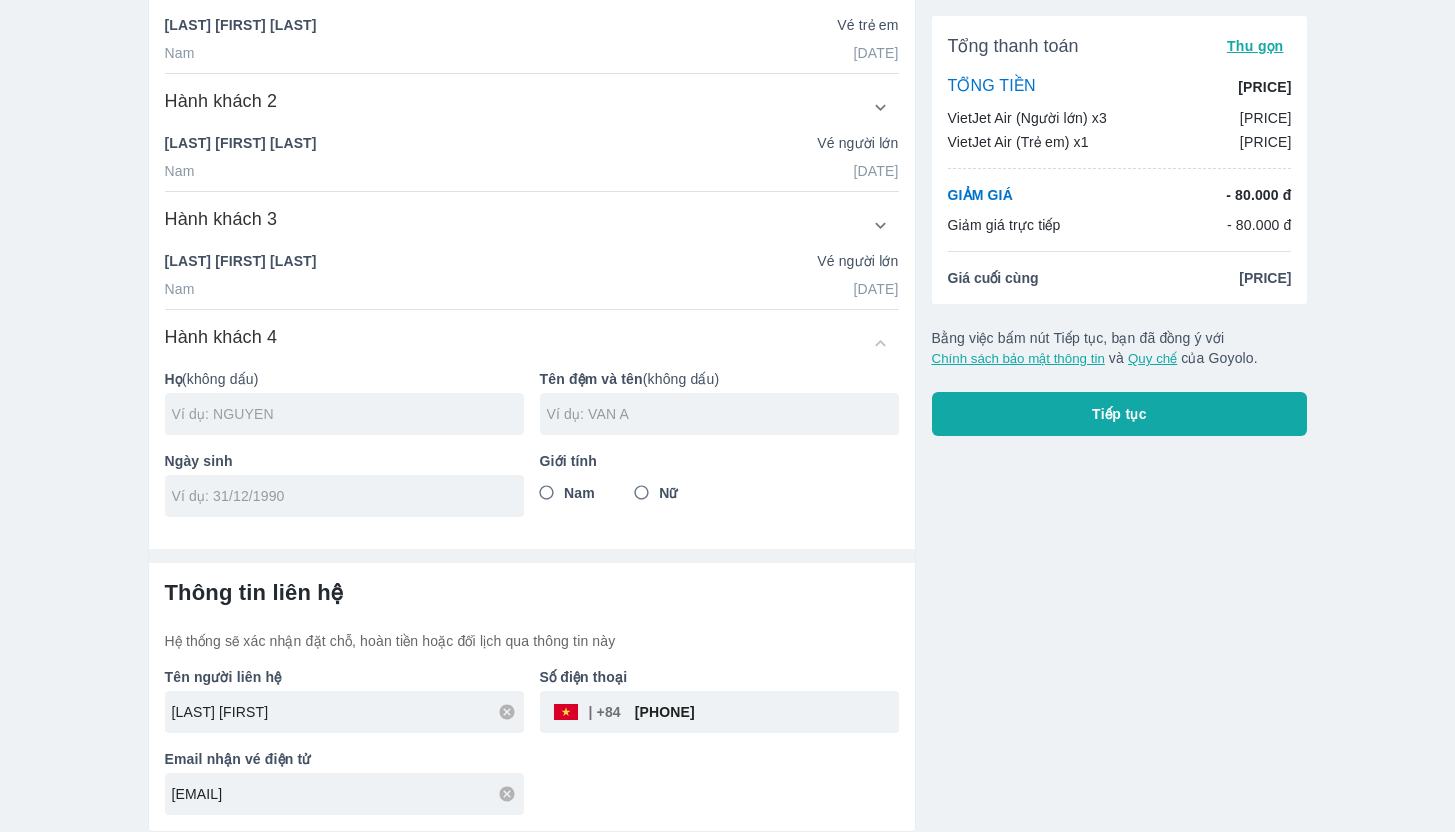 click at bounding box center (348, 414) 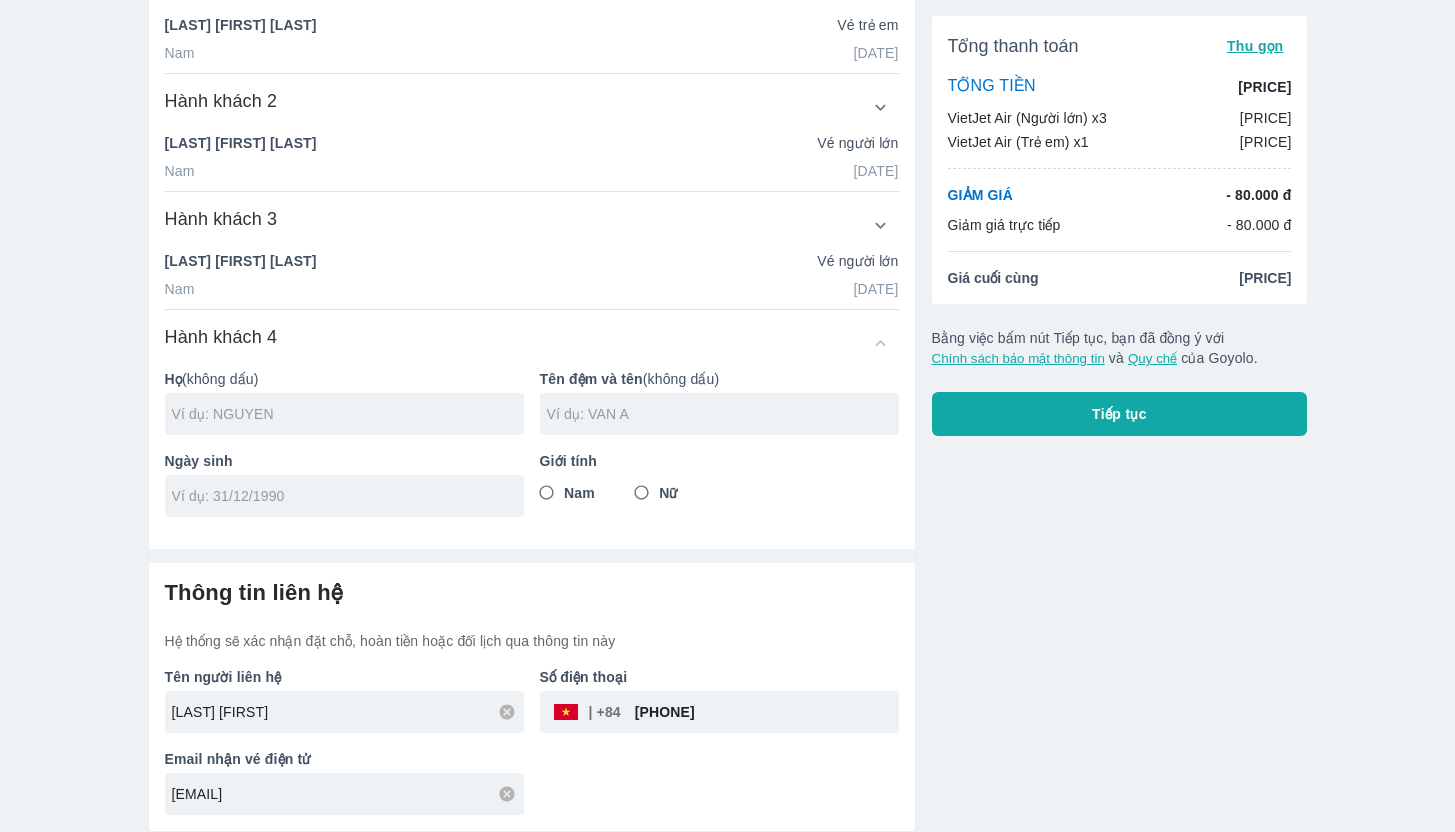 click 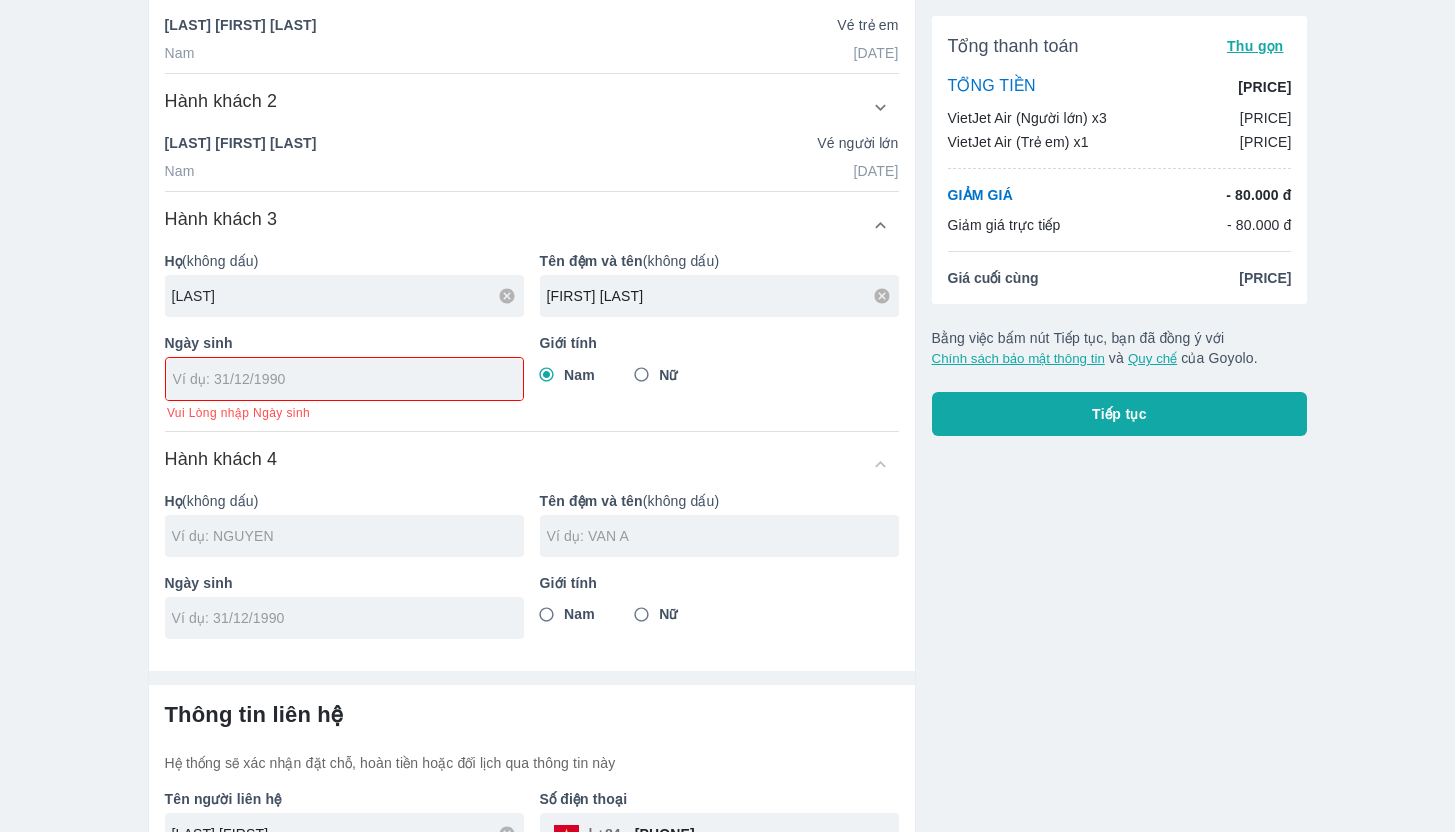 click on "PHAM" at bounding box center (348, 296) 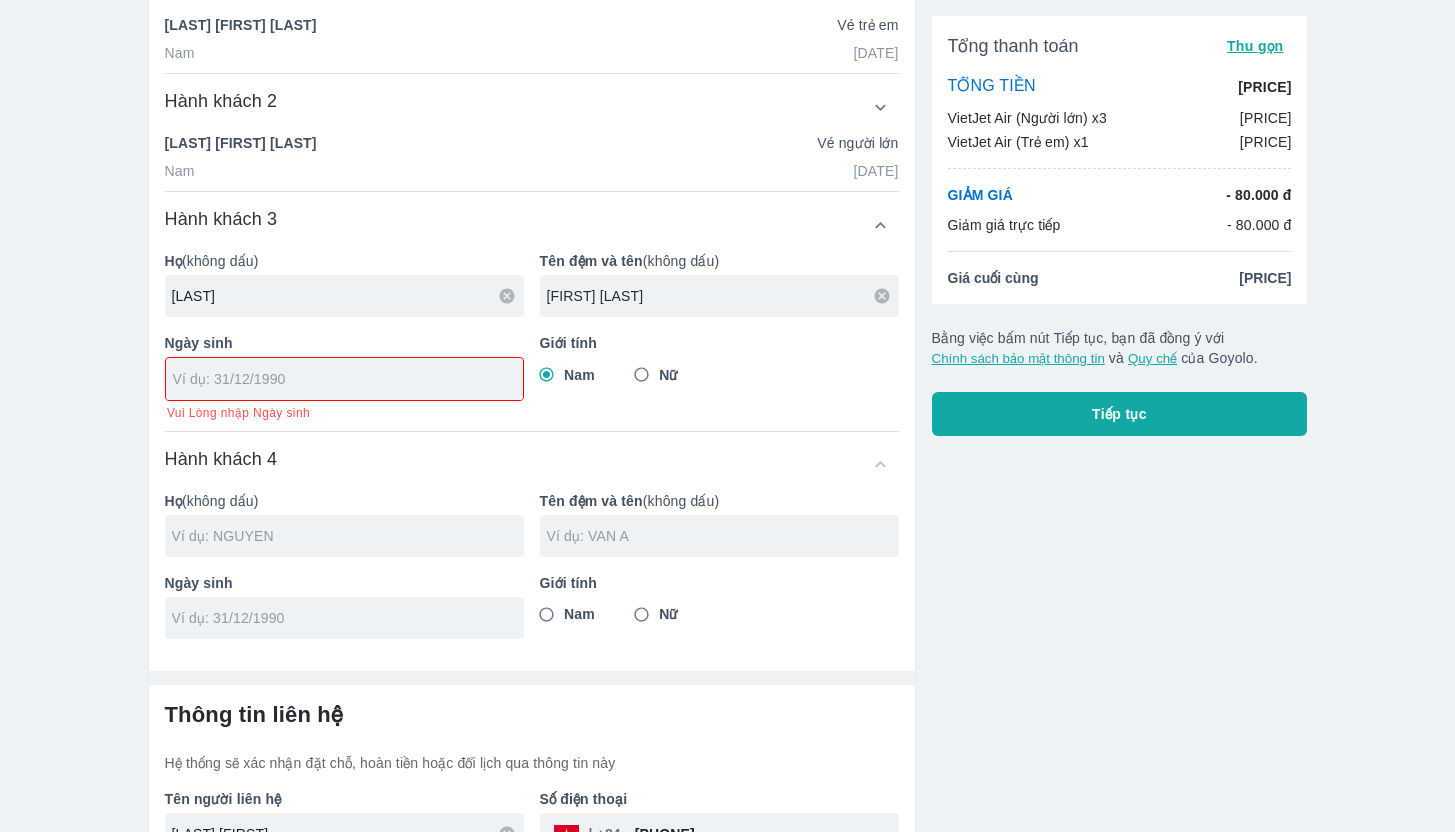 type on "BUI" 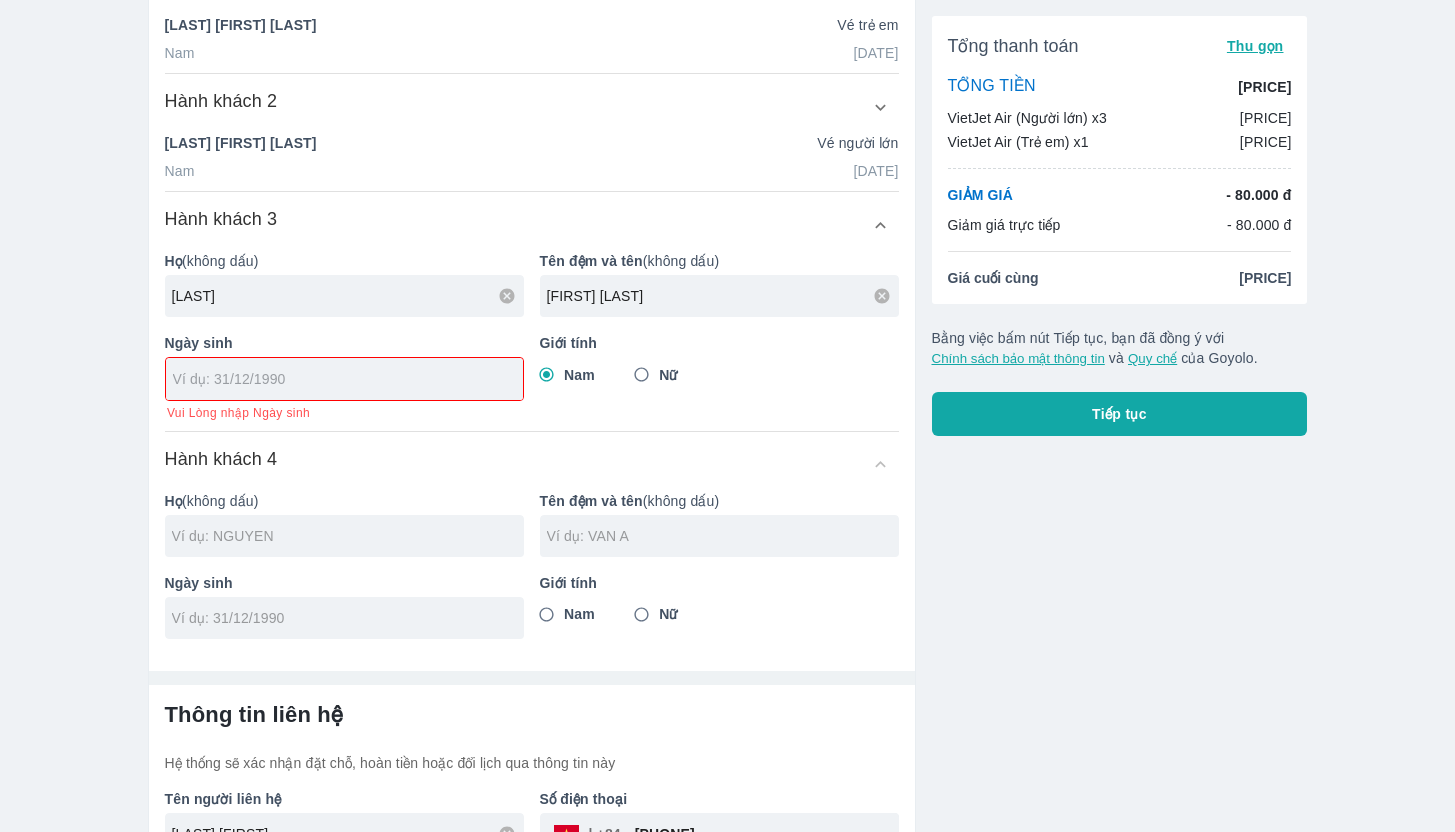 type on "GIA BAO" 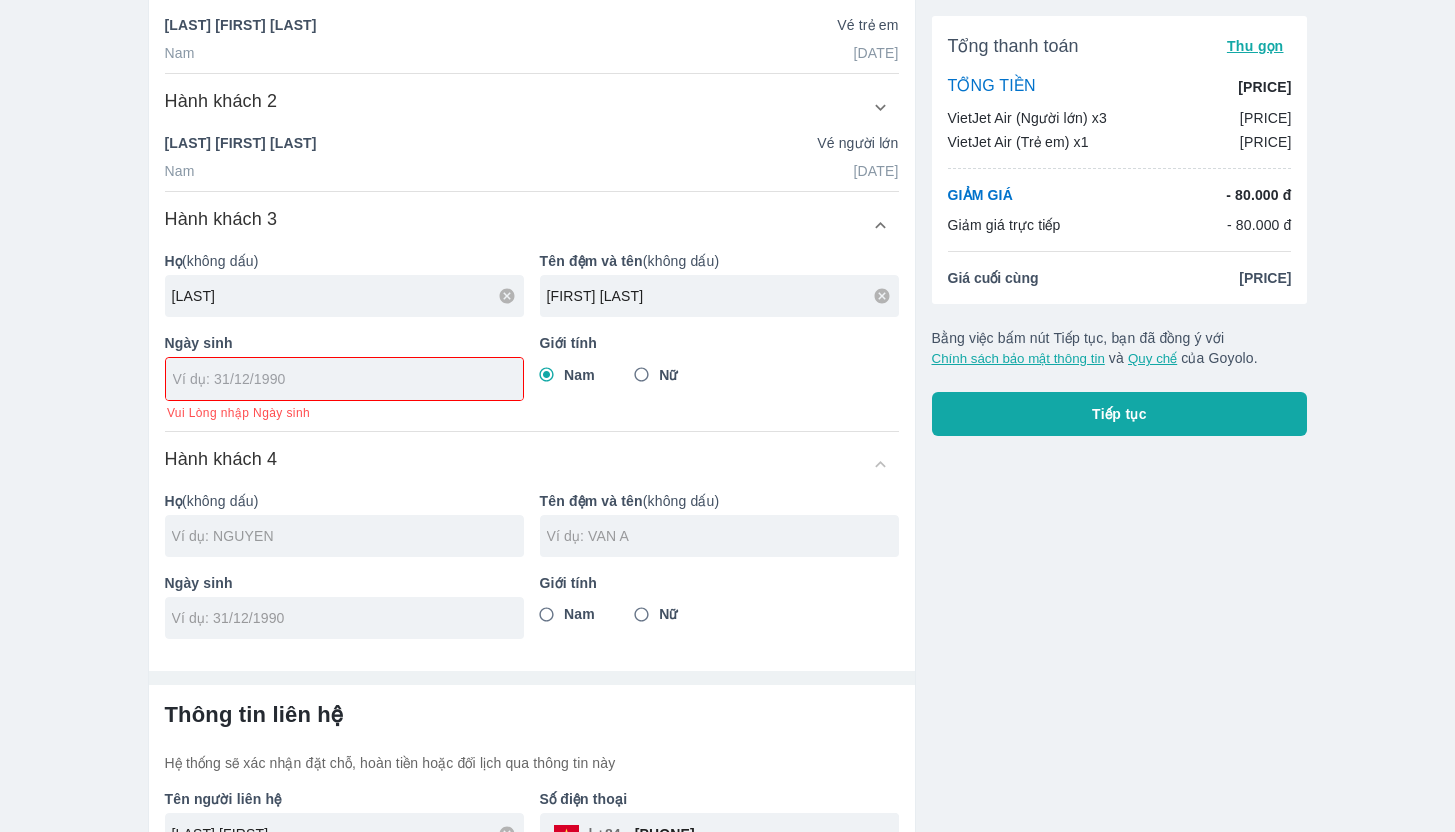 click at bounding box center [338, 379] 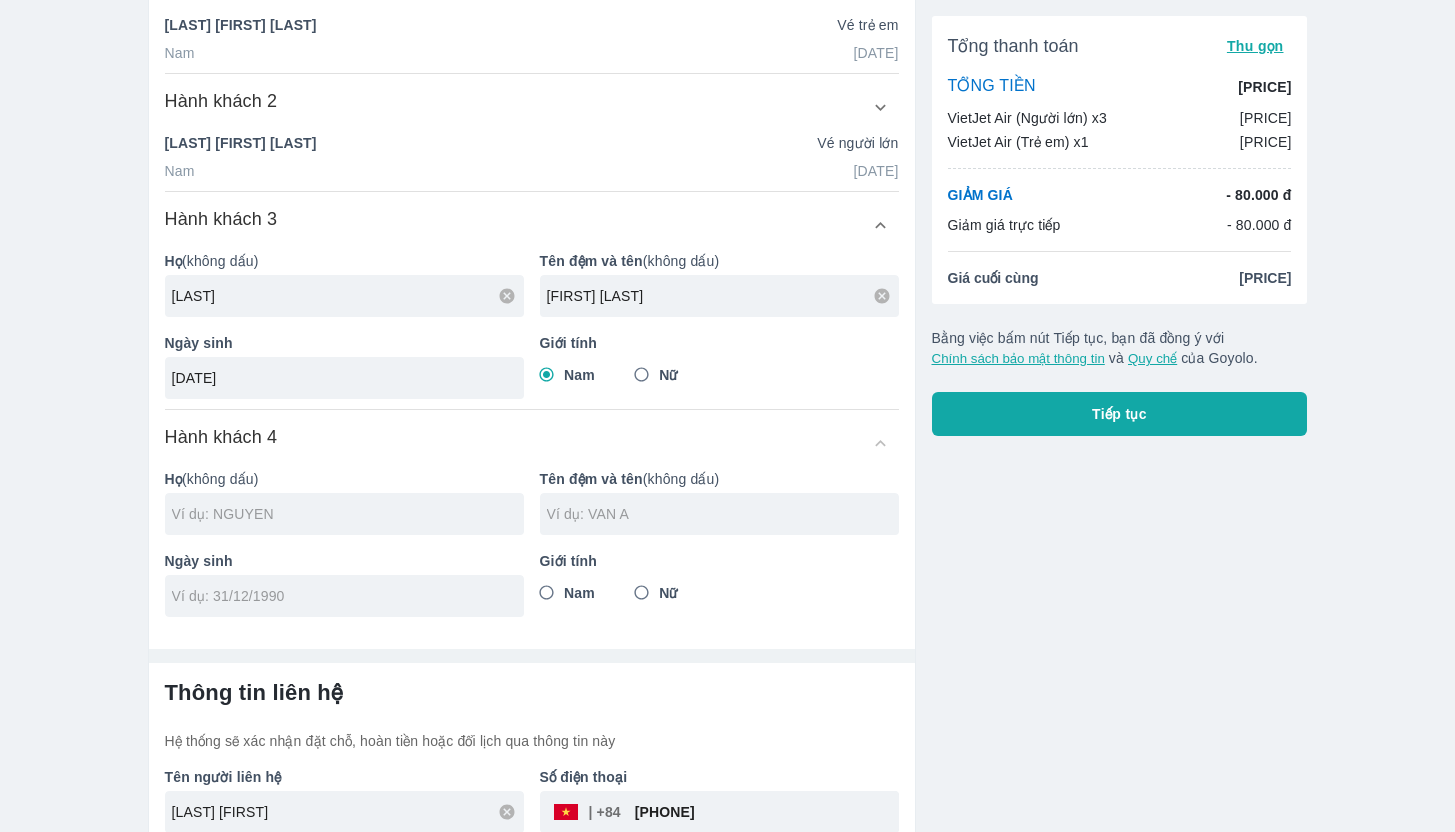 type on "[DATE]" 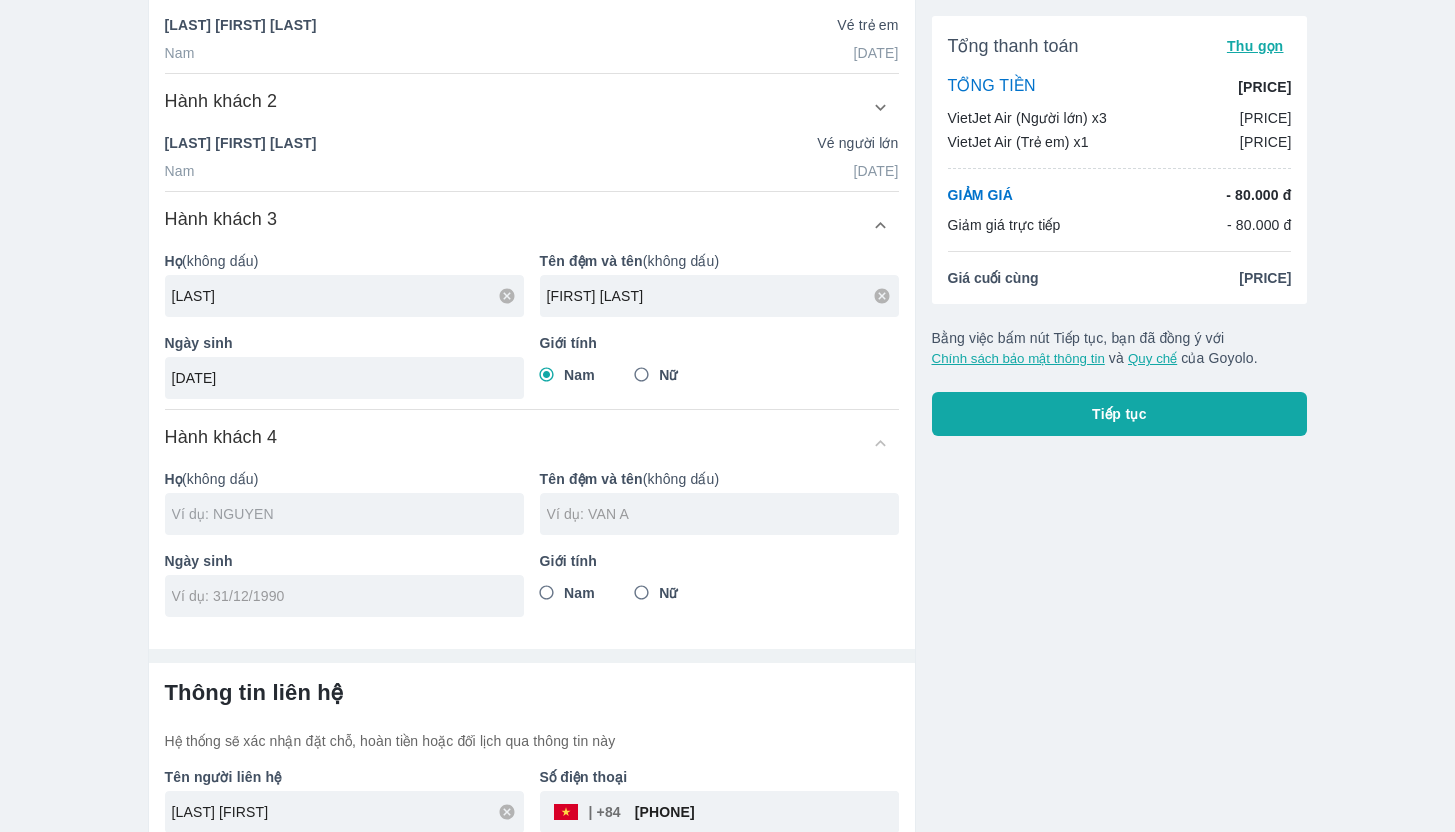 click at bounding box center [348, 514] 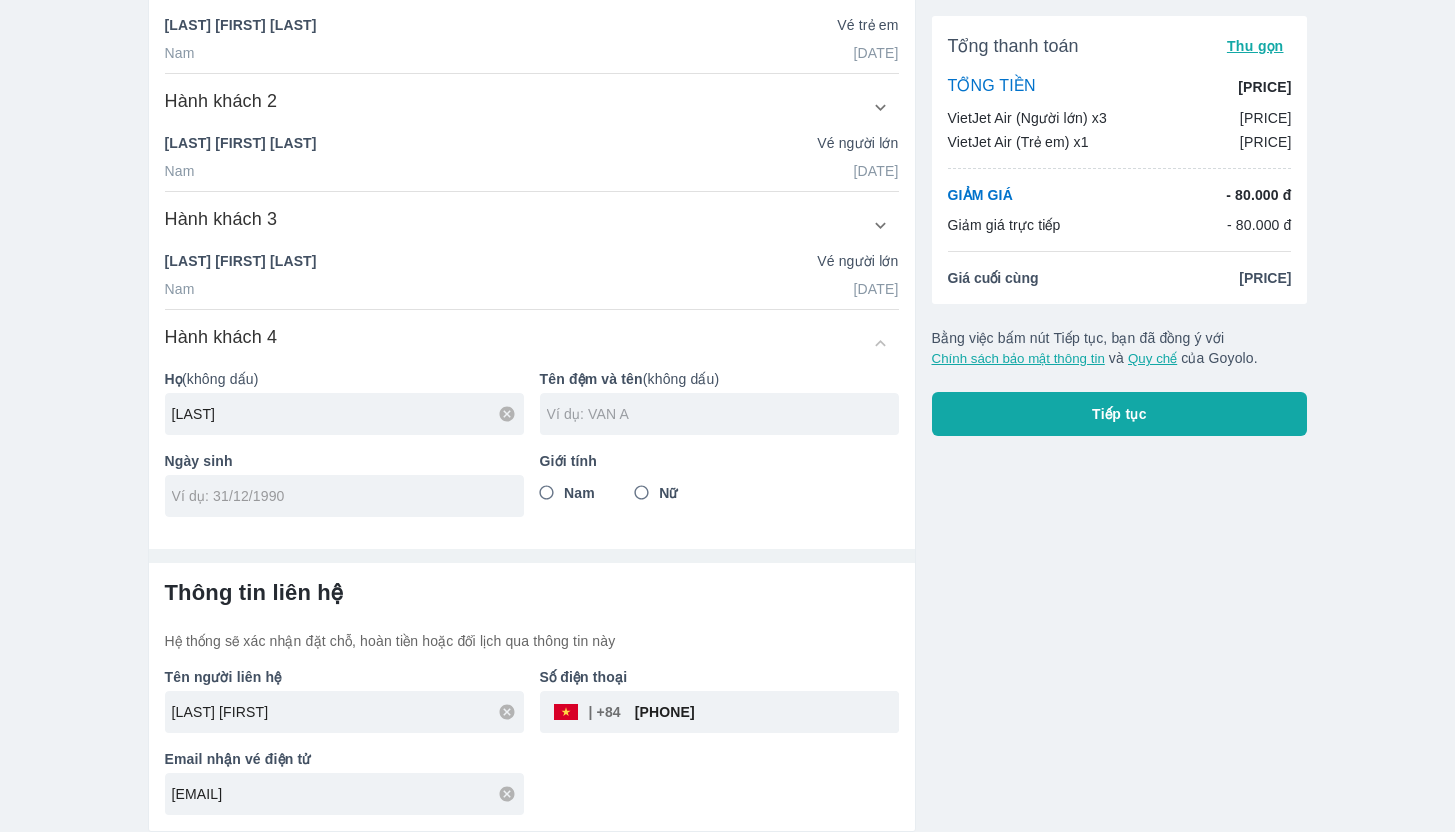 type on "PHAM" 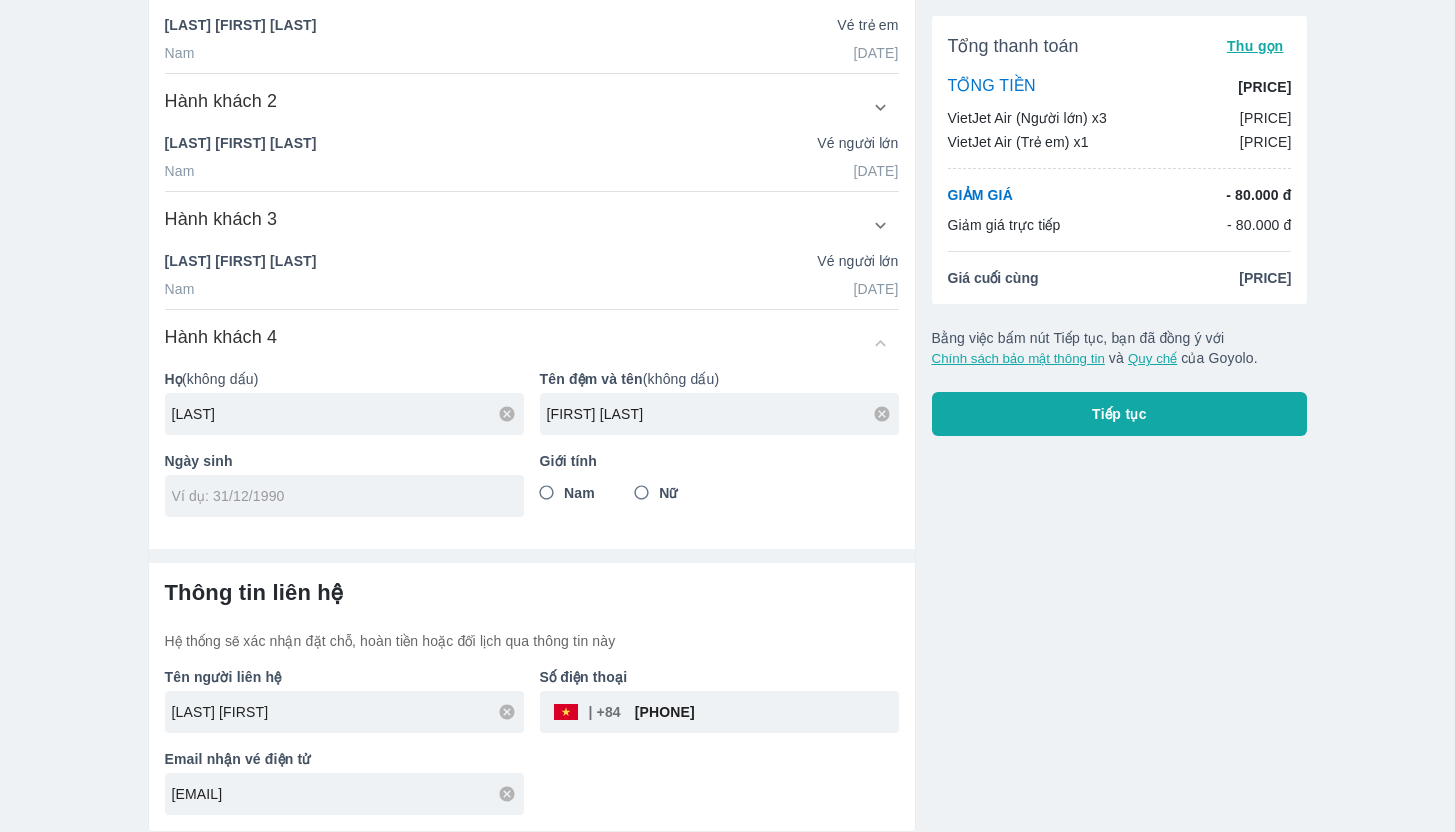 type on "NHAT HUAN" 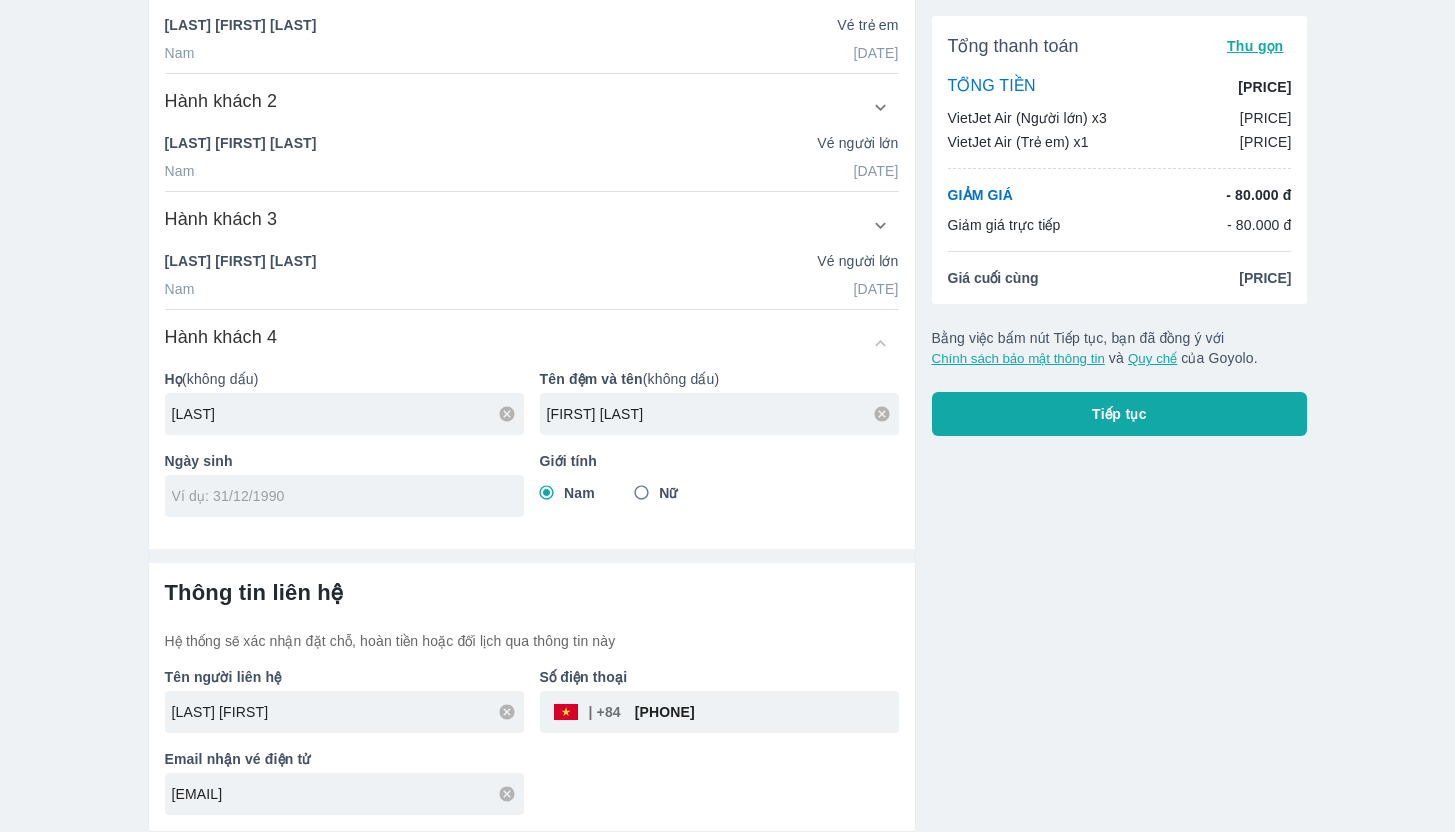 click at bounding box center [338, 496] 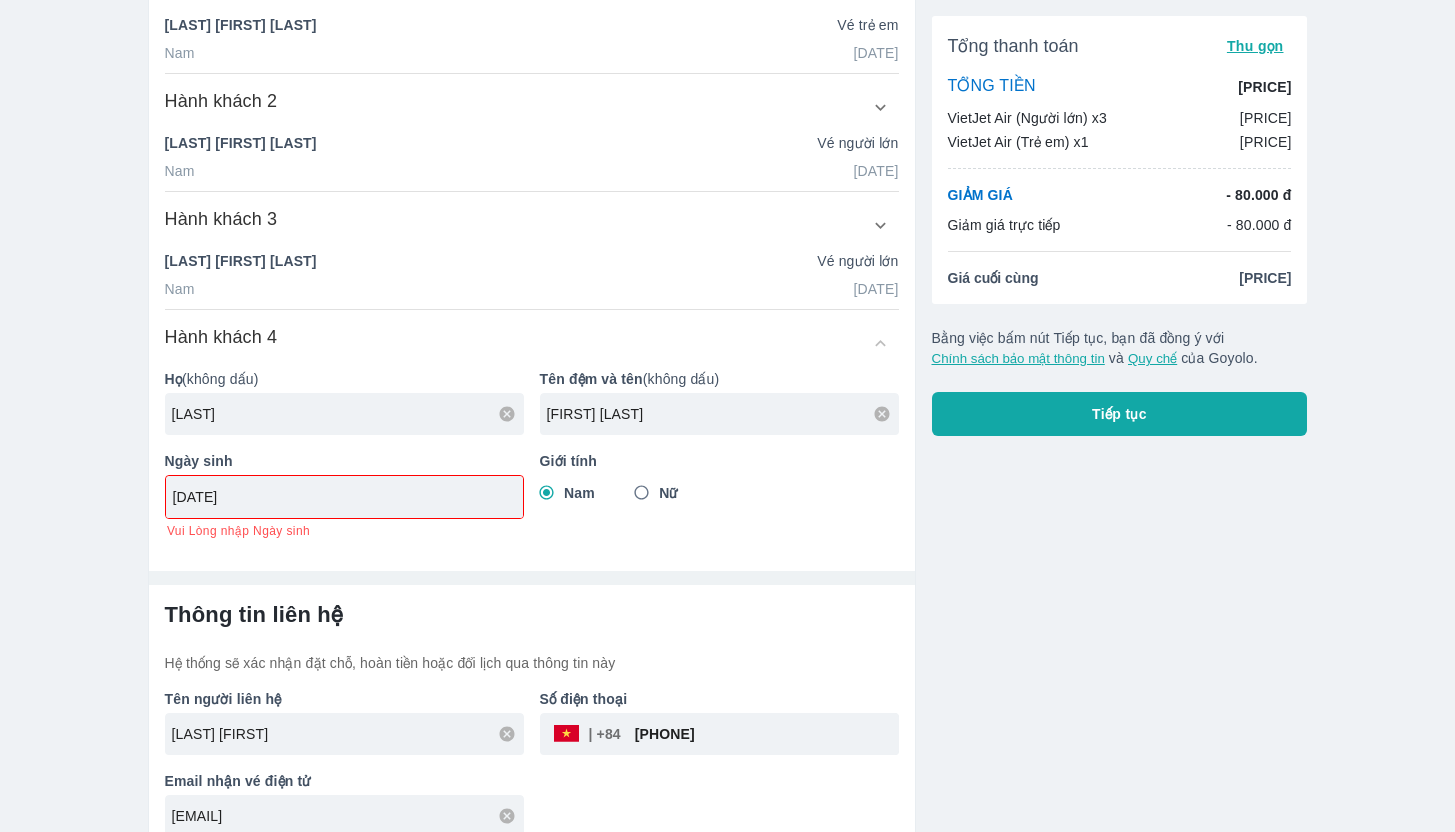 type on "[DATE]" 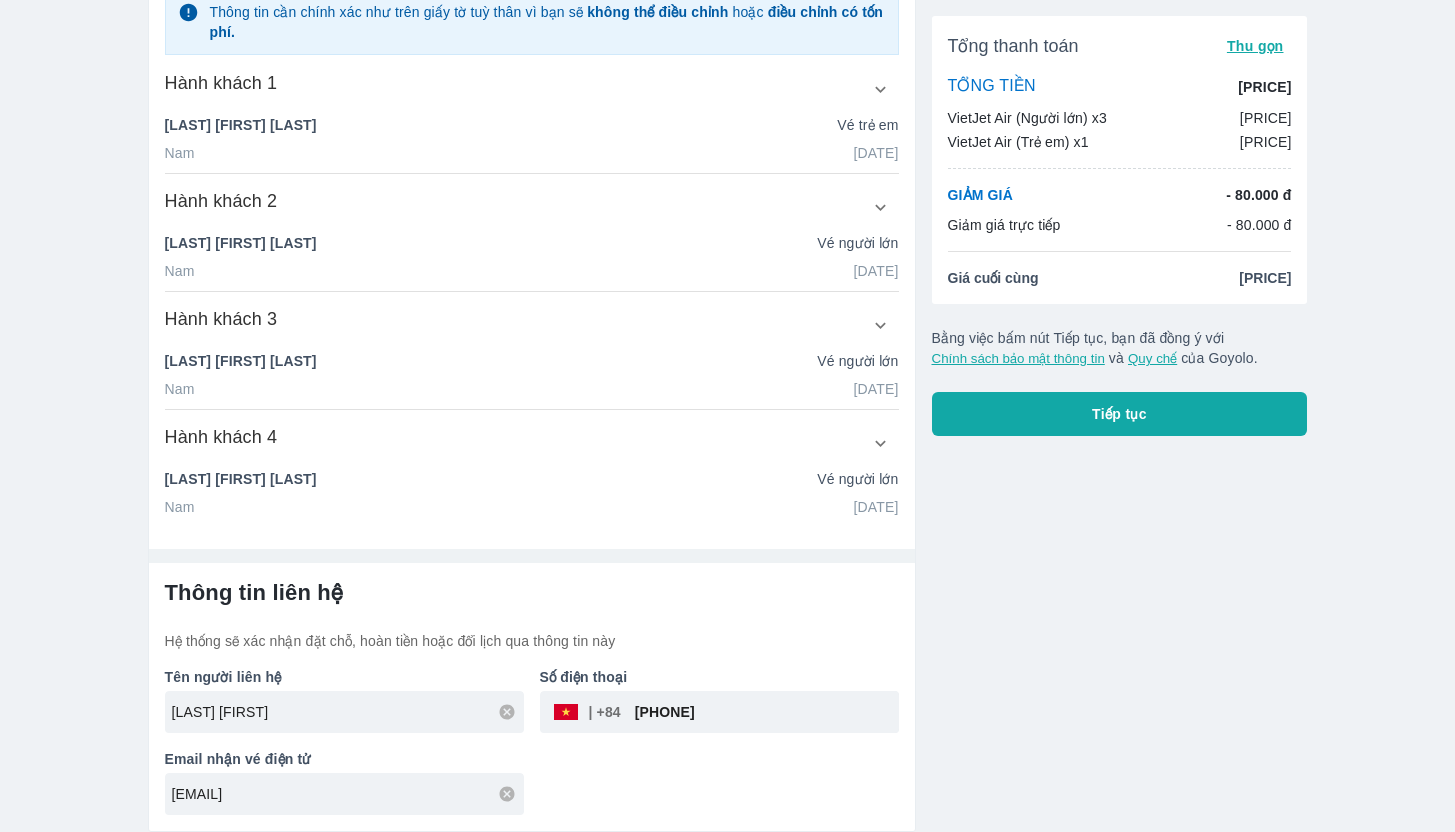 scroll, scrollTop: 561, scrollLeft: 0, axis: vertical 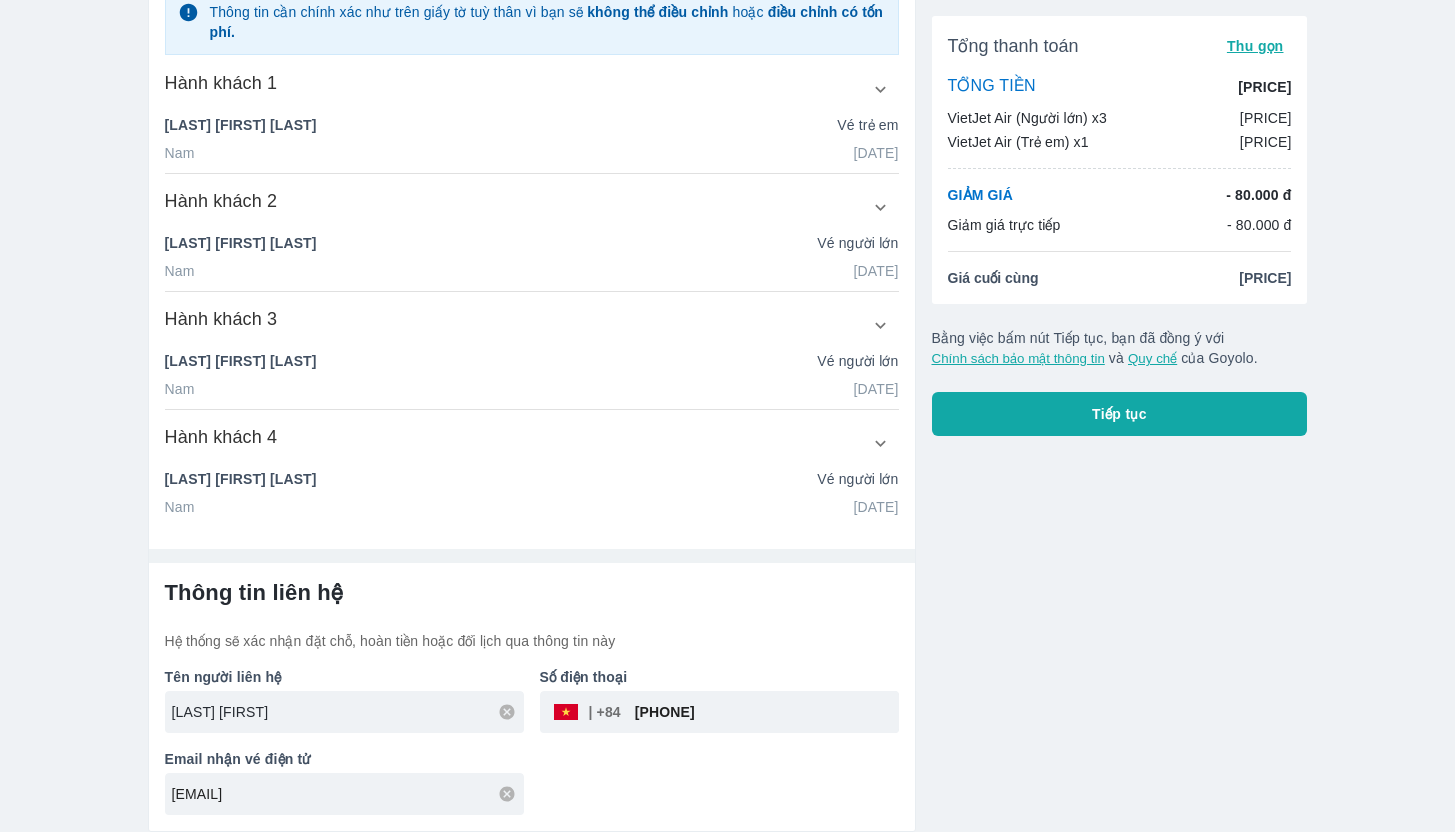 click on "[FIRST] [LAST]" at bounding box center (348, 712) 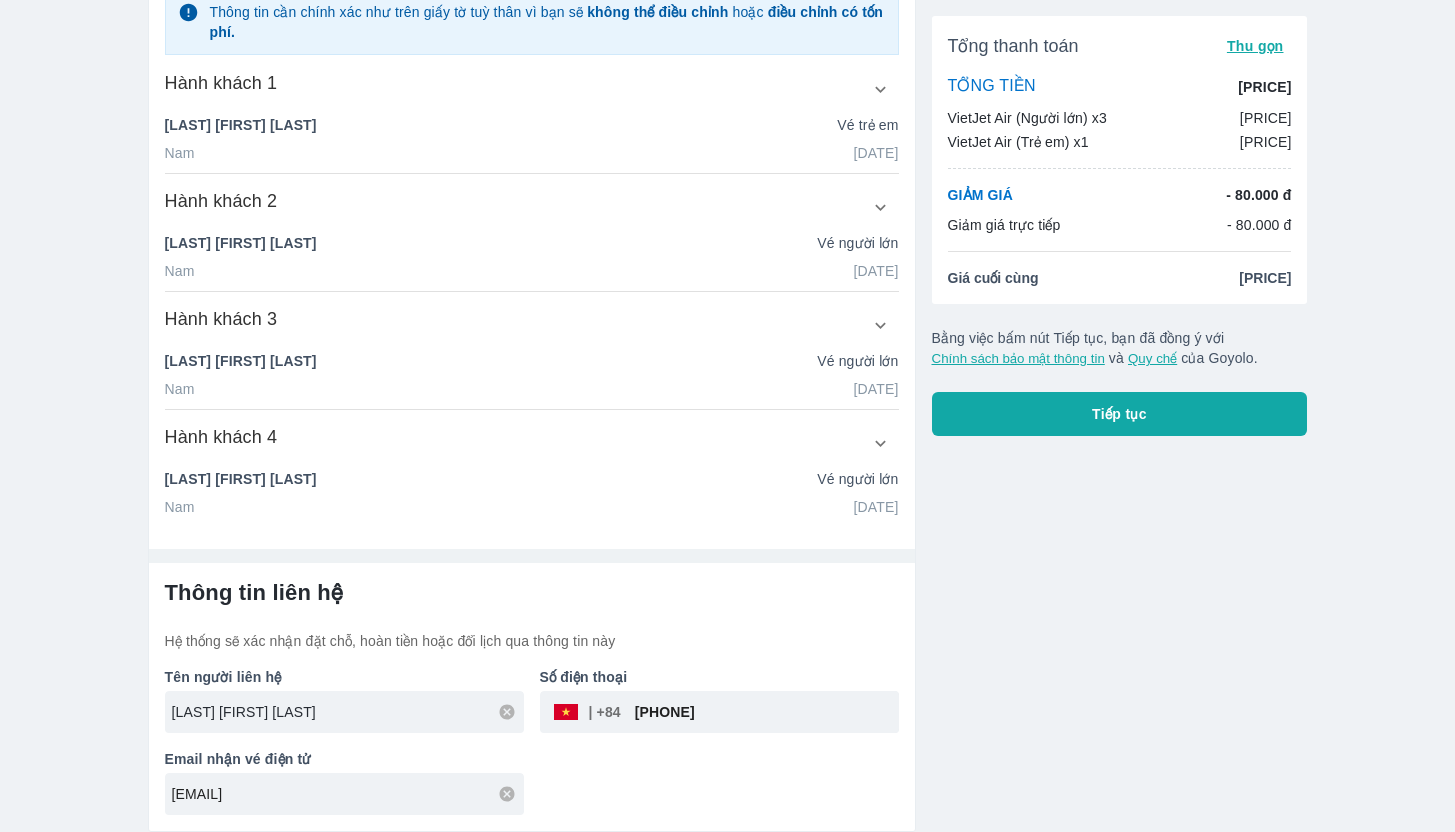 click on "PHAM THI HUE" at bounding box center [348, 712] 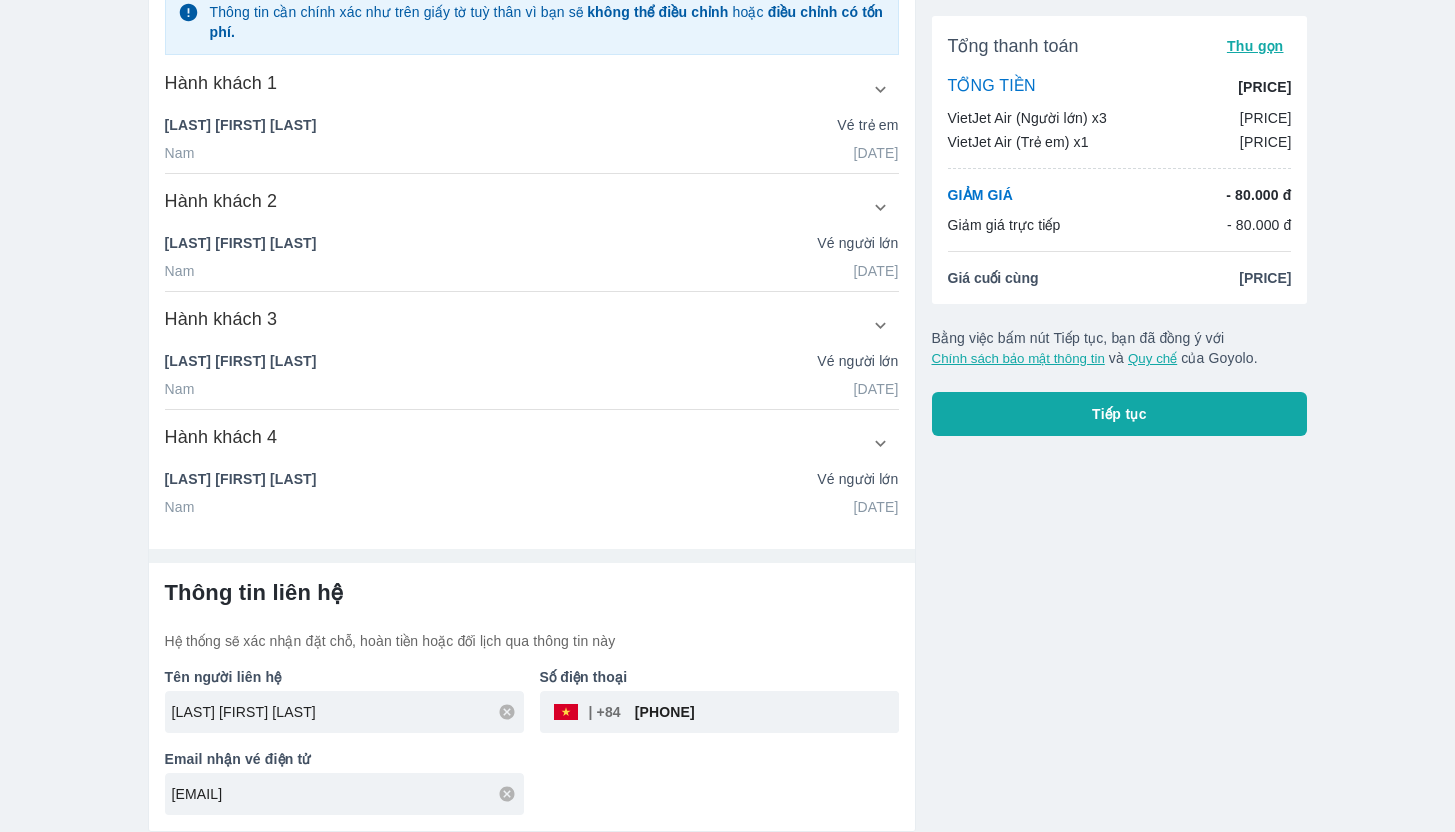 type on "[FIRST] [LAST]" 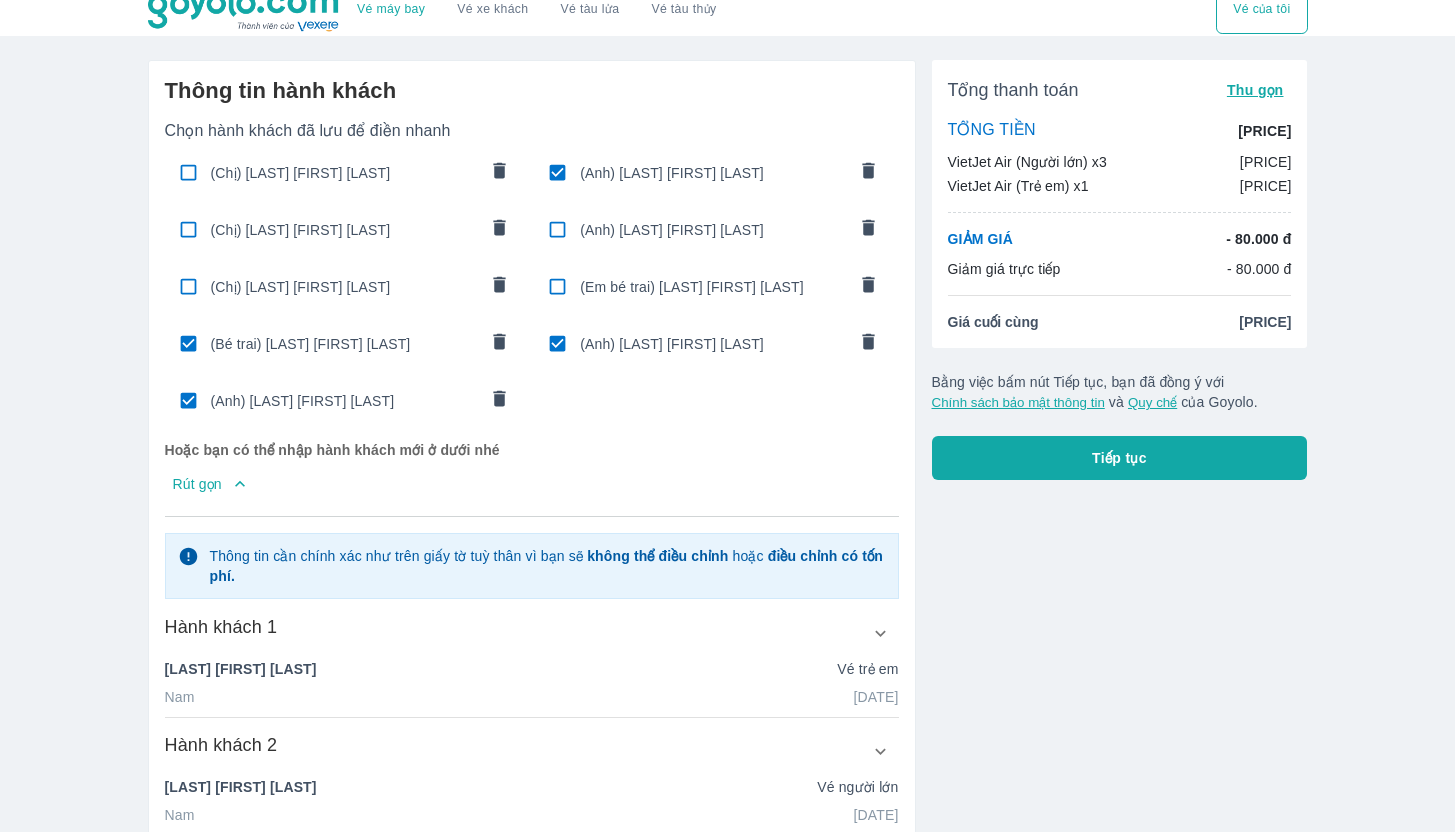 scroll, scrollTop: 19, scrollLeft: 0, axis: vertical 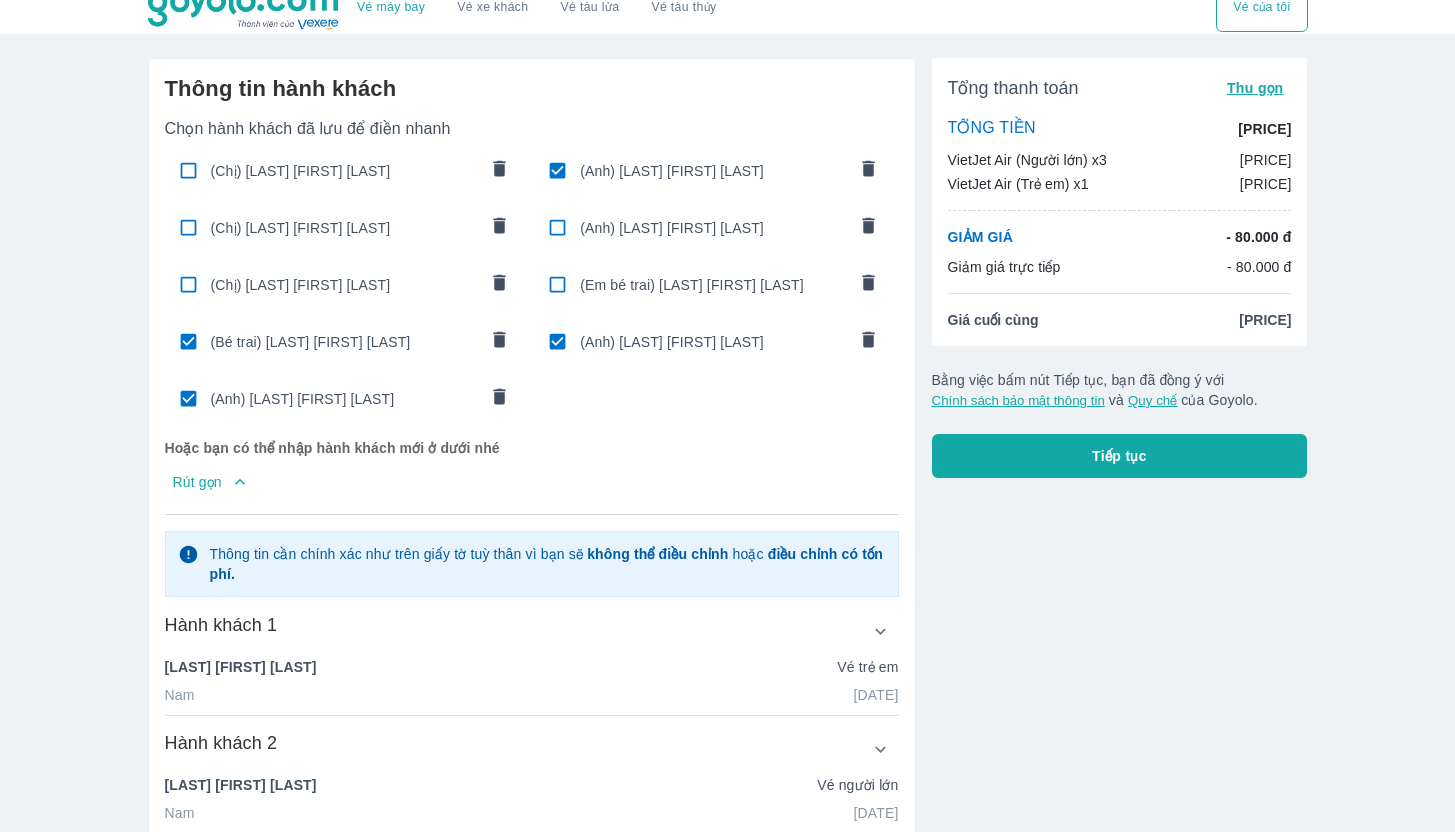 click on "Tiếp tục" at bounding box center [1120, 456] 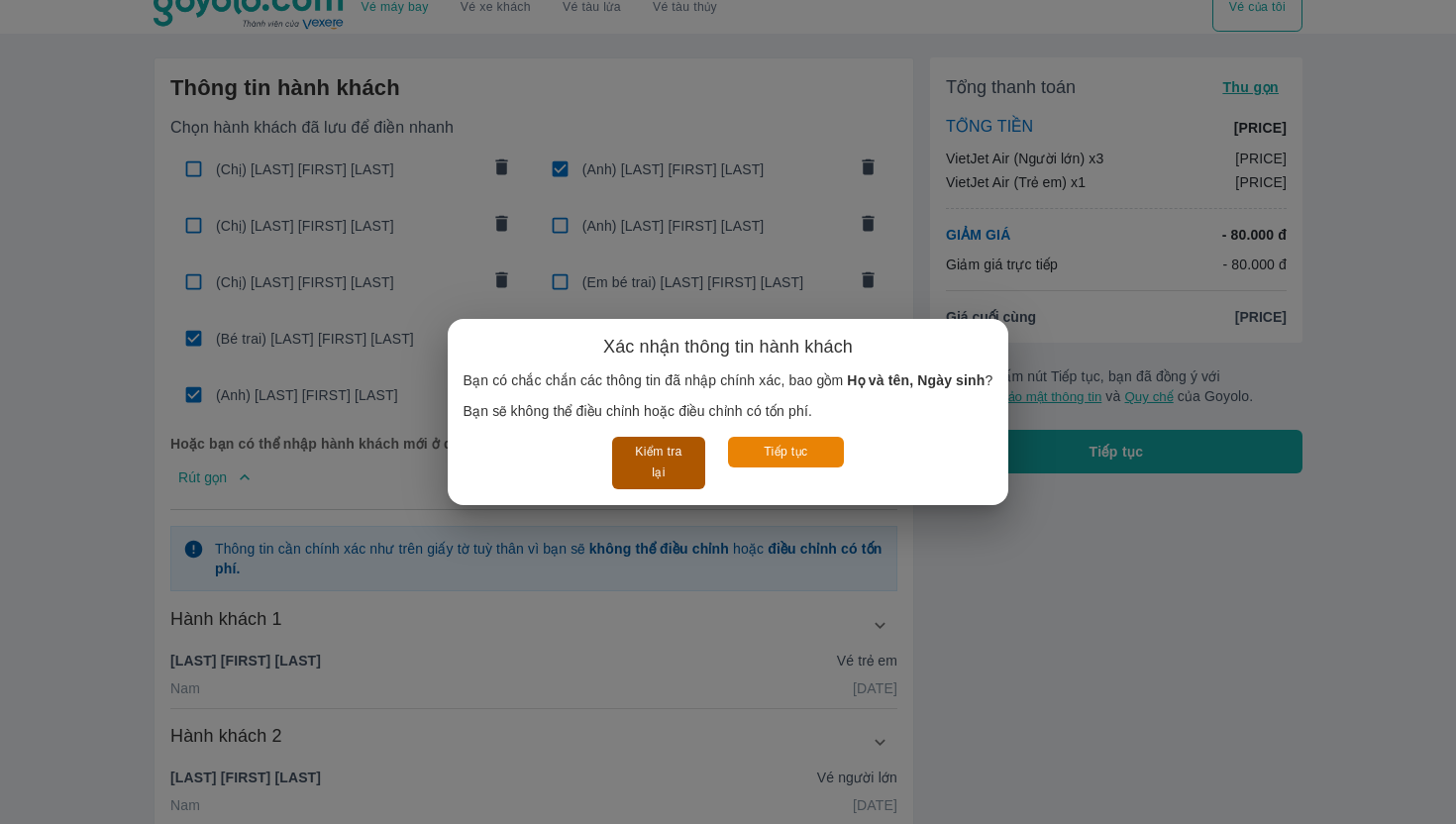 click on "Kiểm tra lại" at bounding box center (658, 463) 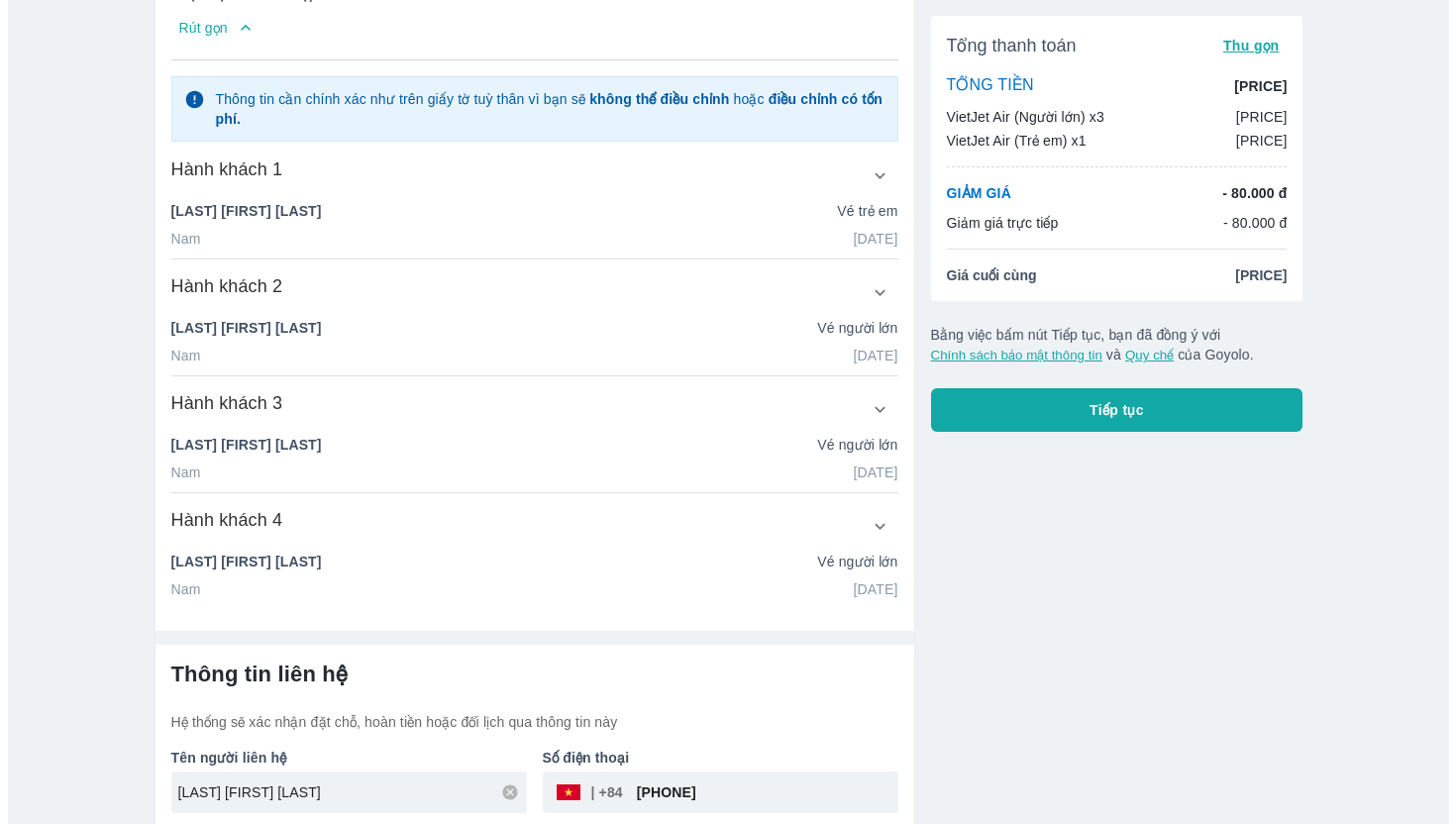 scroll, scrollTop: 469, scrollLeft: 0, axis: vertical 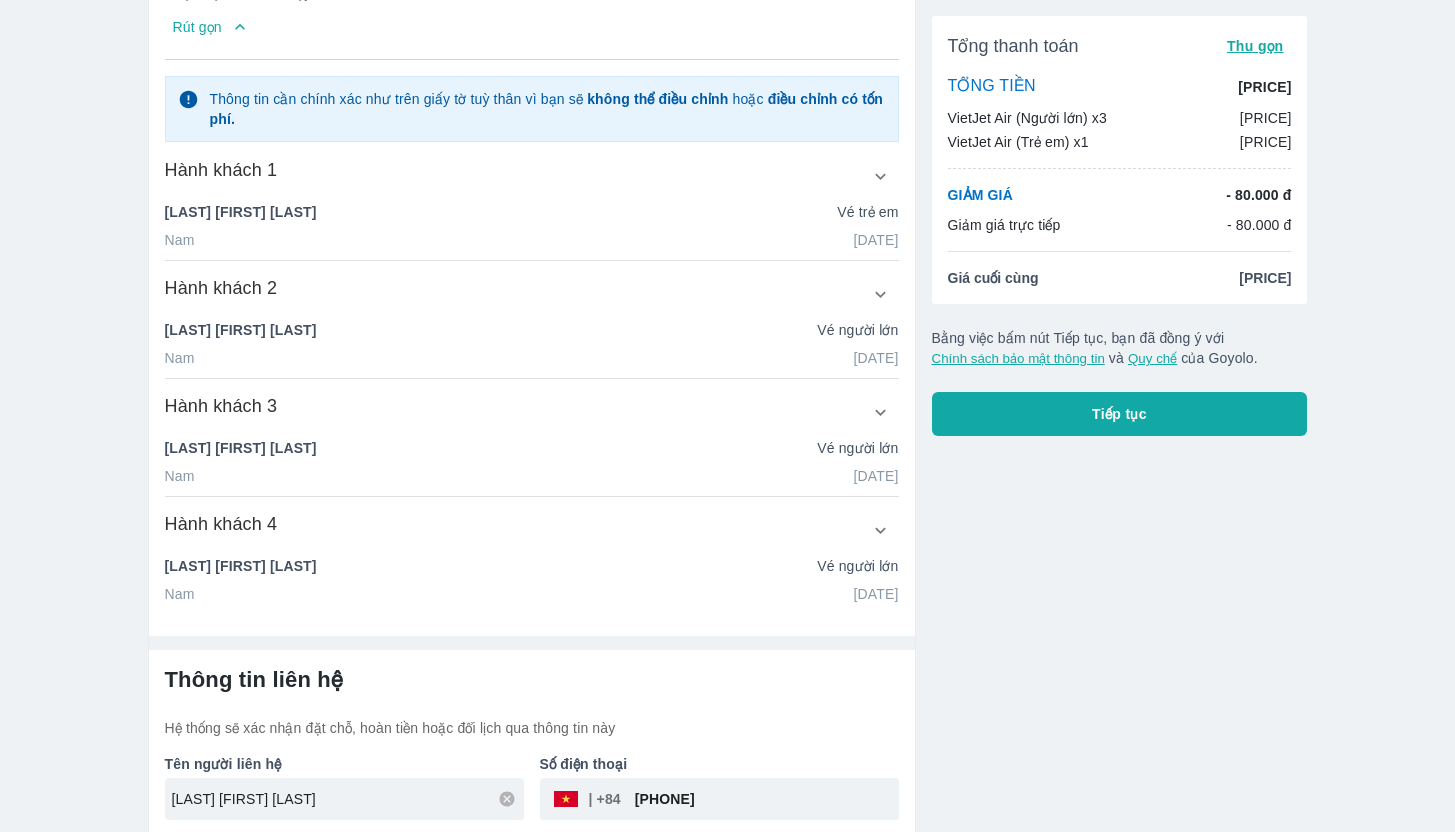type 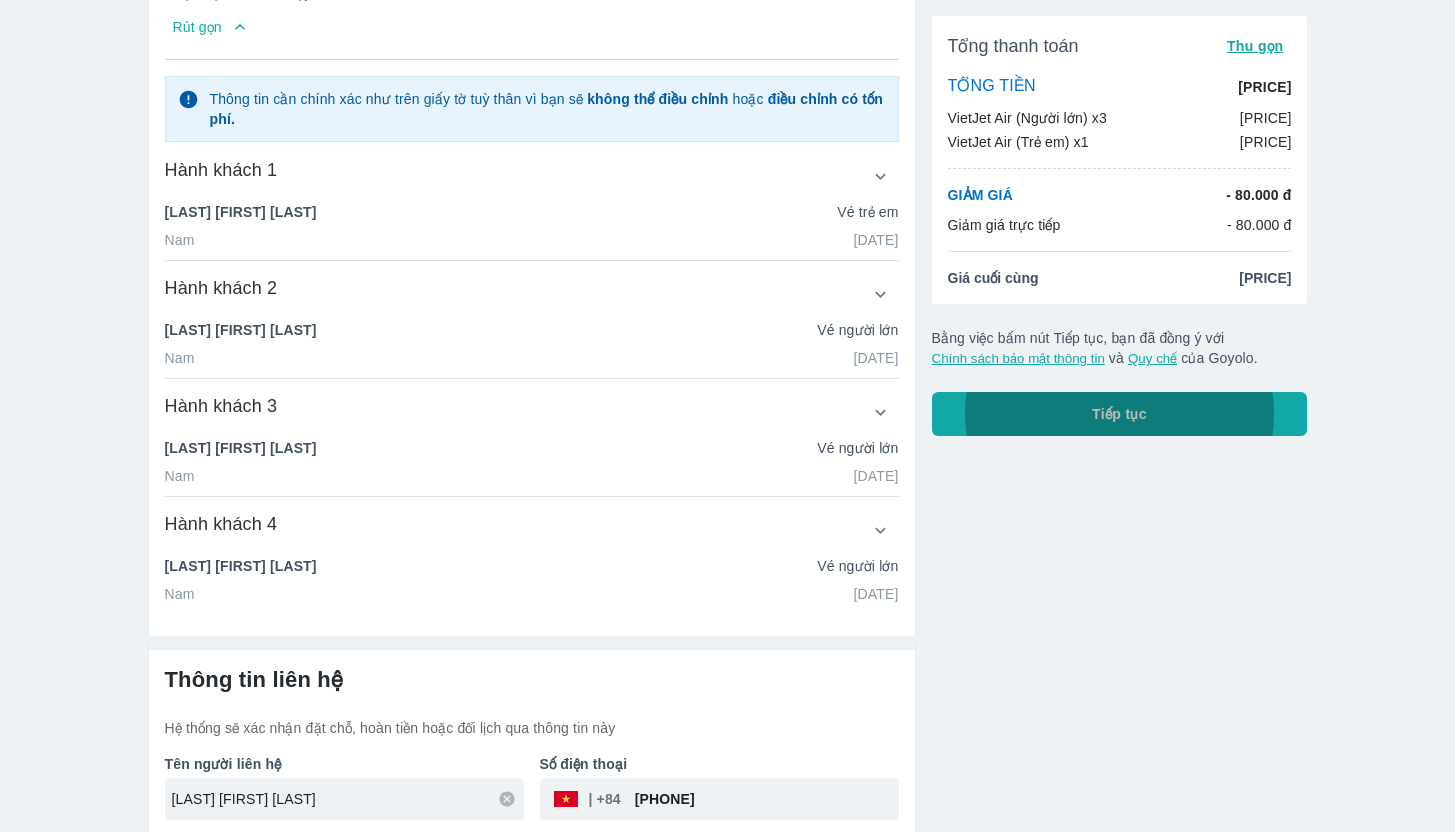 click on "Tiếp tục" at bounding box center [1120, 414] 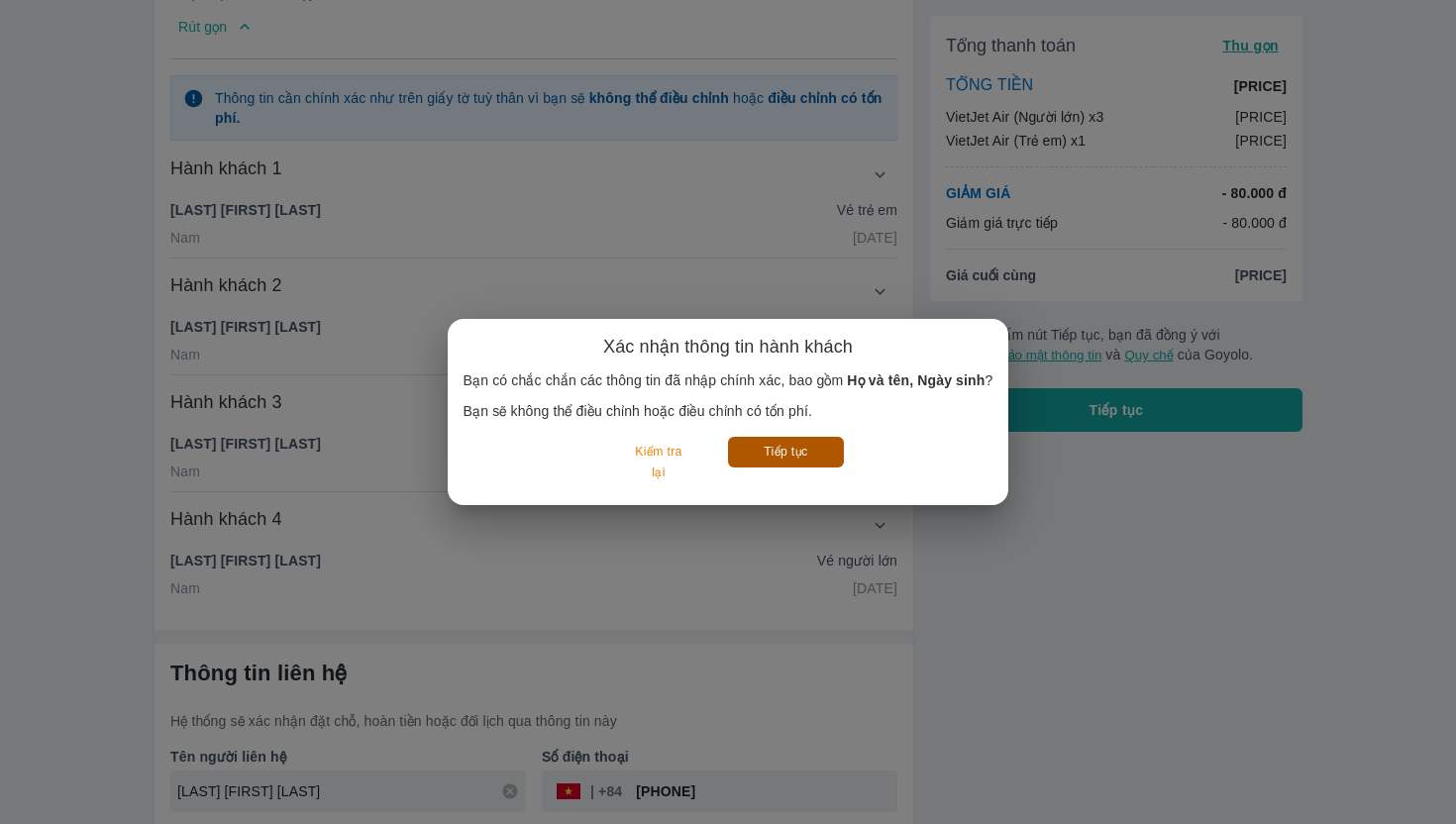 click on "Tiếp tục" at bounding box center (785, 452) 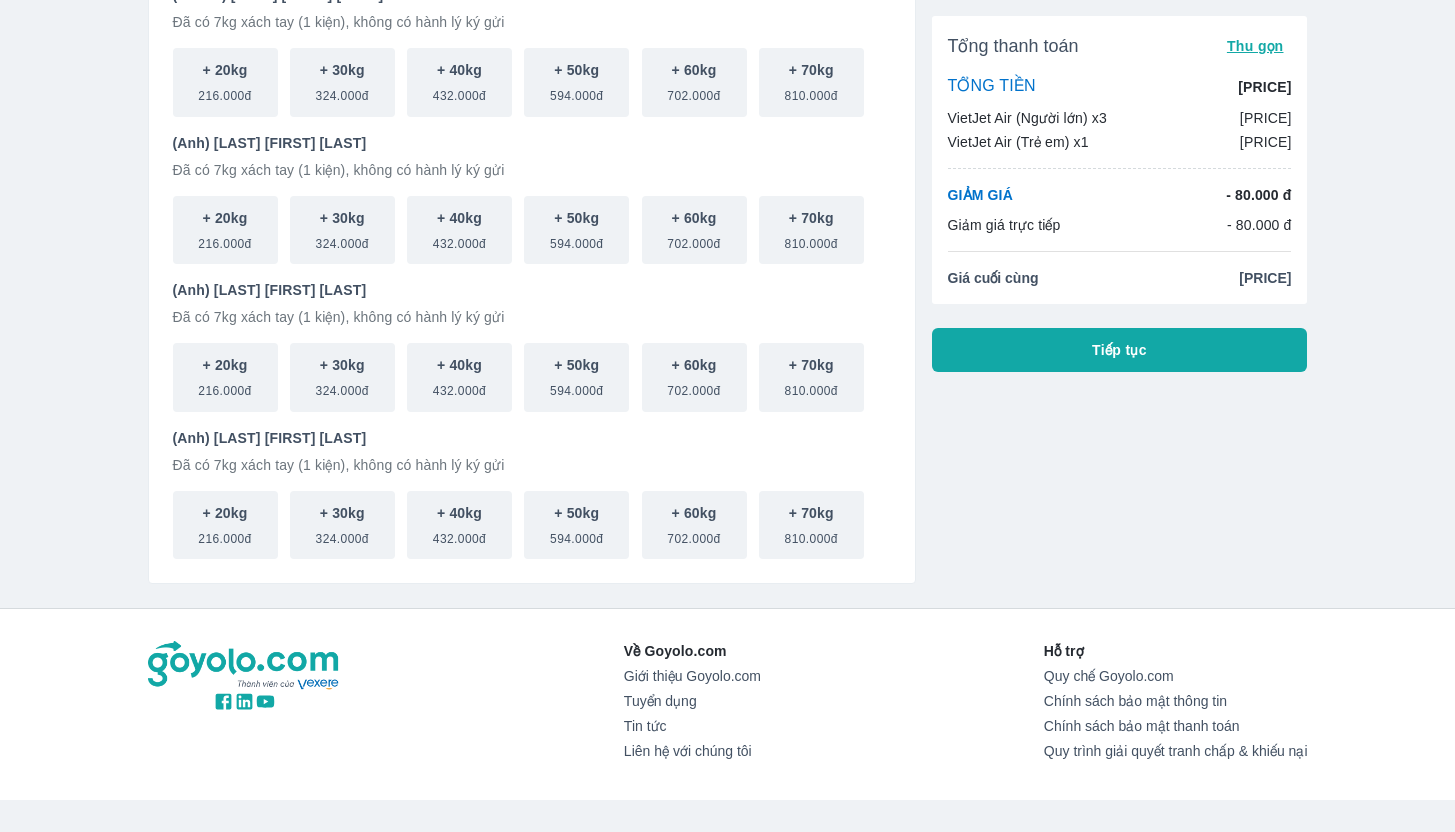 scroll, scrollTop: 0, scrollLeft: 0, axis: both 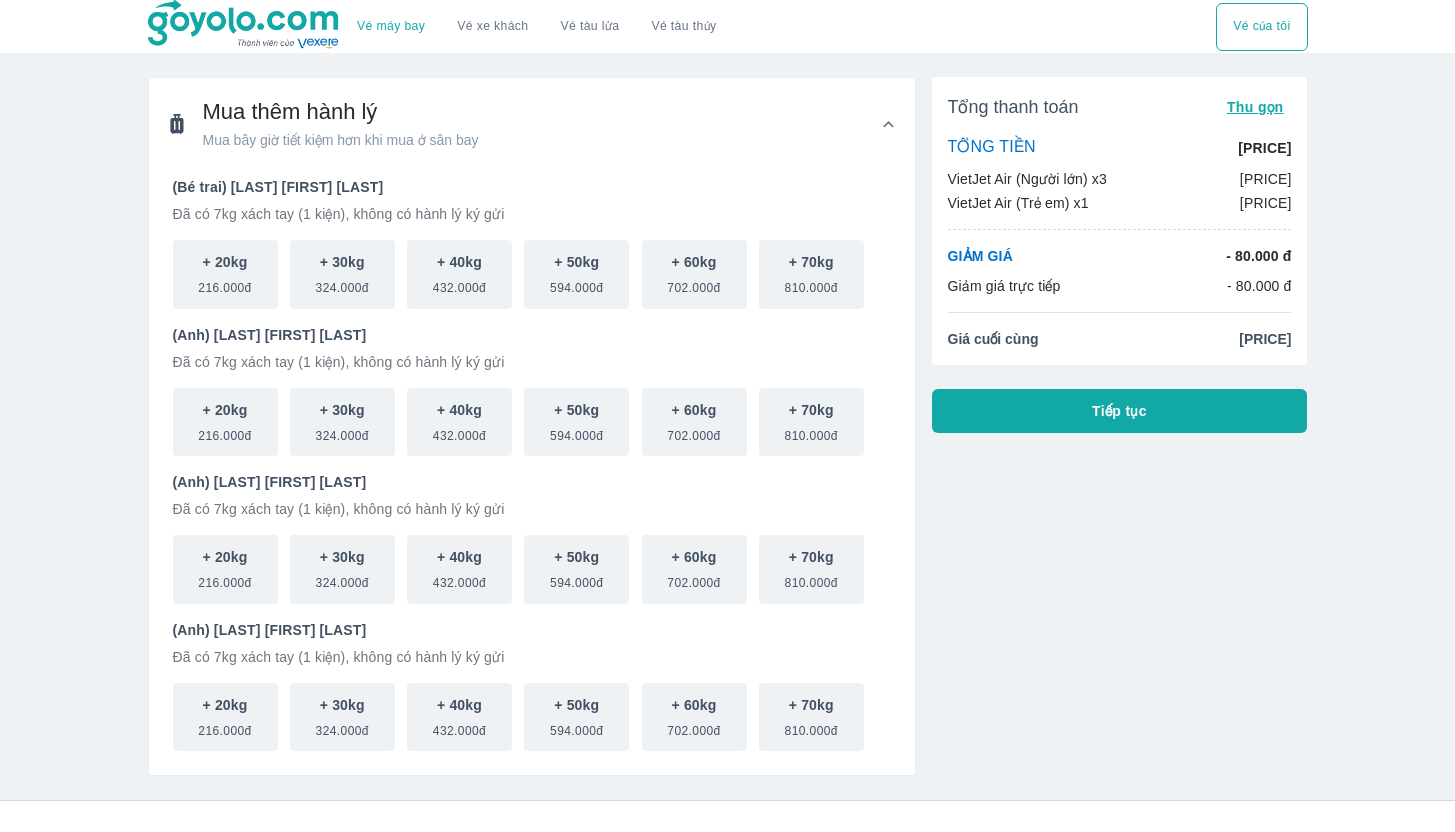 click on "Tiếp tục" at bounding box center (1120, 411) 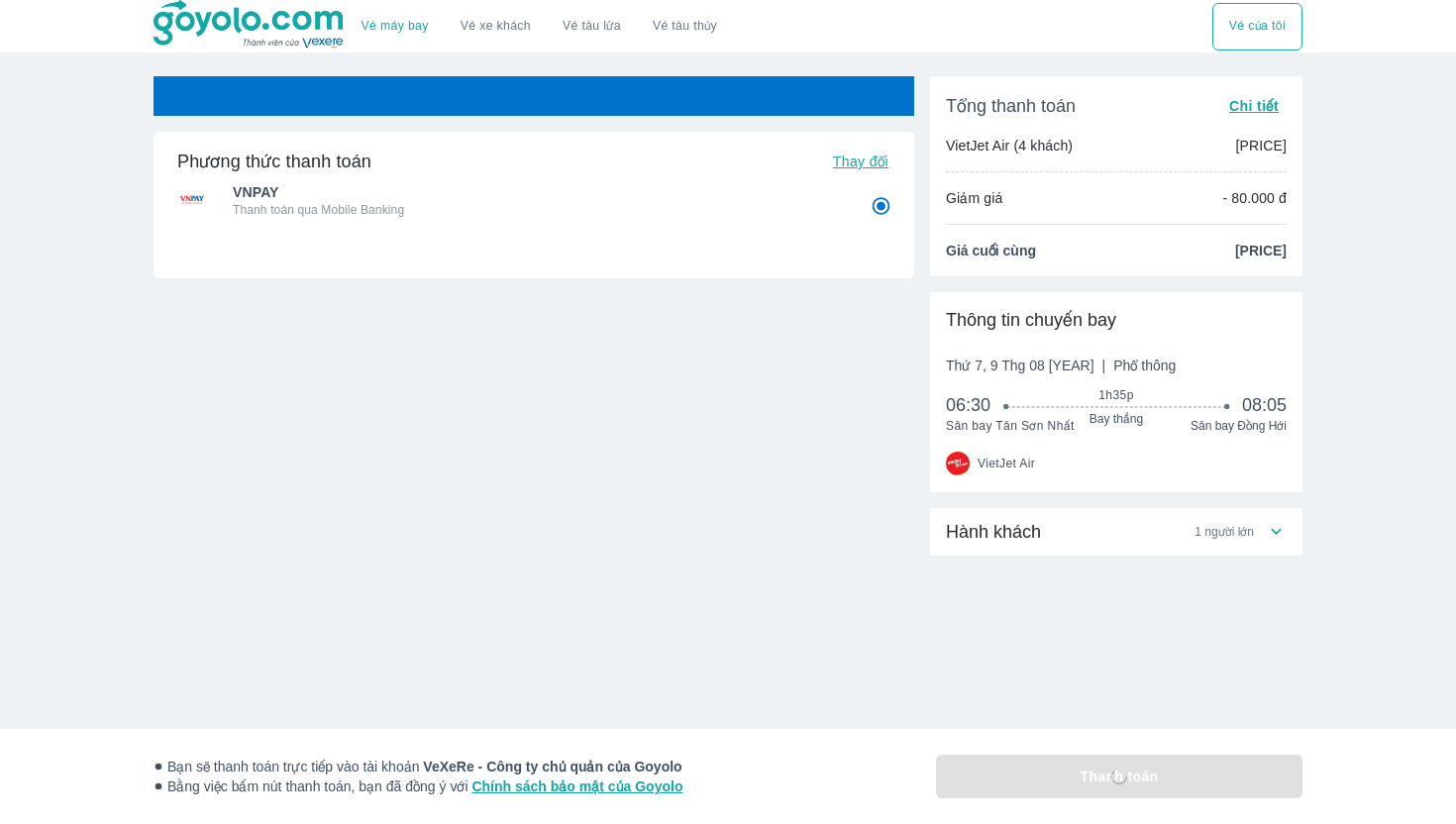 radio on "false" 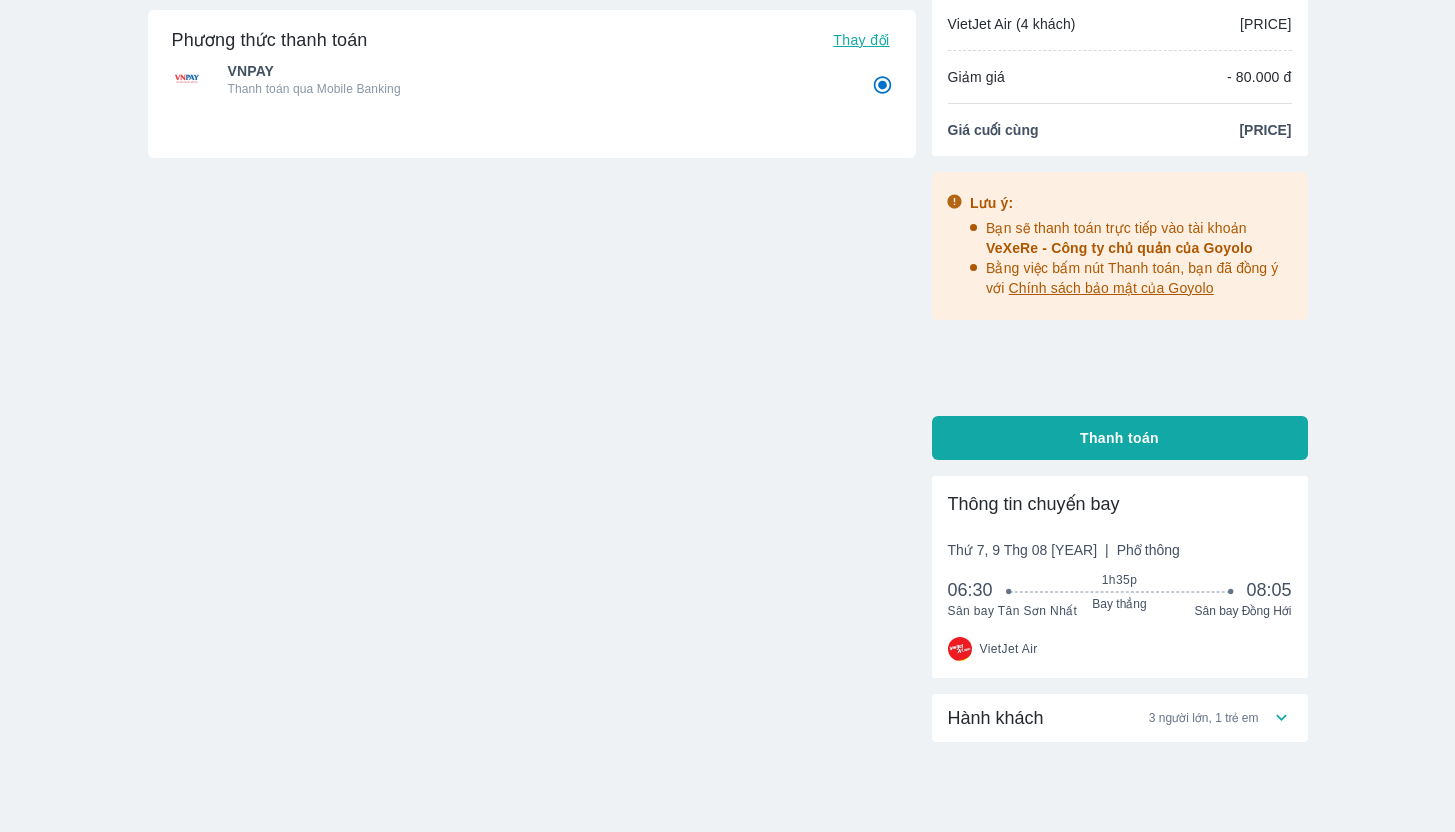 scroll, scrollTop: 130, scrollLeft: 0, axis: vertical 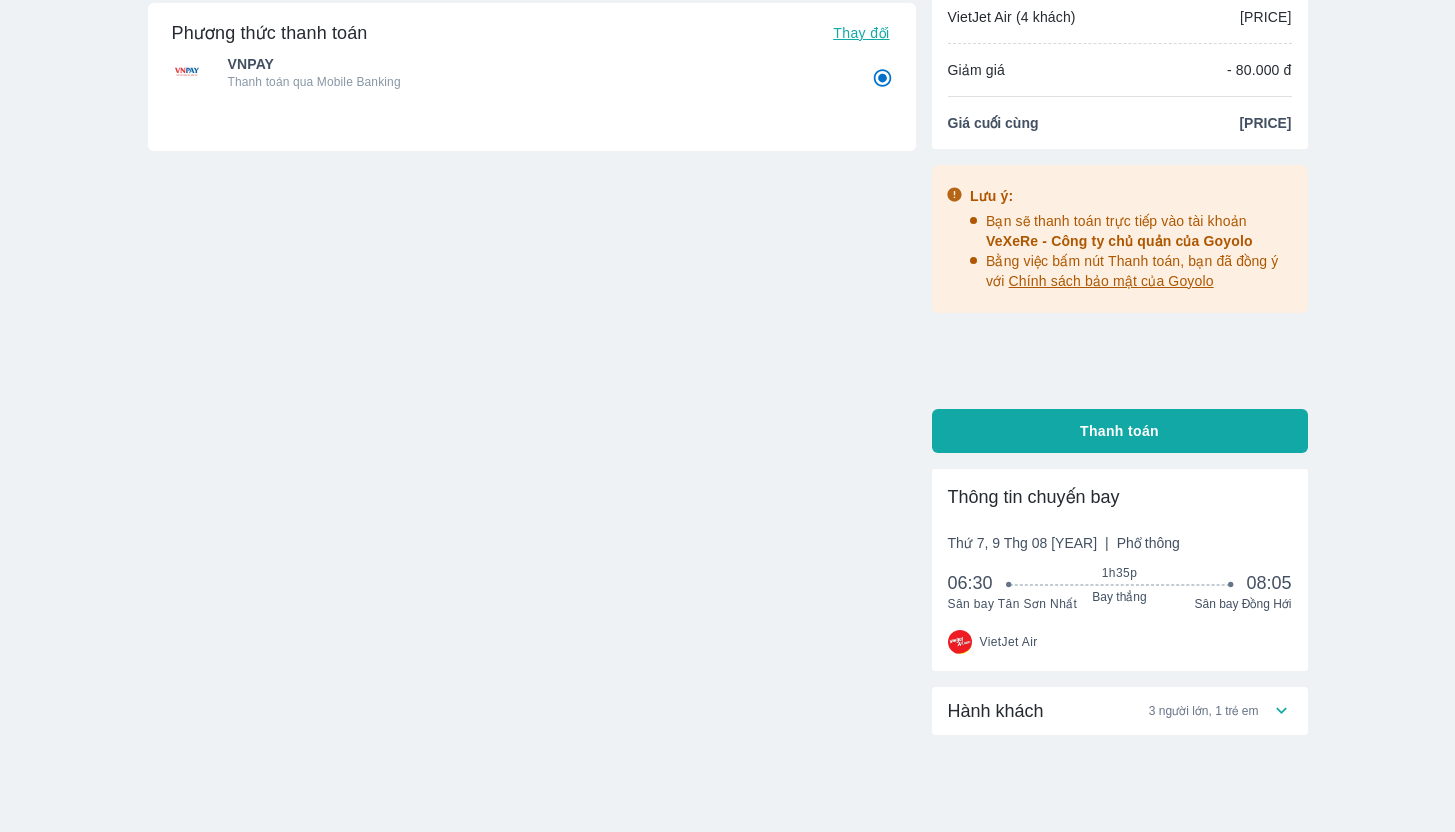 click on "Thanh toán" at bounding box center [1120, 431] 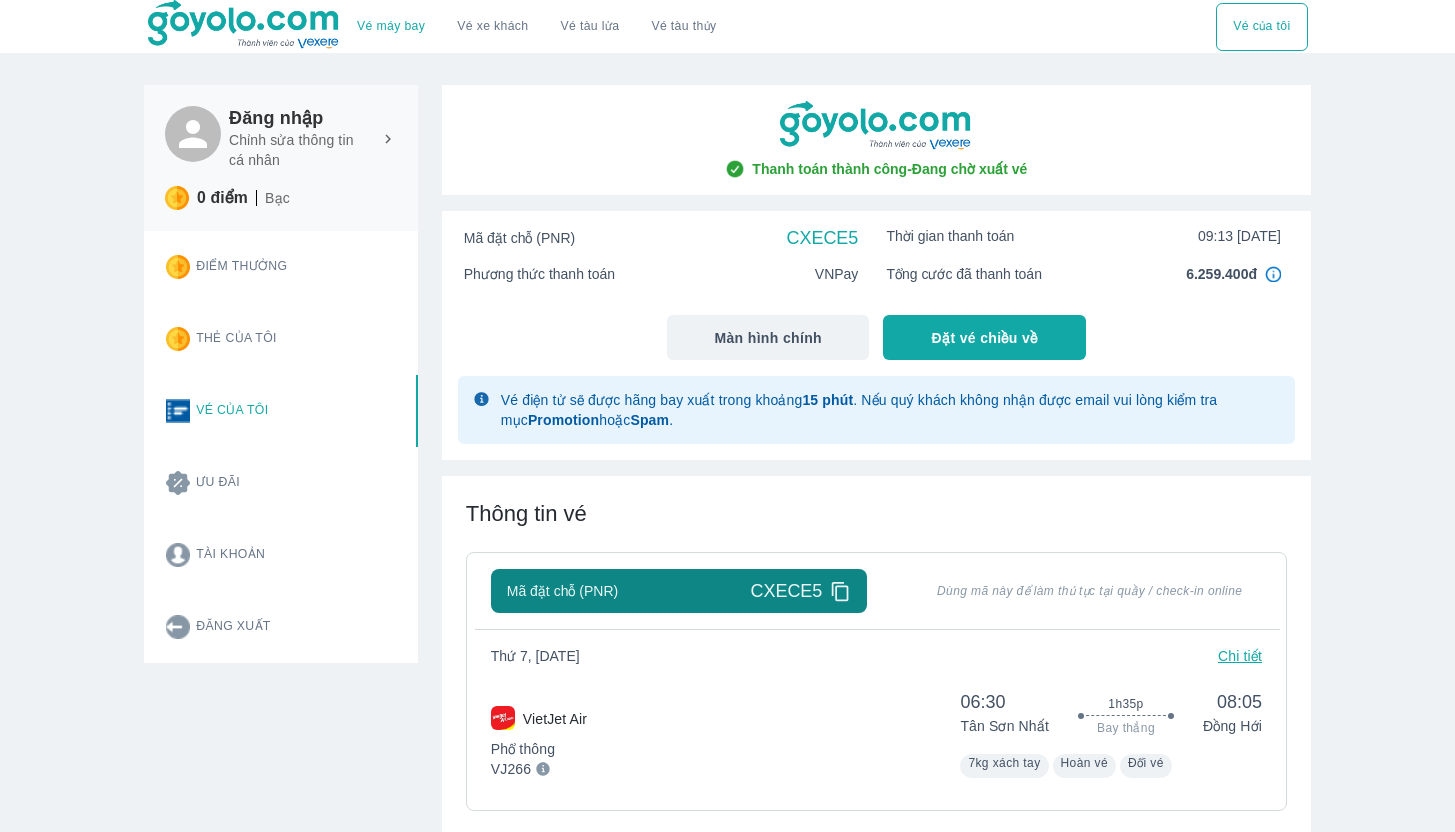 scroll, scrollTop: 0, scrollLeft: 0, axis: both 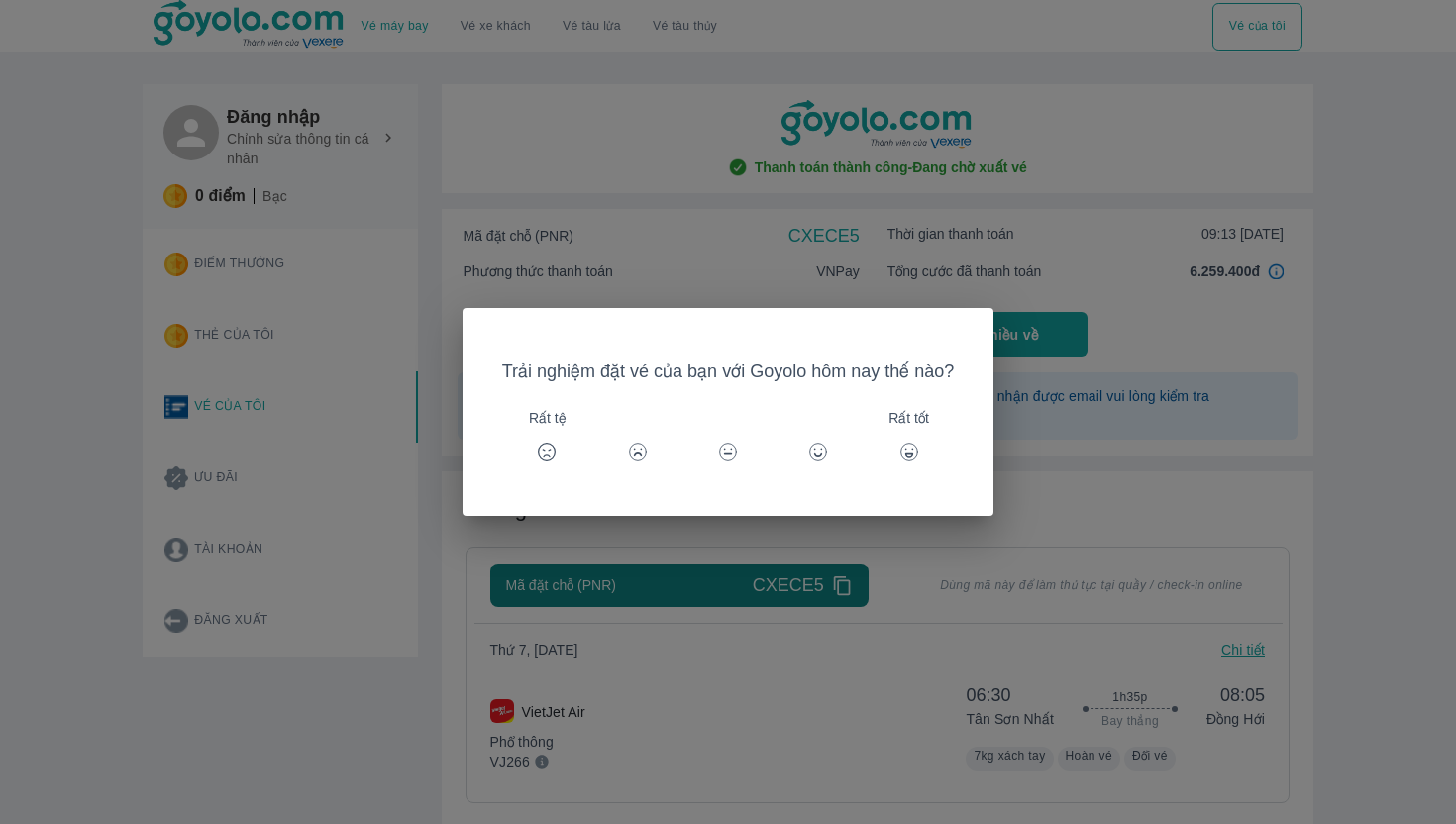 click on "Trải nghiệm đặt vé của bạn với Goyolo hôm nay thế nào? Rất tệ Rất tốt" at bounding box center [728, 412] 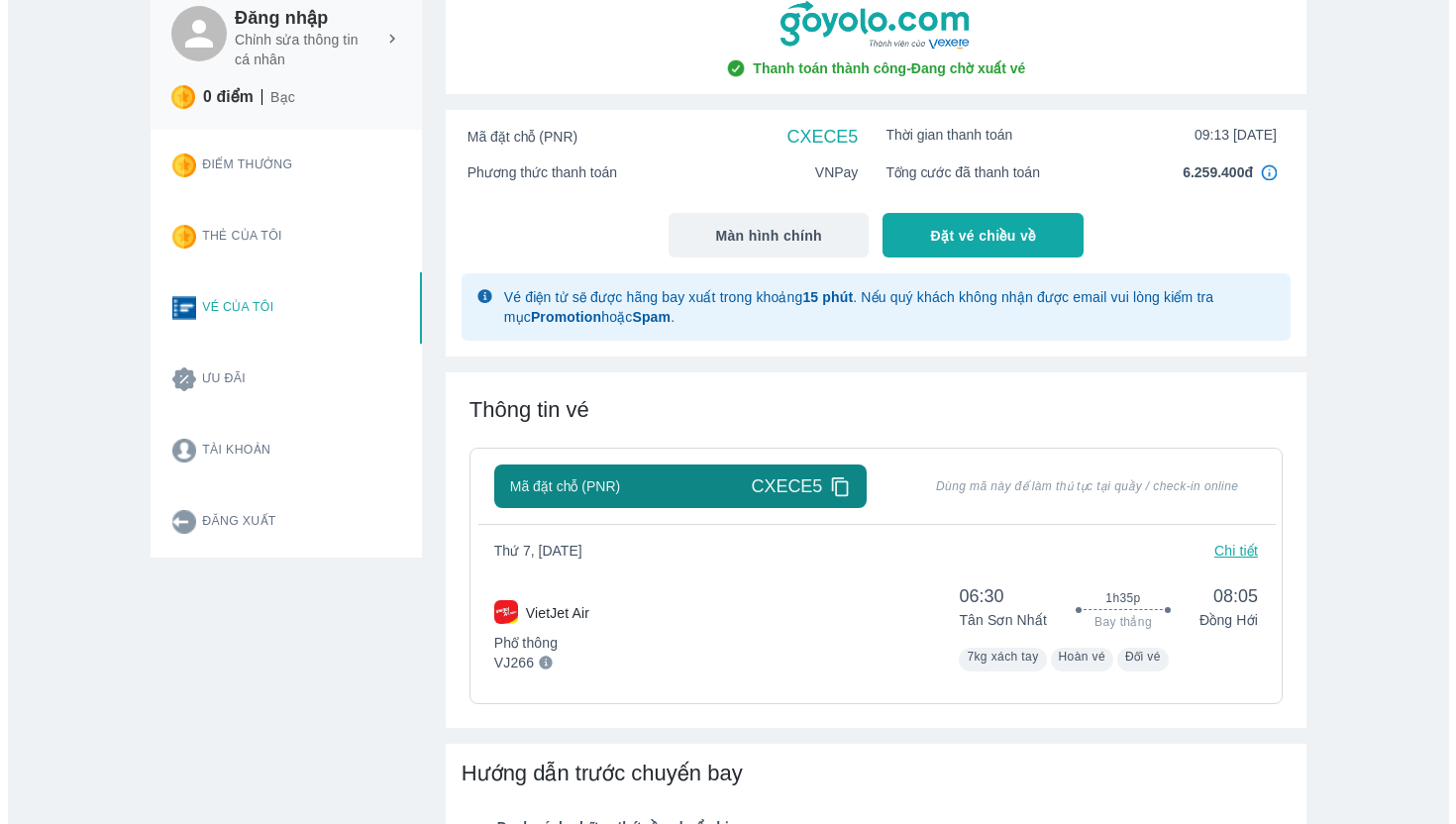 scroll, scrollTop: 106, scrollLeft: 0, axis: vertical 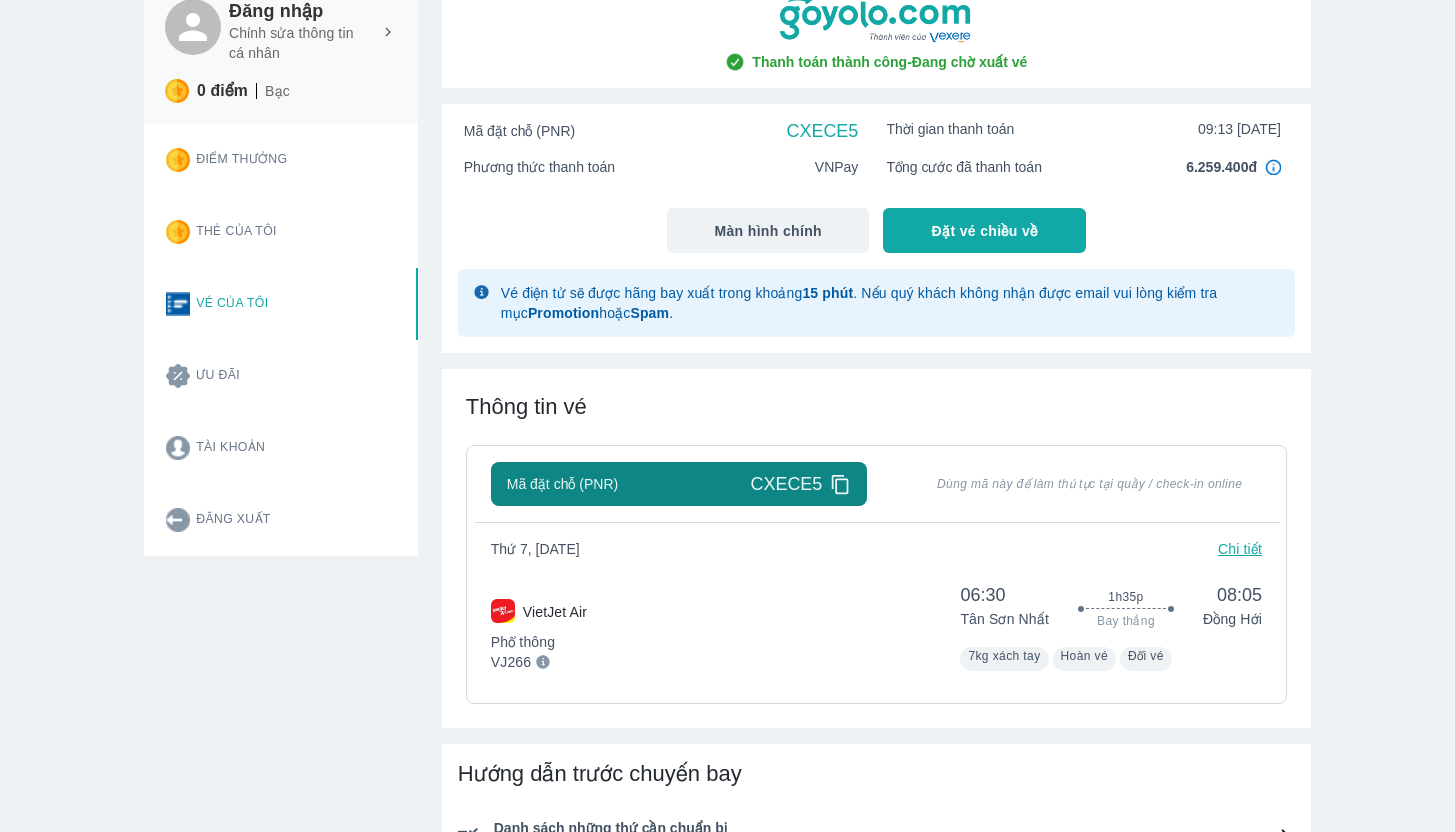 click on "Chi tiết" at bounding box center [1240, 549] 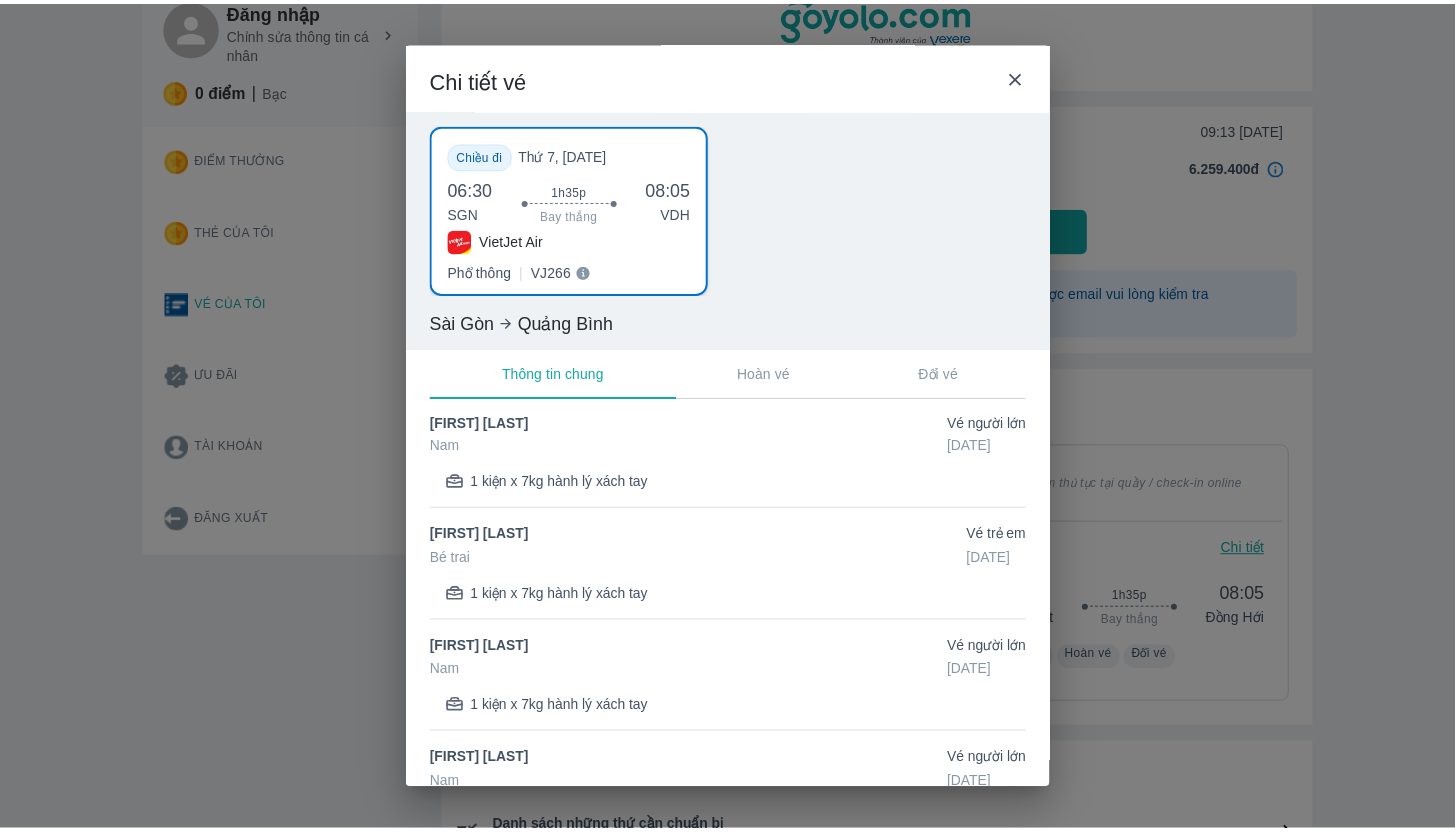 scroll, scrollTop: 53, scrollLeft: 0, axis: vertical 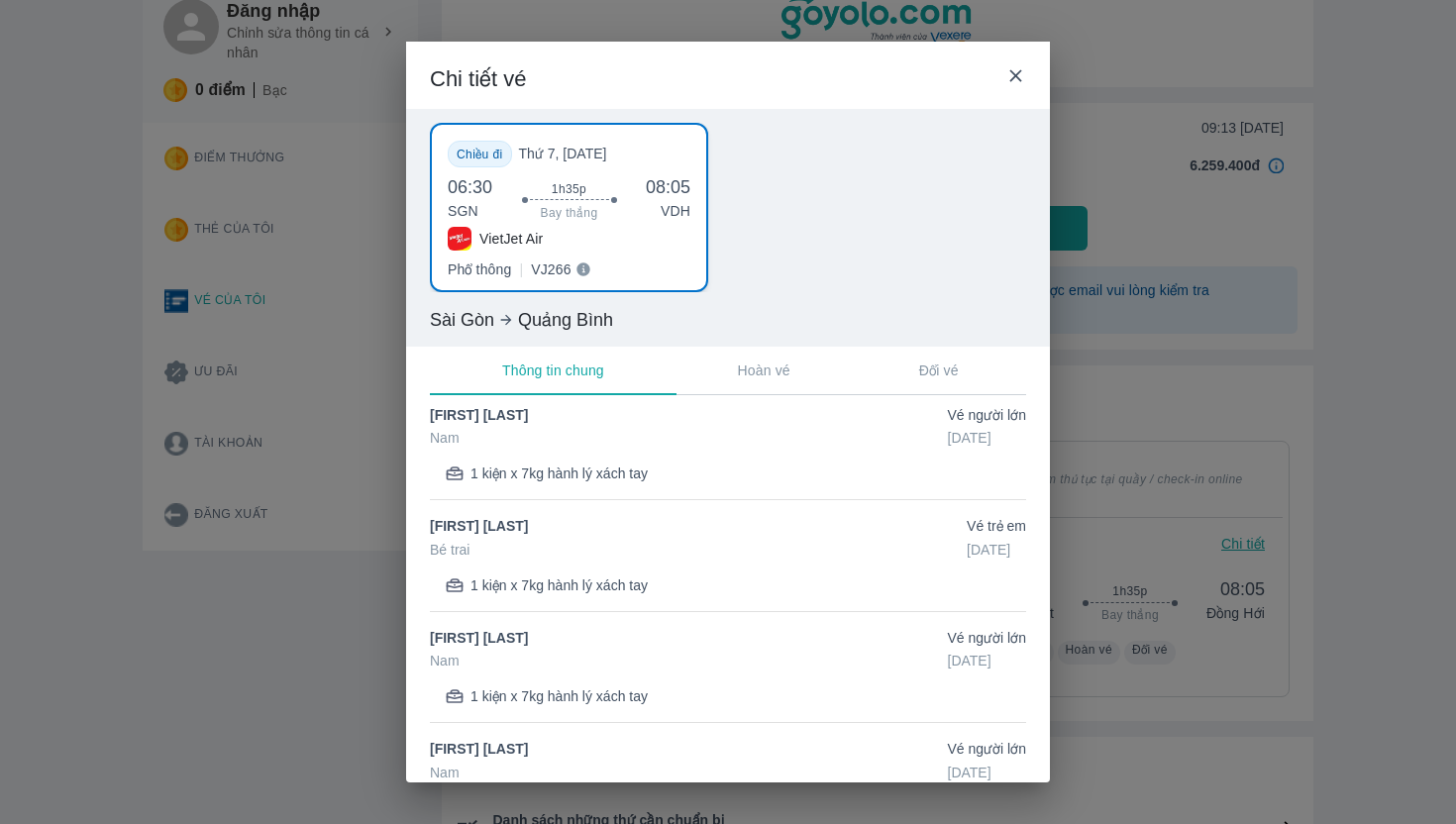 click 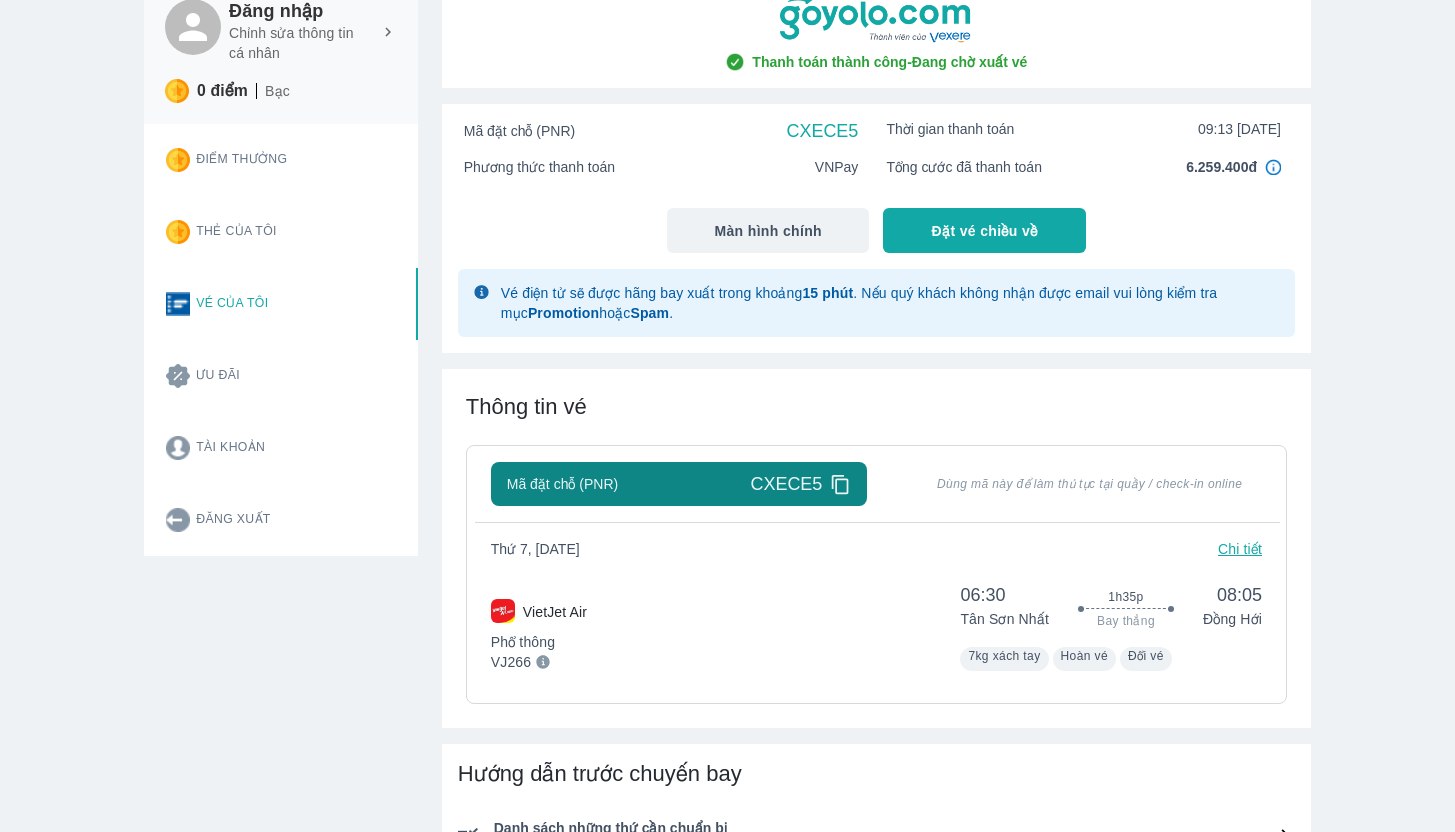 click 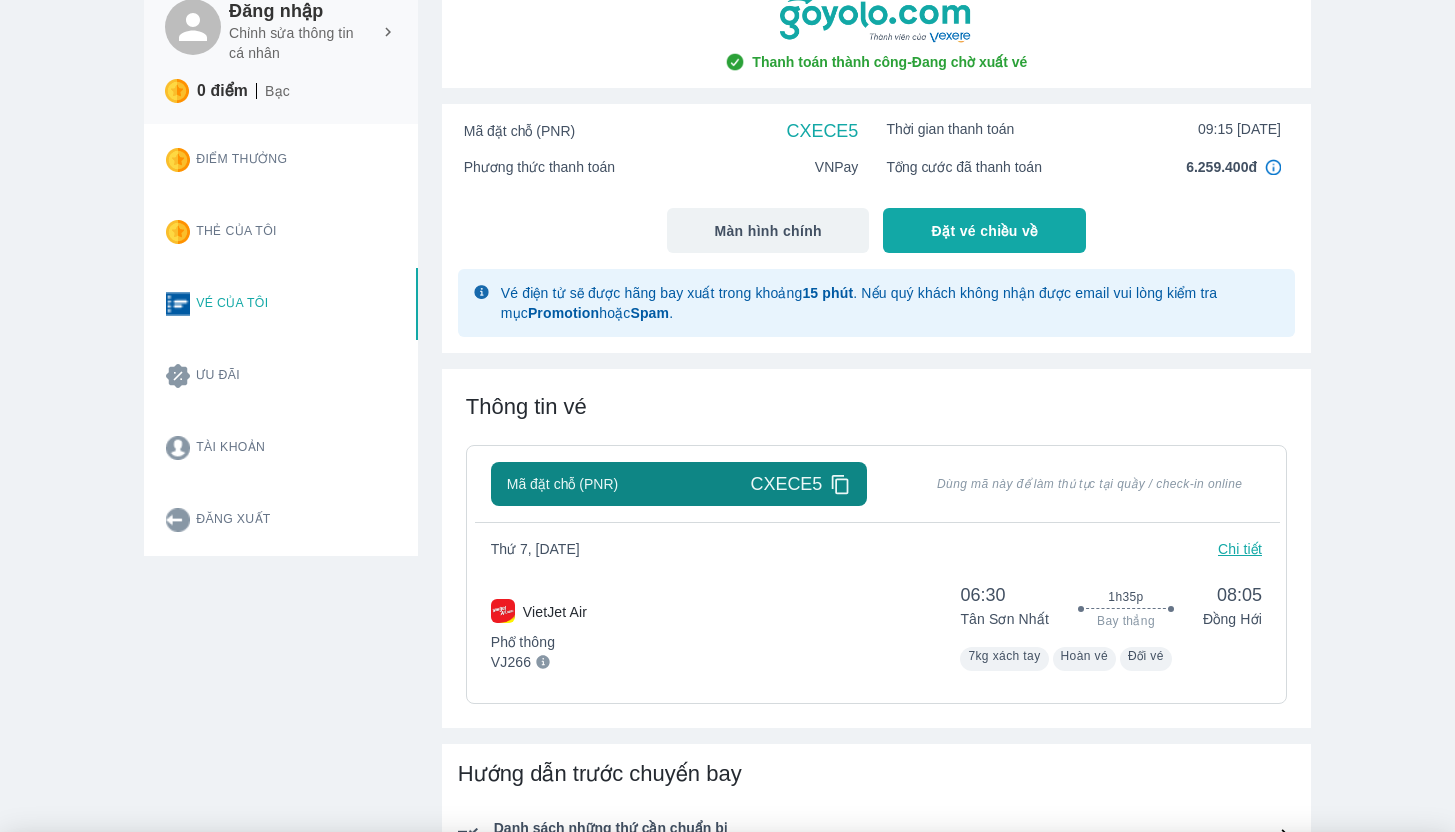 click at bounding box center [727, 416] 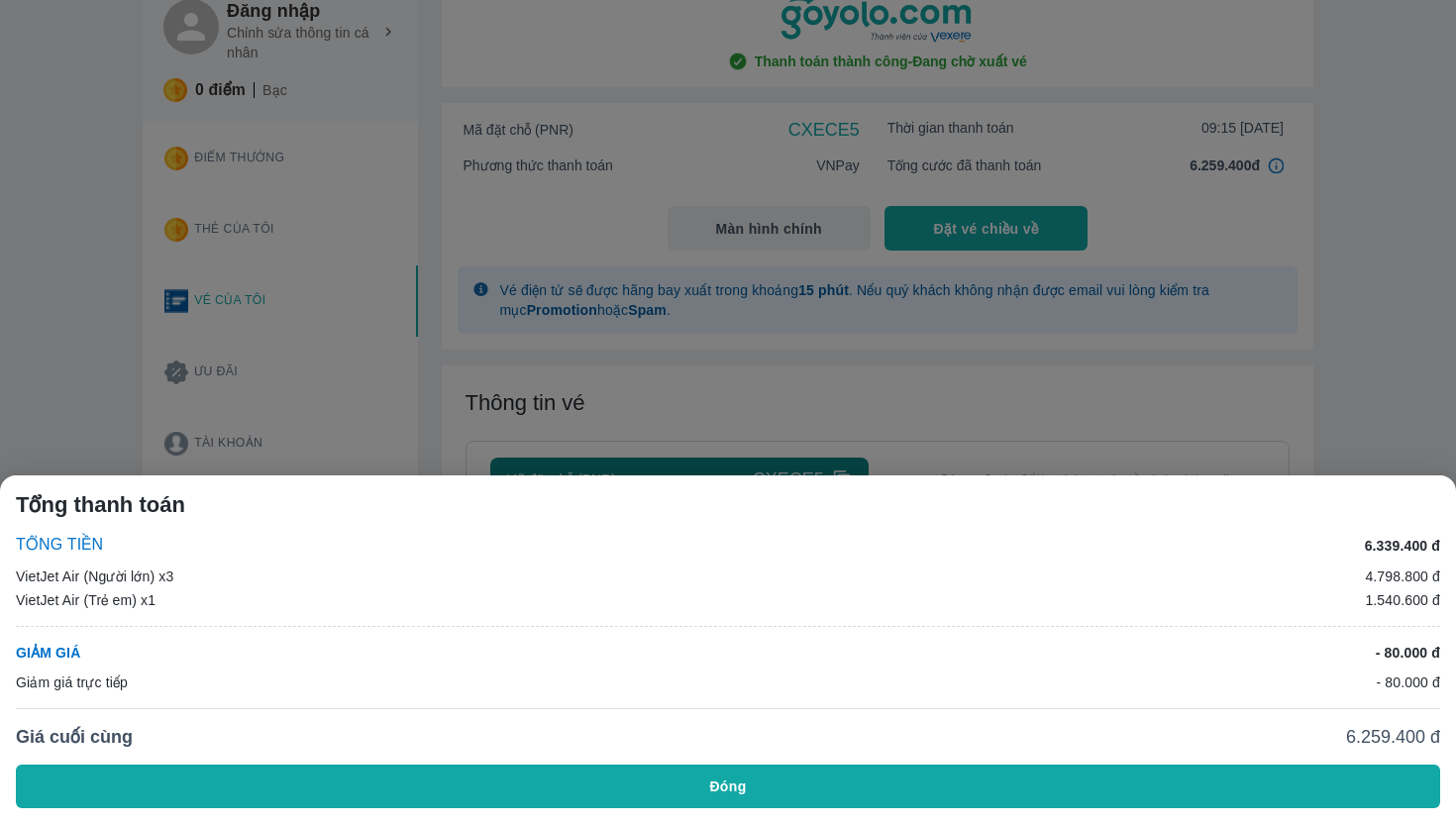 click on "6.259.400 đ" at bounding box center [1393, 737] 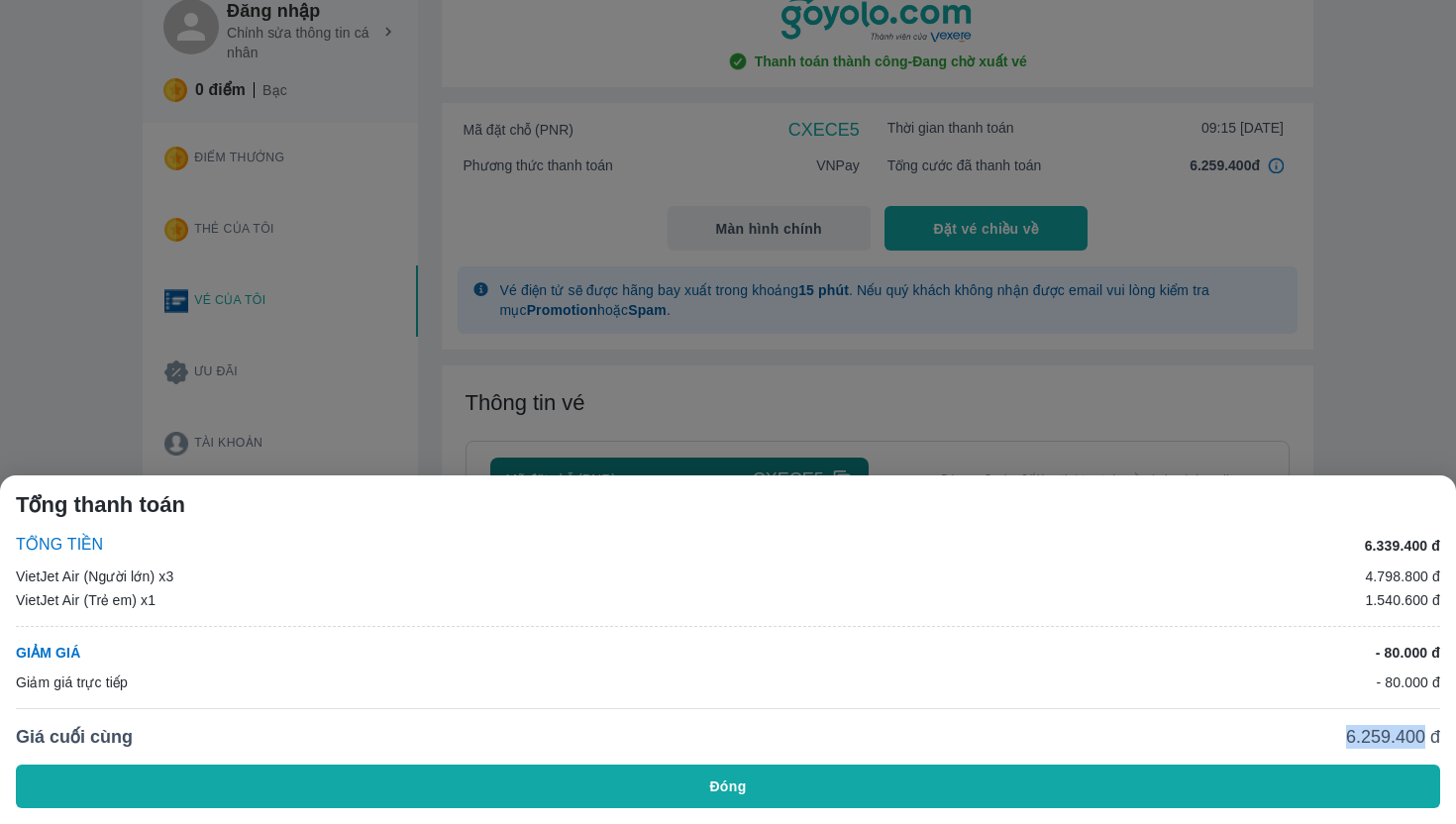 click on "6.259.400 đ" at bounding box center [1393, 737] 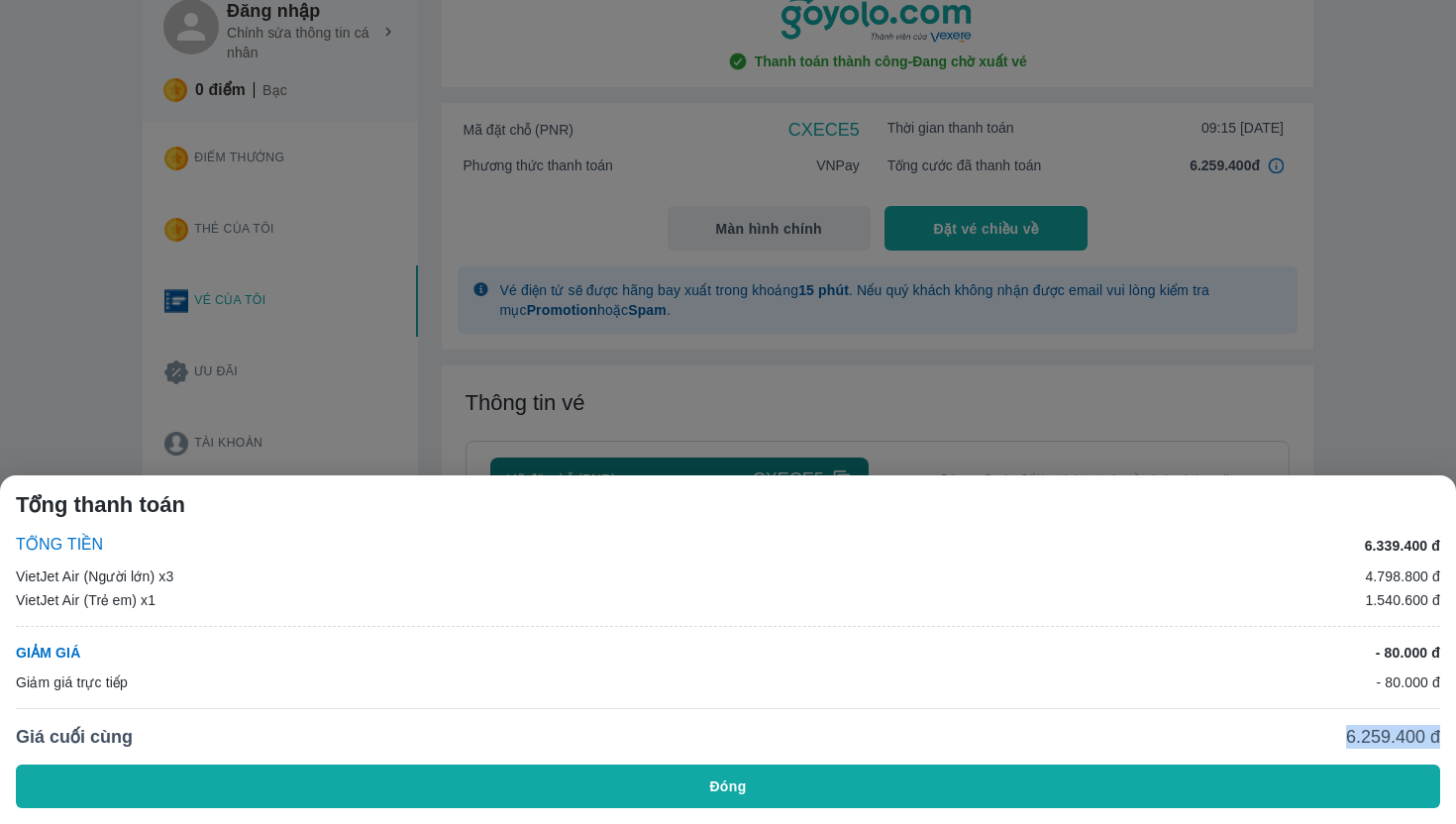 copy on "6.259.400 đ" 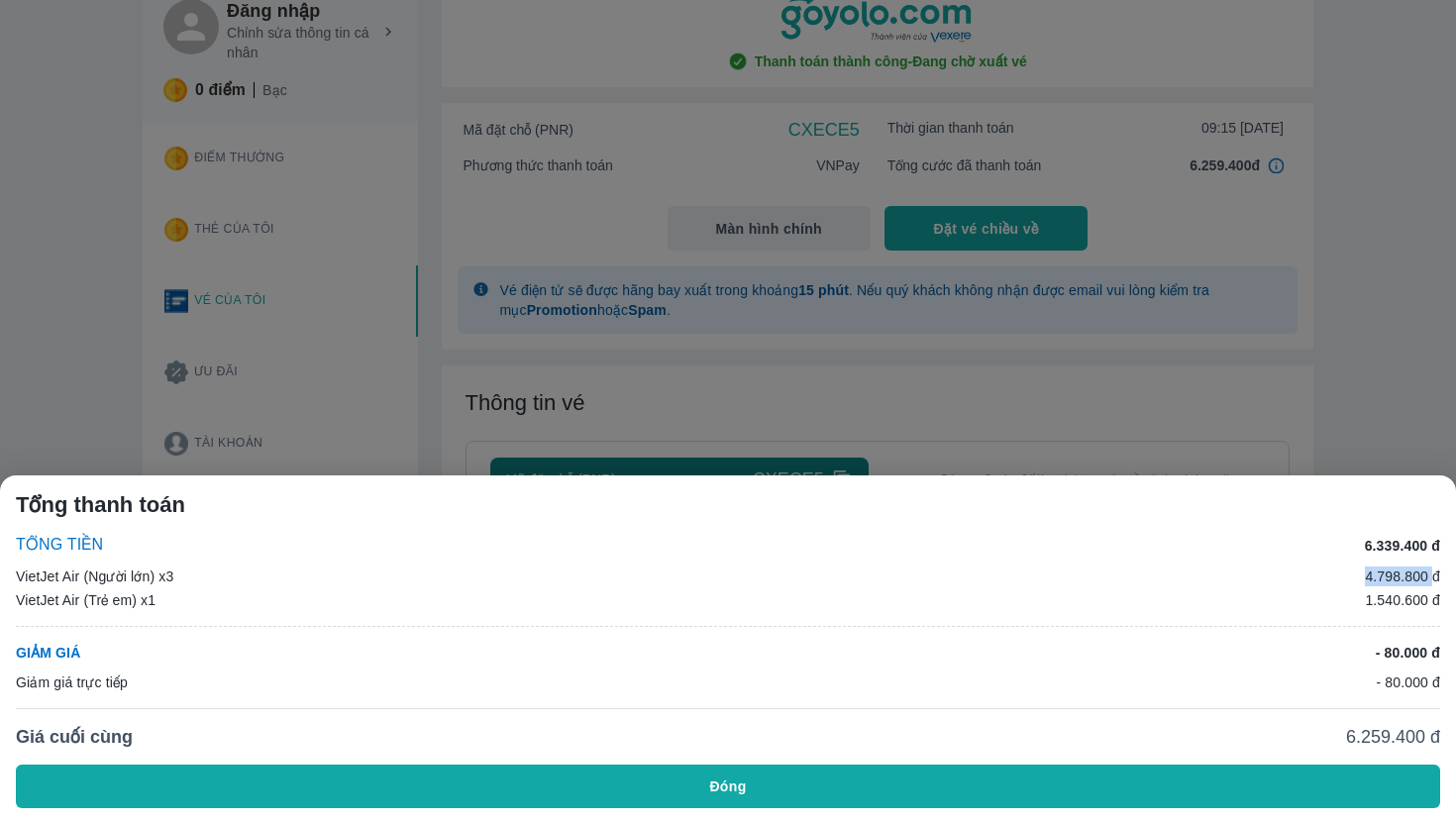 drag, startPoint x: 1361, startPoint y: 578, endPoint x: 1426, endPoint y: 577, distance: 65.007692 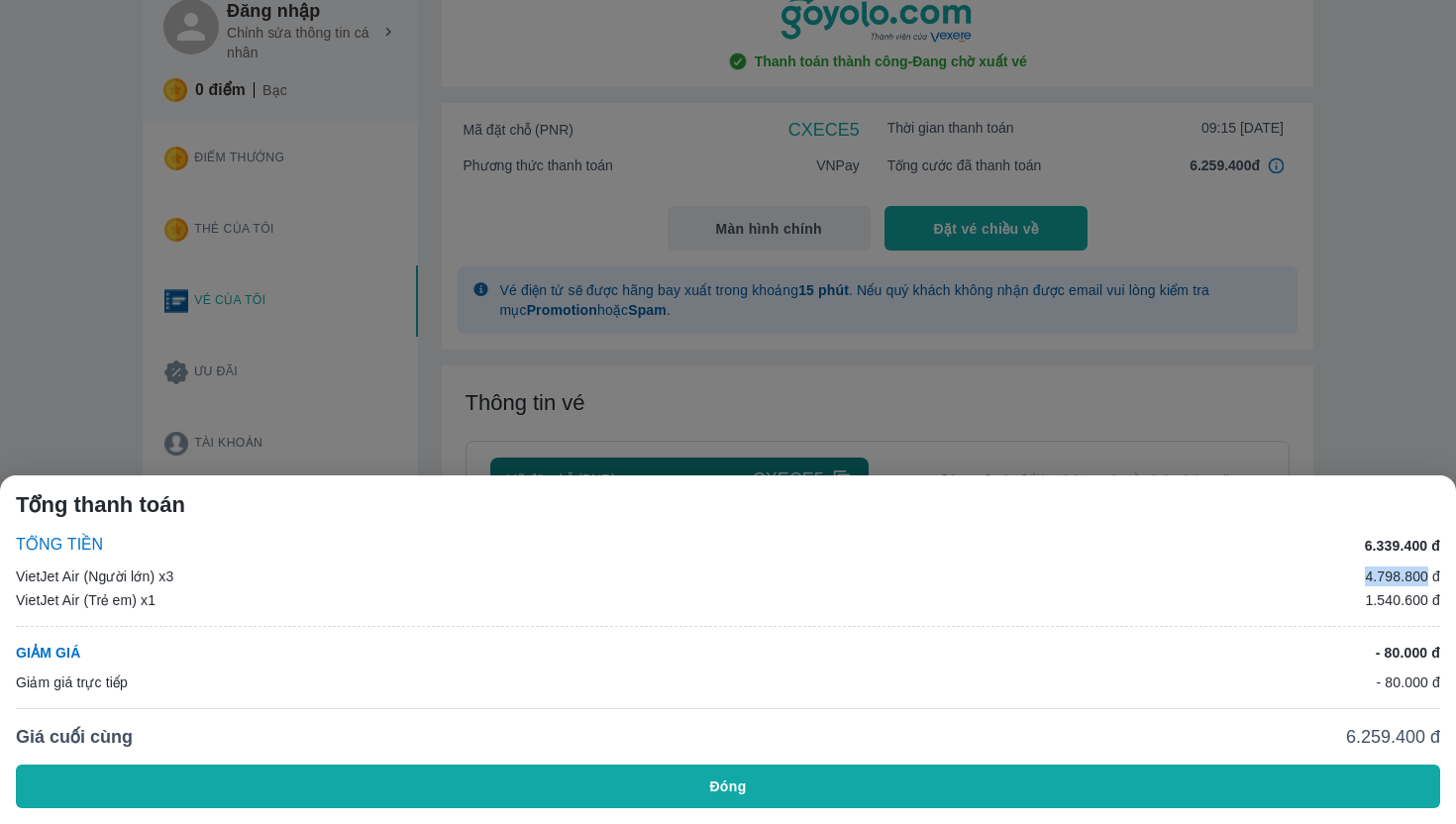 copy on "4.798.800" 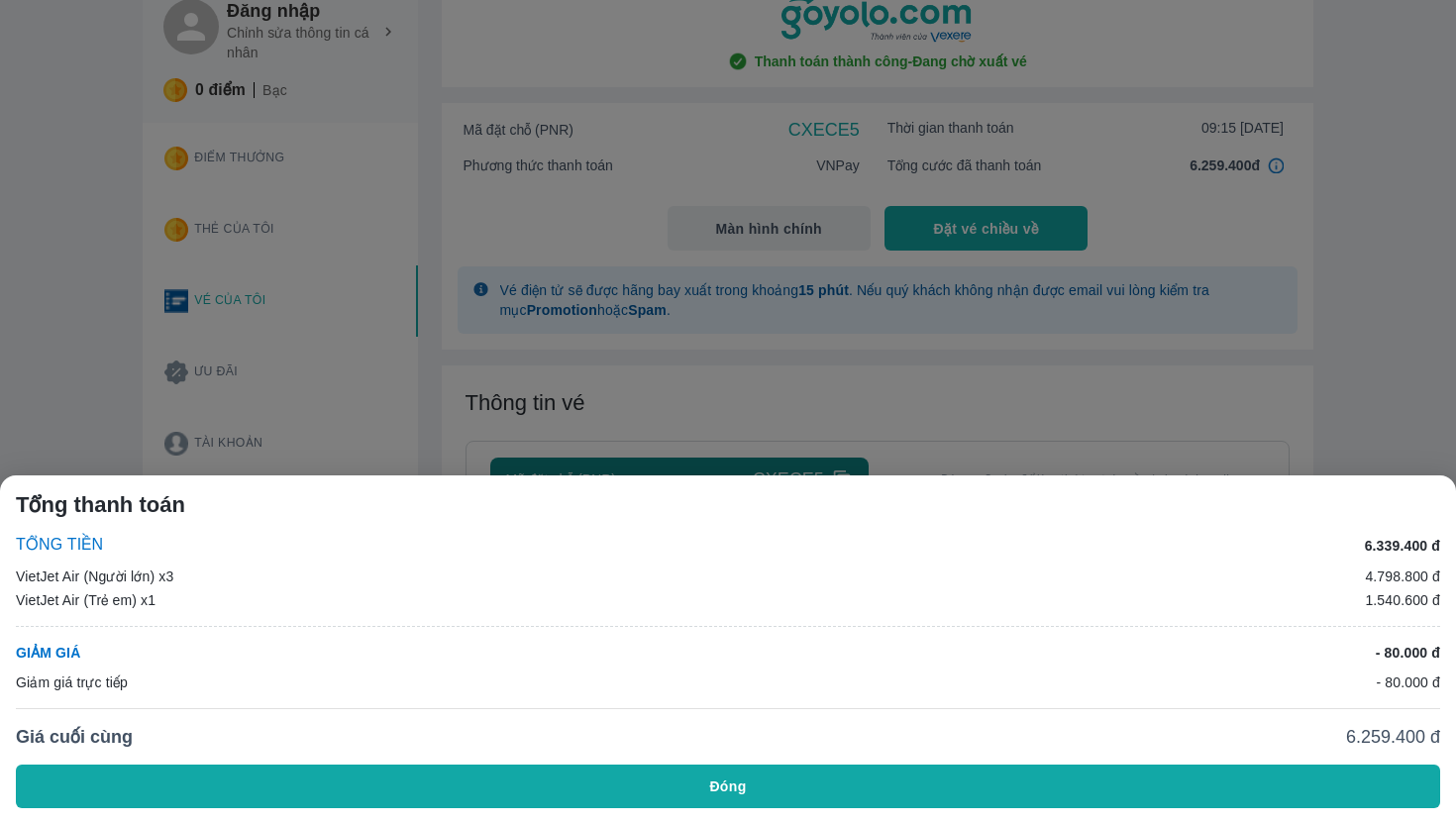 click at bounding box center (728, 412) 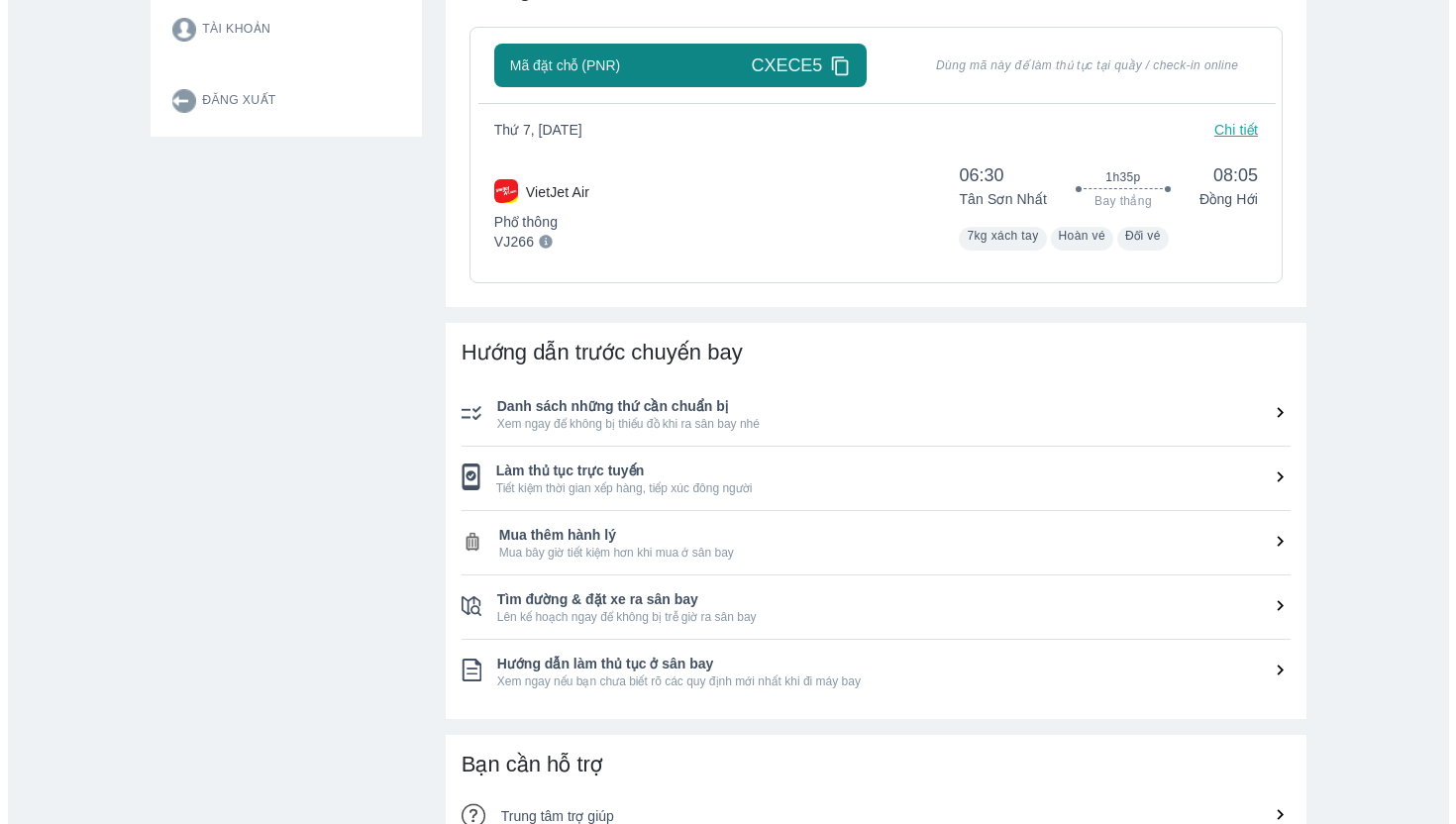 scroll, scrollTop: 534, scrollLeft: 0, axis: vertical 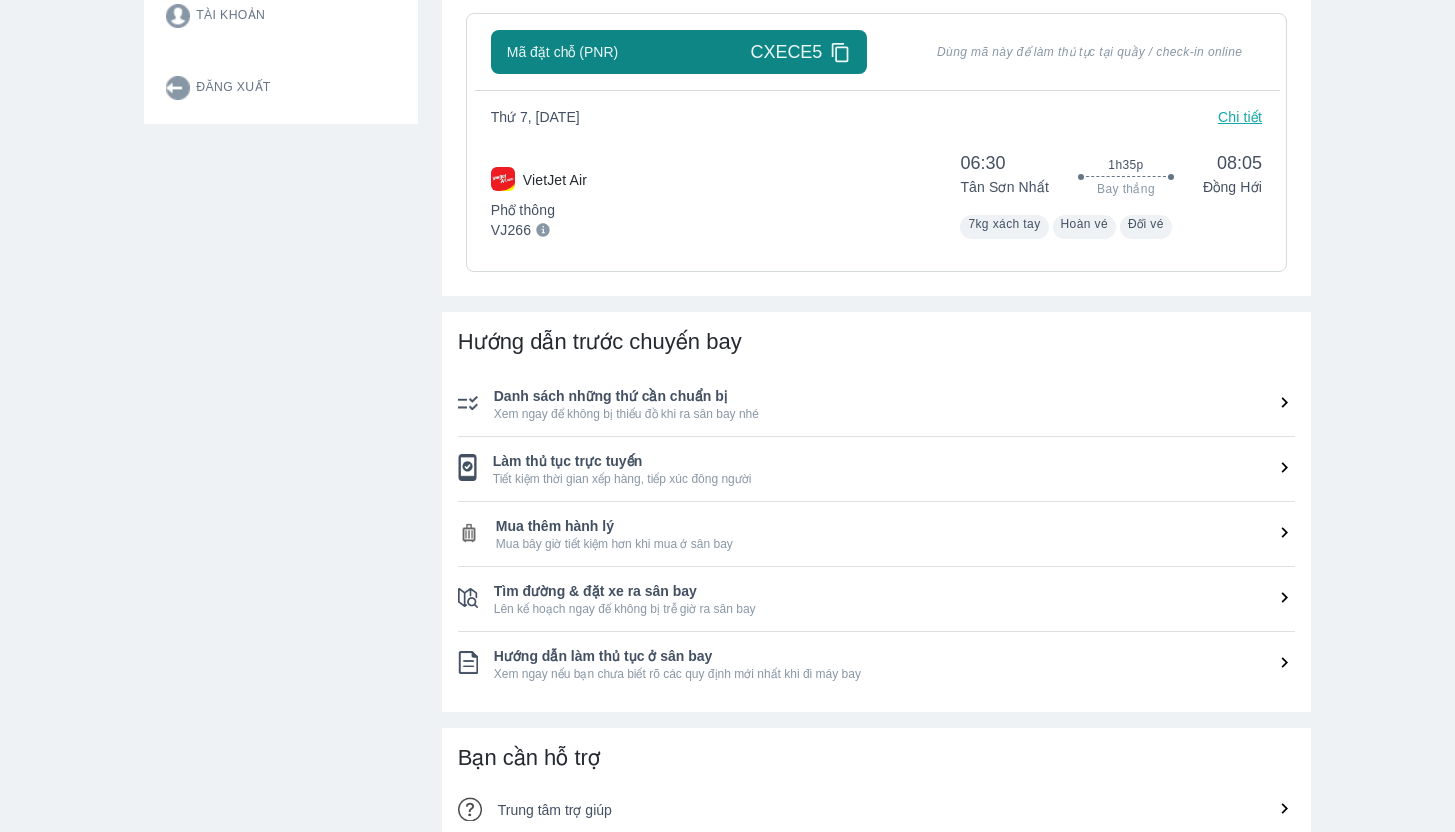 click on "Chi tiết" at bounding box center (1240, 117) 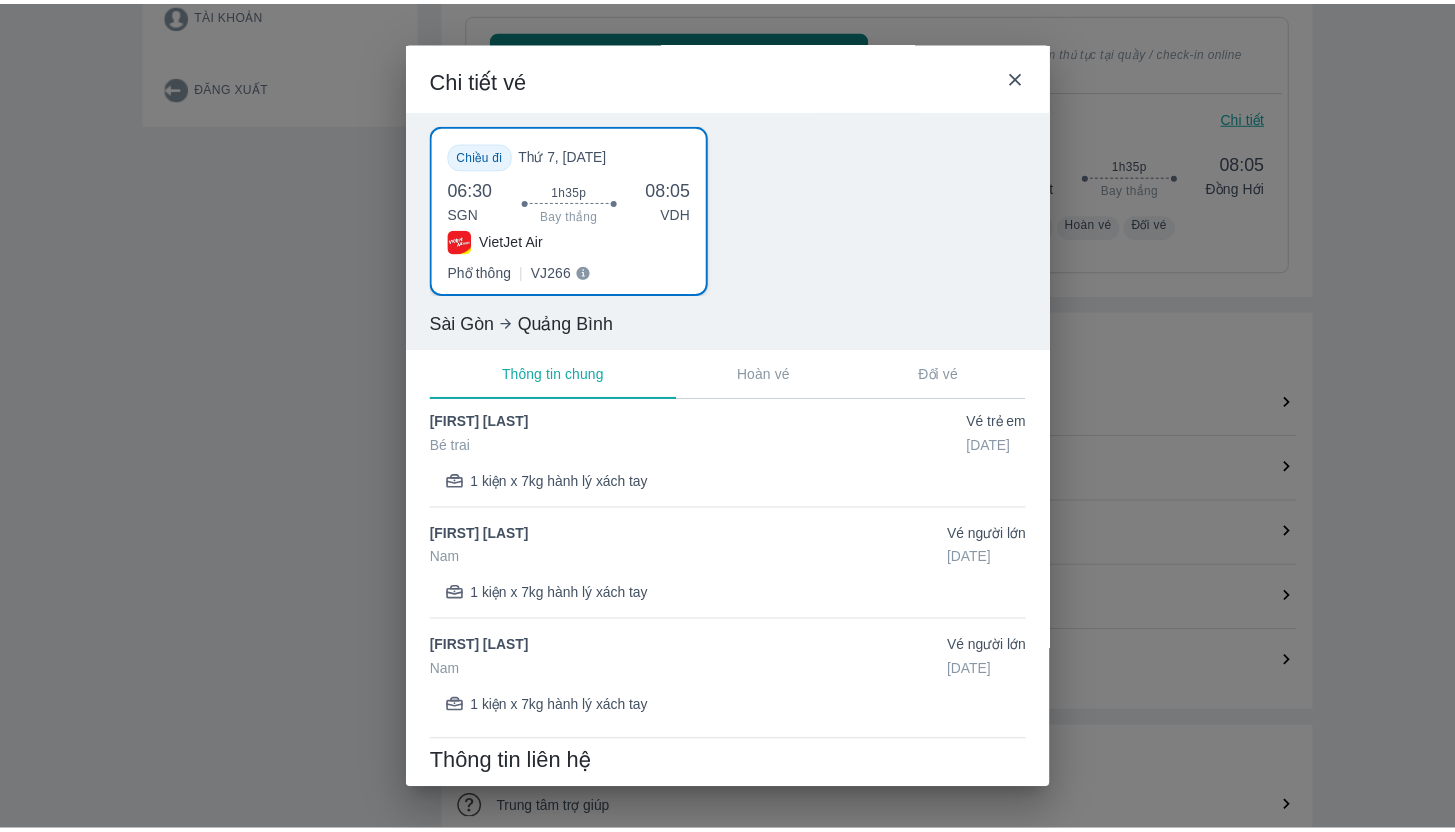 scroll, scrollTop: 229, scrollLeft: 0, axis: vertical 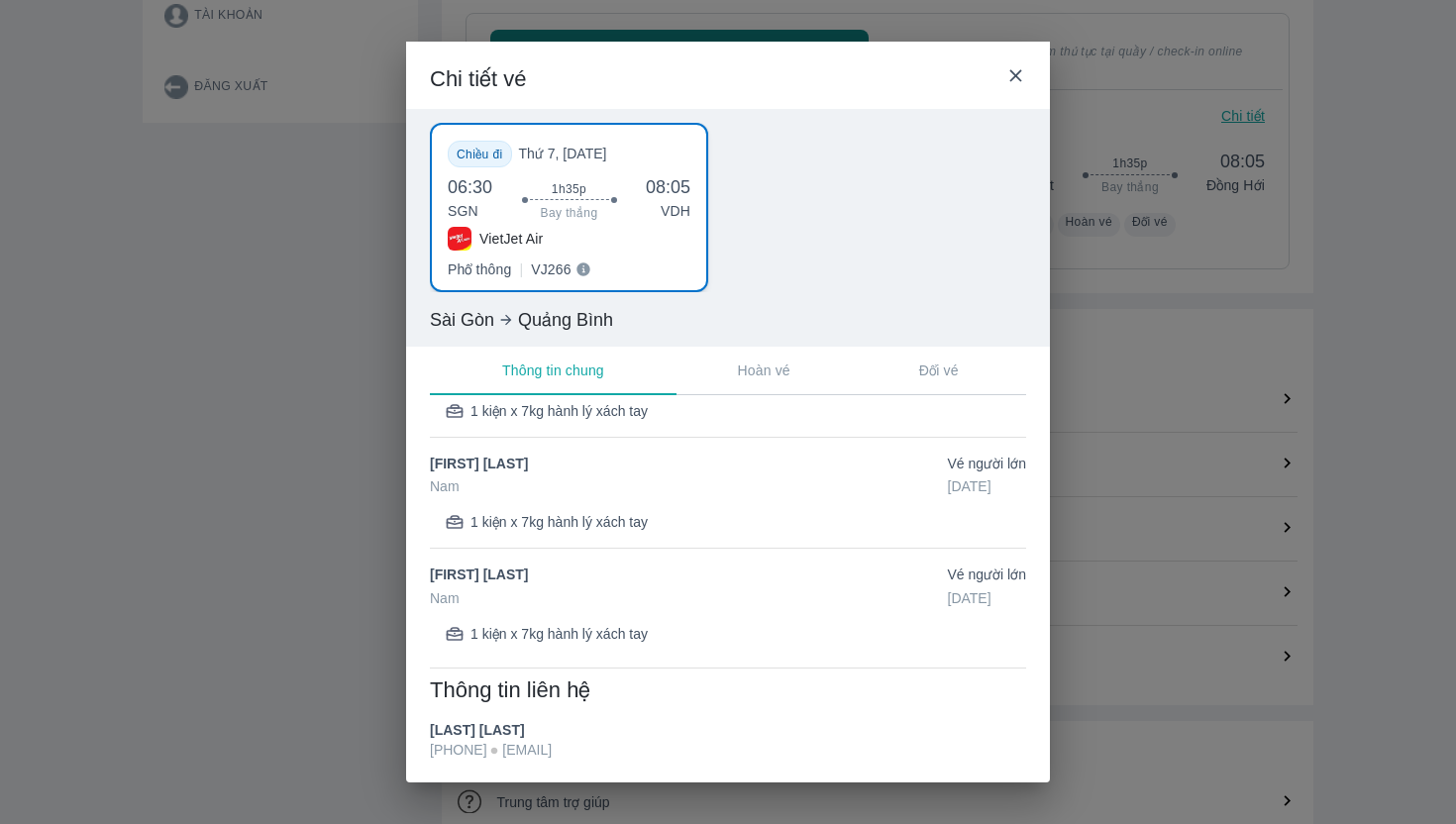 click on "Chi tiết vé Chiều đi Thứ 7, [DATE] 06:30 SGN 1h35p Bay thẳng 08:05 VDH VietJet Air Phổ thông | VJ266 Sài Gòn Quảng Bình Thông tin chung Hoàn vé Đổi vé Thông tin hành khách Sửa [FIRST] [LAST] Nam Vé   Người lớn [DATE] 1 kiện x 7kg hành lý xách tay [FIRST] [LAST] Bé trai Vé   Trẻ em [DATE] 1 kiện x 7kg hành lý xách tay [FIRST] [LAST] Nam Vé   Người lớn [DATE] 1 kiện x 7kg hành lý xách tay [FIRST] [LAST] Nam Vé   Người lớn [DATE] 1 kiện x 7kg hành lý xách tay Thông tin liên hệ [FIRST]   [LAST] [PHONE]     [EMAIL] Thông tin liên hệ Hệ thống sẽ xác nhận đặt chỗ, hoàn tiền hoặc đổi lịch qua thông tin này Tên người liên hệ [FIRST] [LAST] Số điện thoại ​ [PHONE] Email nhận vé điện tử [EMAIL] Hủy Lưu" at bounding box center (728, 412) 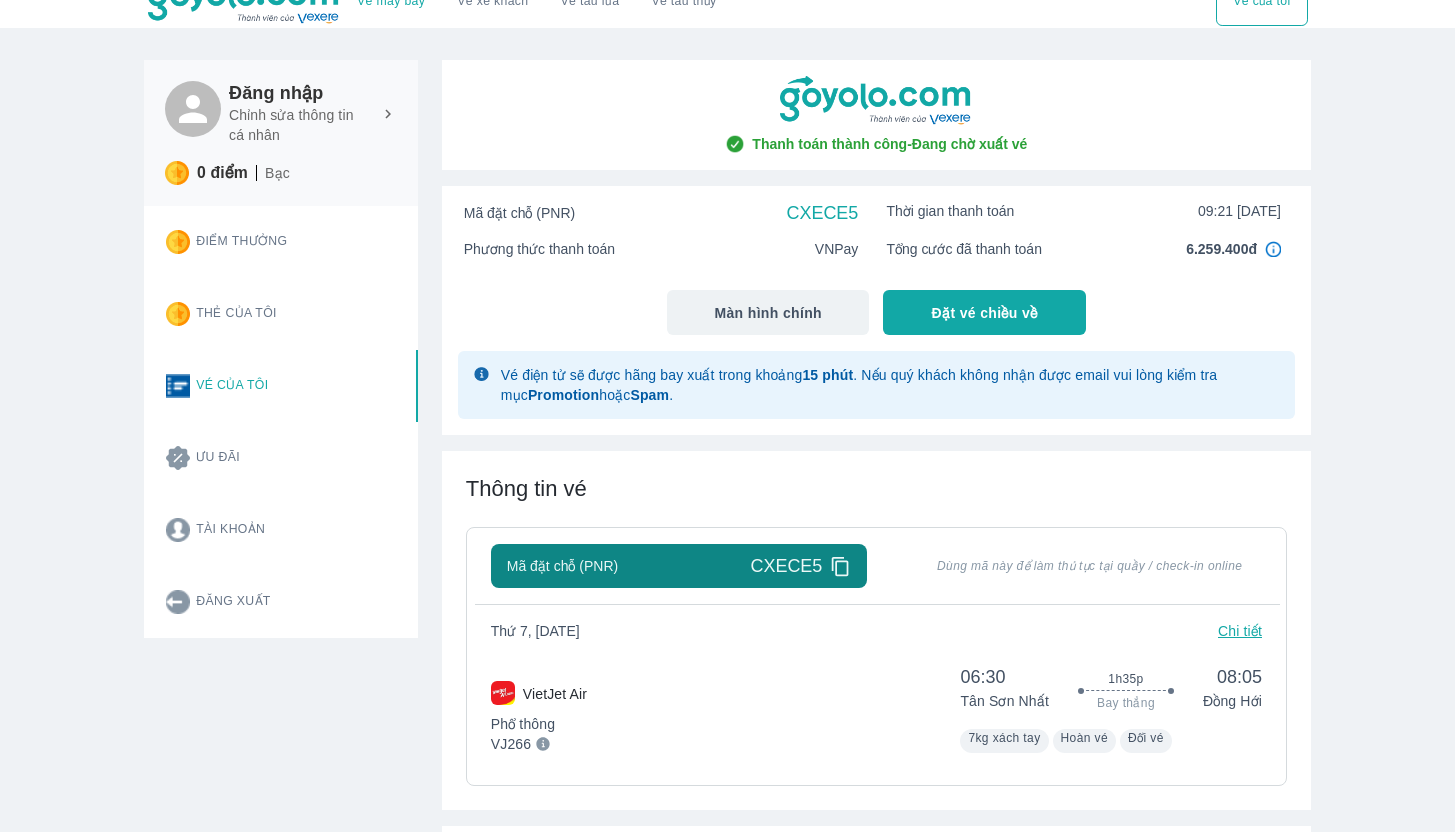 scroll, scrollTop: 0, scrollLeft: 0, axis: both 